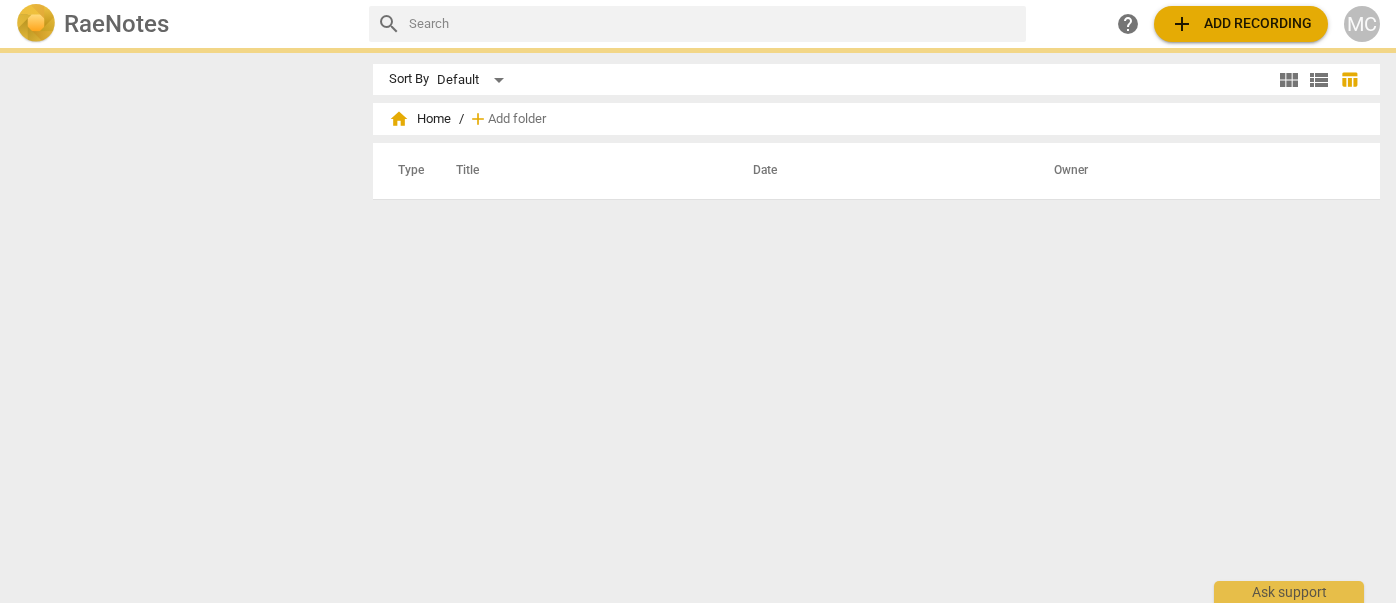 scroll, scrollTop: 0, scrollLeft: 0, axis: both 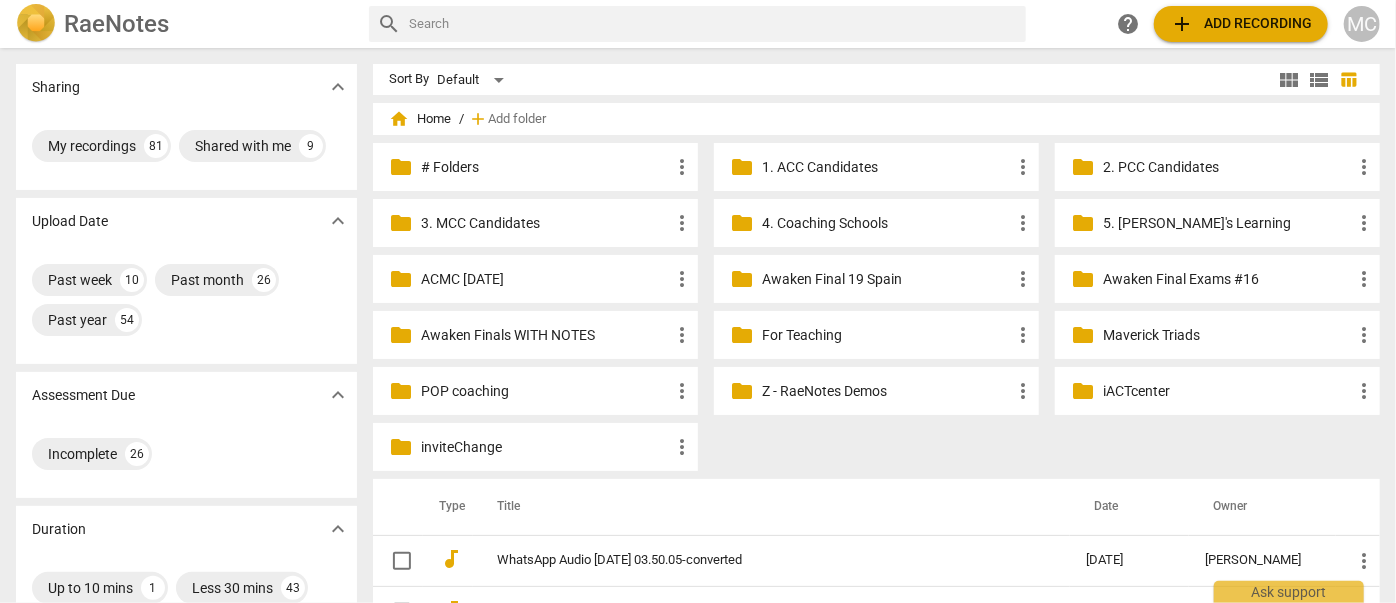 click at bounding box center (713, 24) 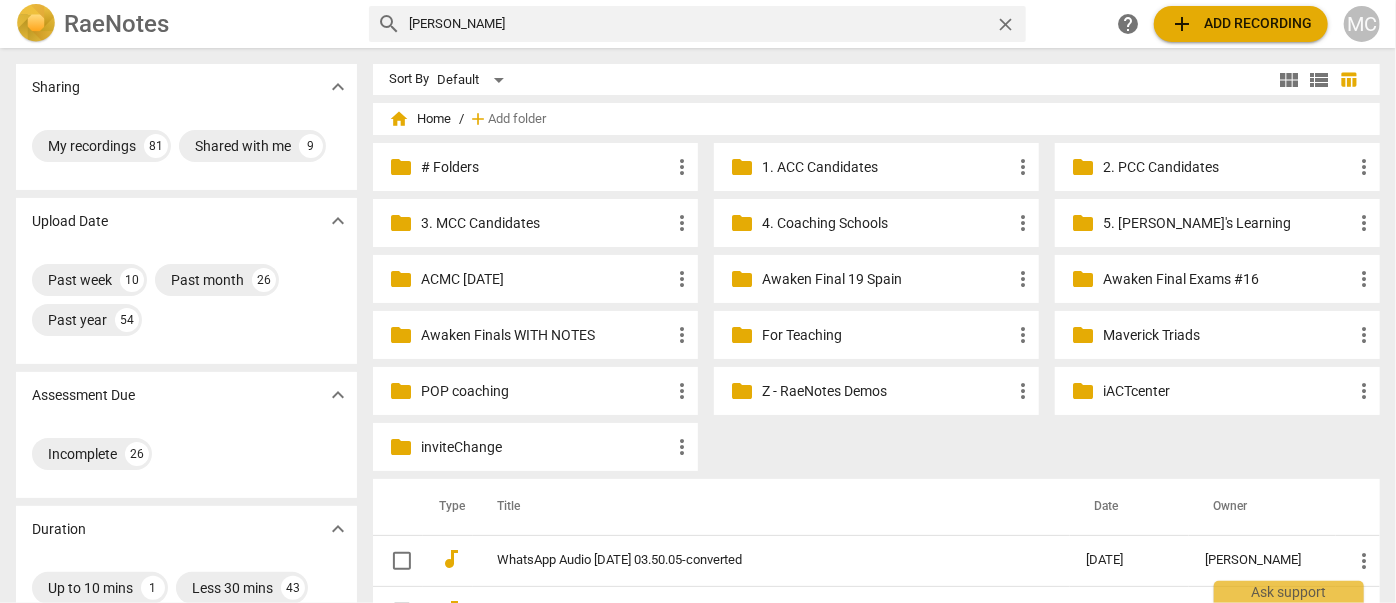 type on "[PERSON_NAME]" 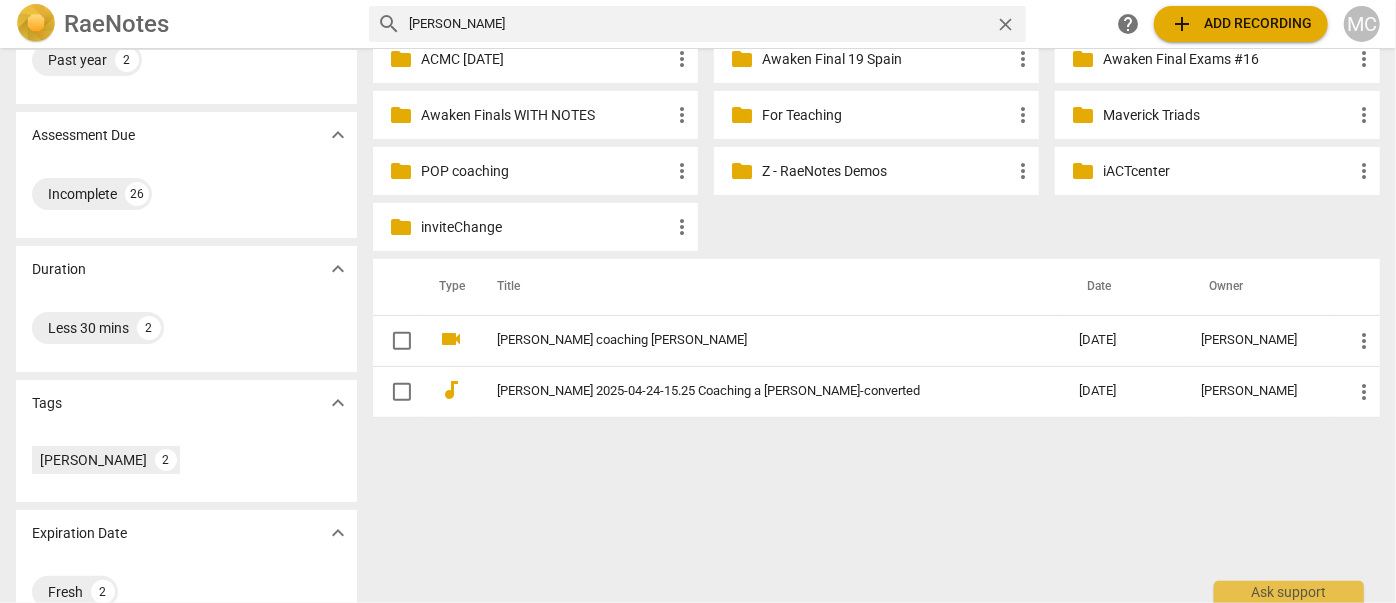 scroll, scrollTop: 261, scrollLeft: 0, axis: vertical 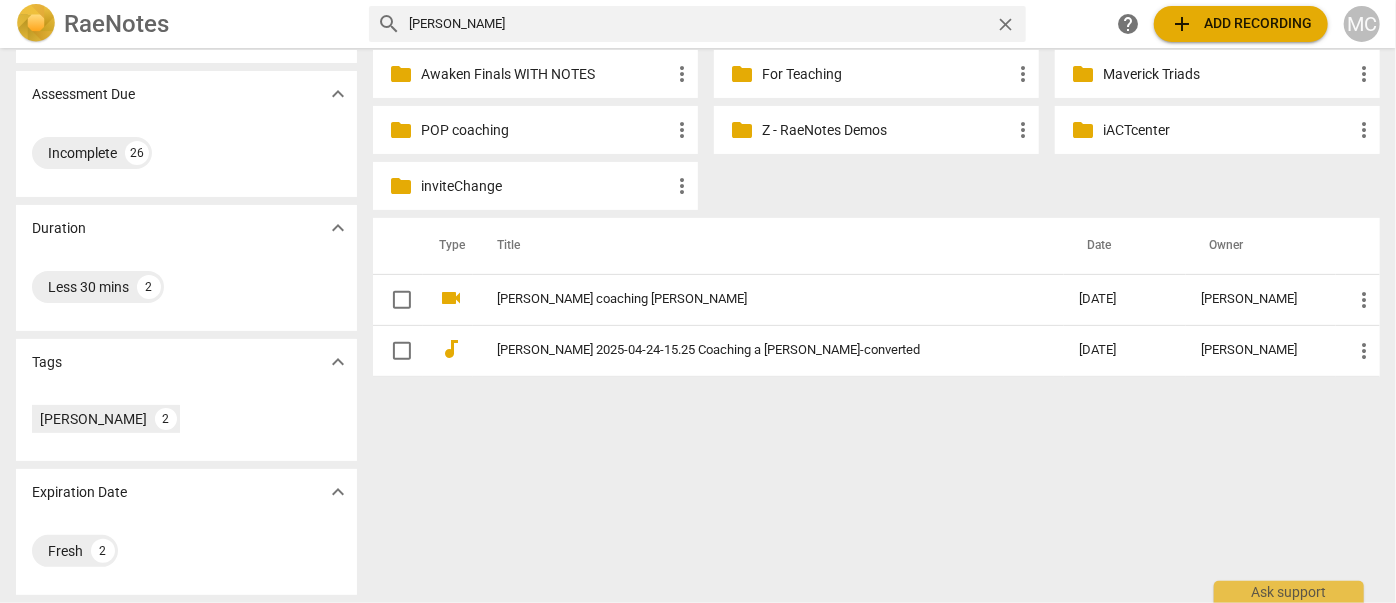 click on "MC" at bounding box center [1362, 24] 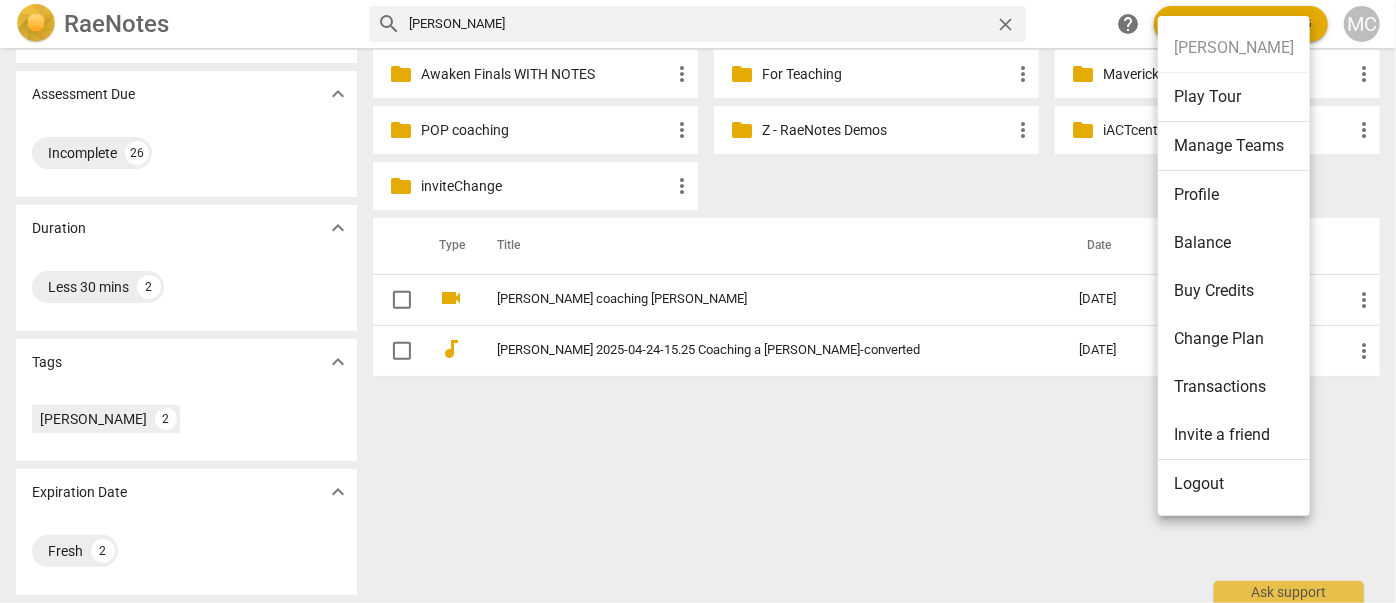 click on "Logout" at bounding box center (1234, 484) 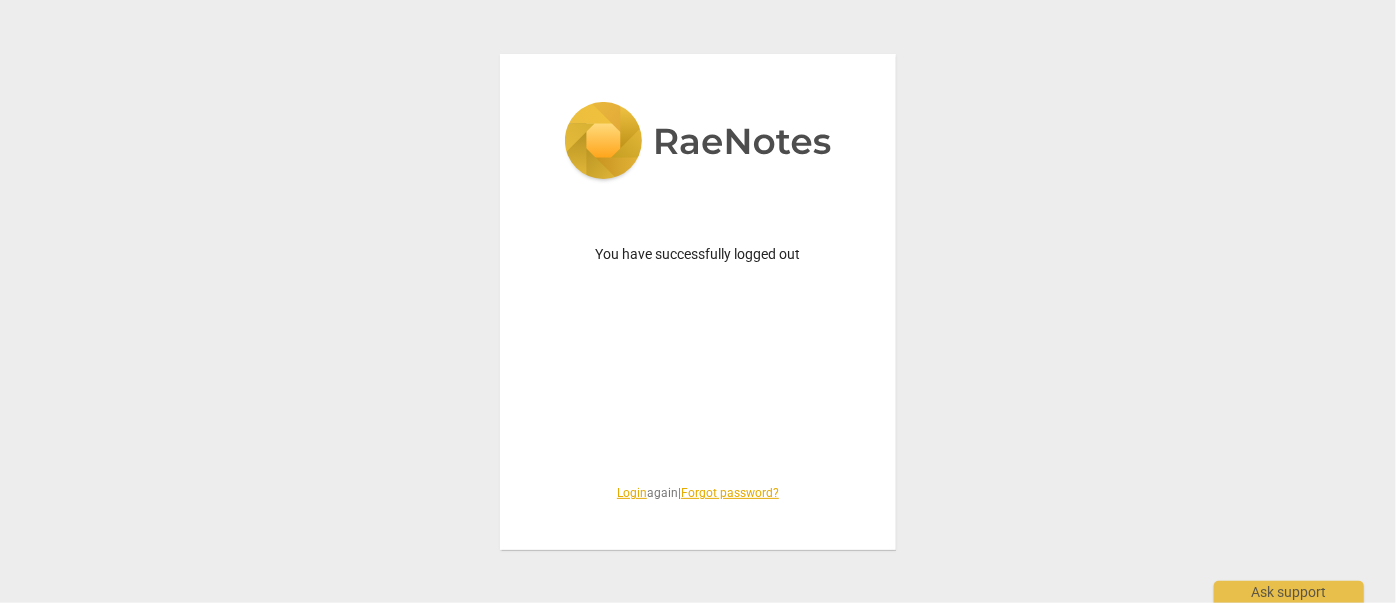 click on "Login" at bounding box center [632, 493] 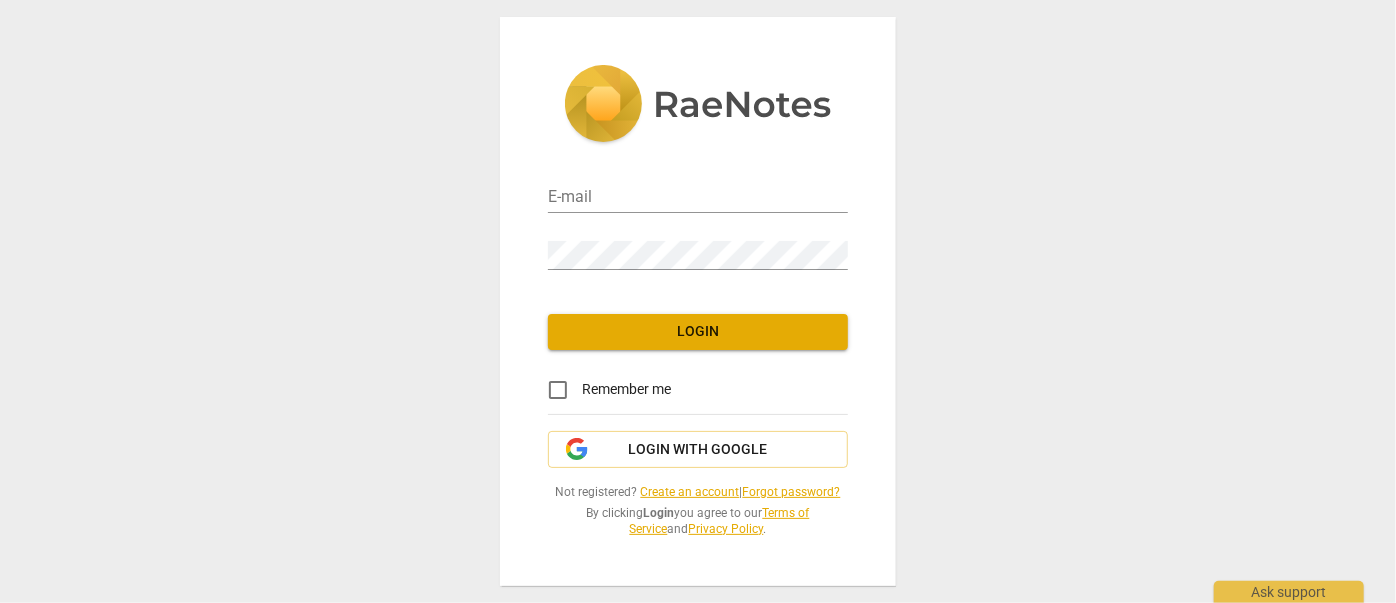 type on "[EMAIL_ADDRESS][DOMAIN_NAME]" 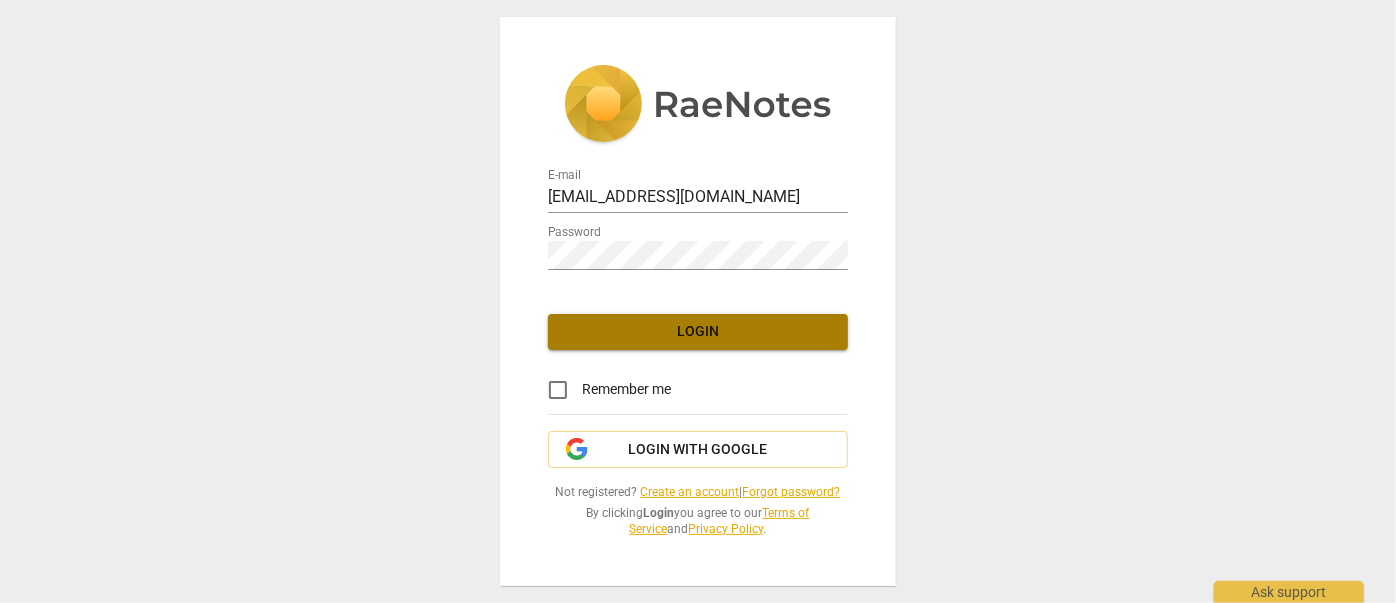 click on "Login" at bounding box center (698, 332) 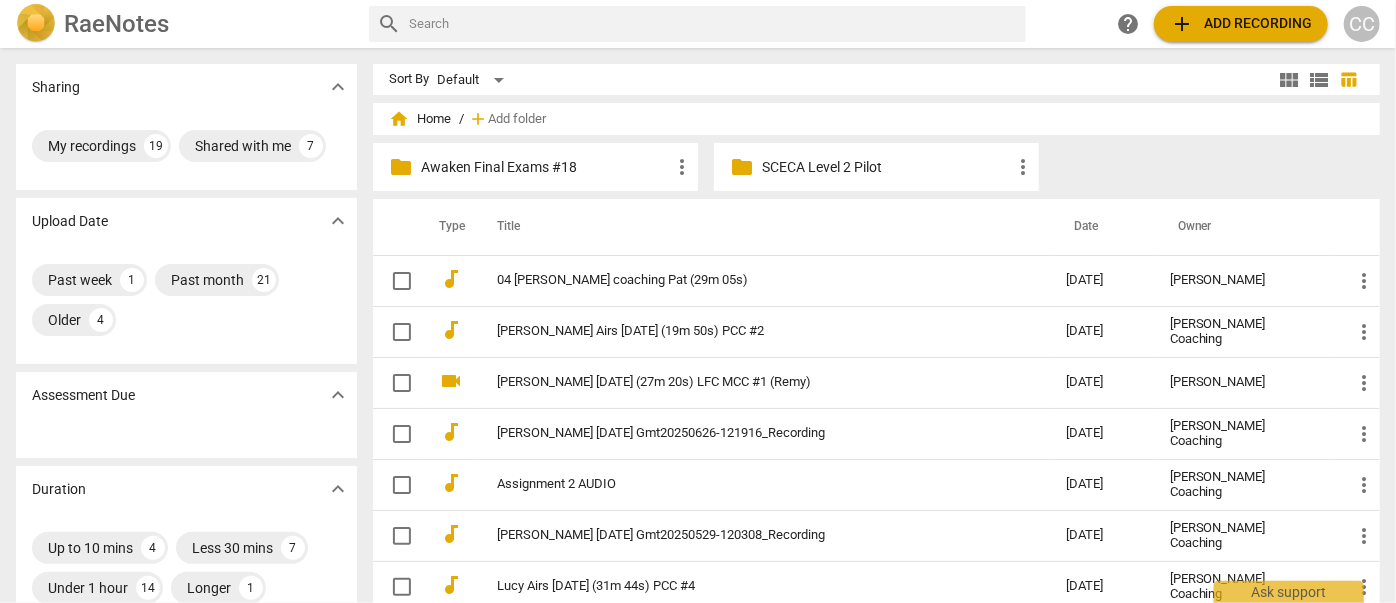 scroll, scrollTop: 612, scrollLeft: 0, axis: vertical 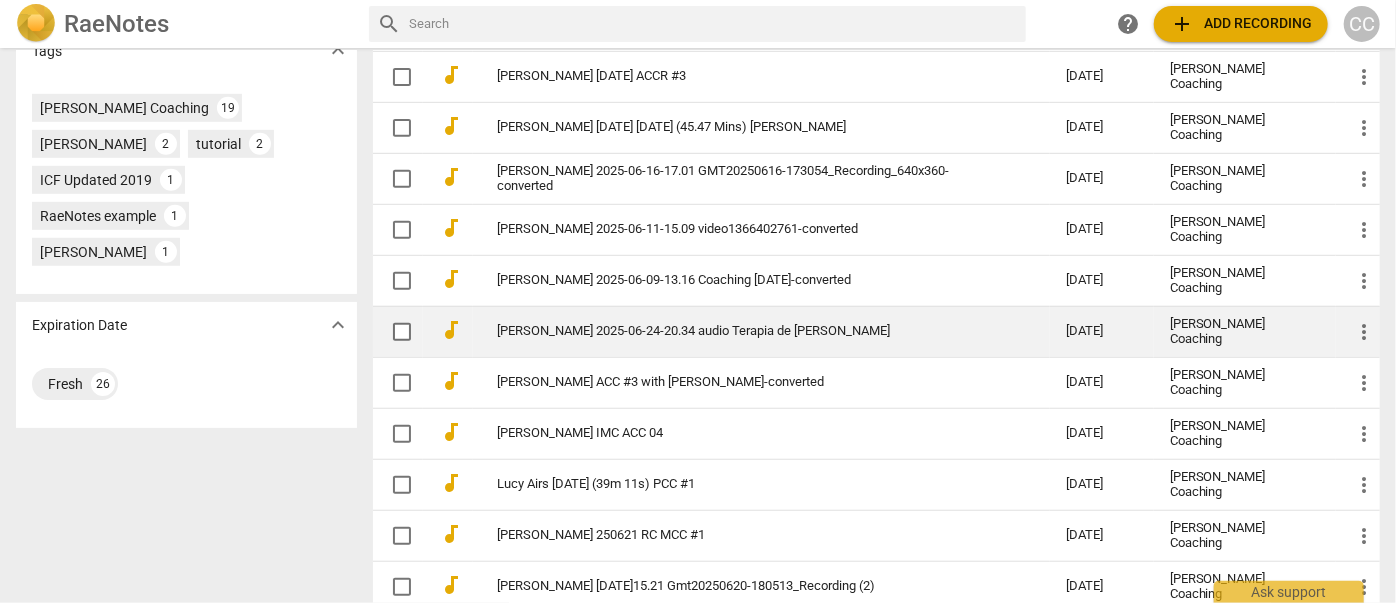 click on "[PERSON_NAME] 2025-06-24-20.34 audio Terapia [PERSON_NAME]" at bounding box center [761, 331] 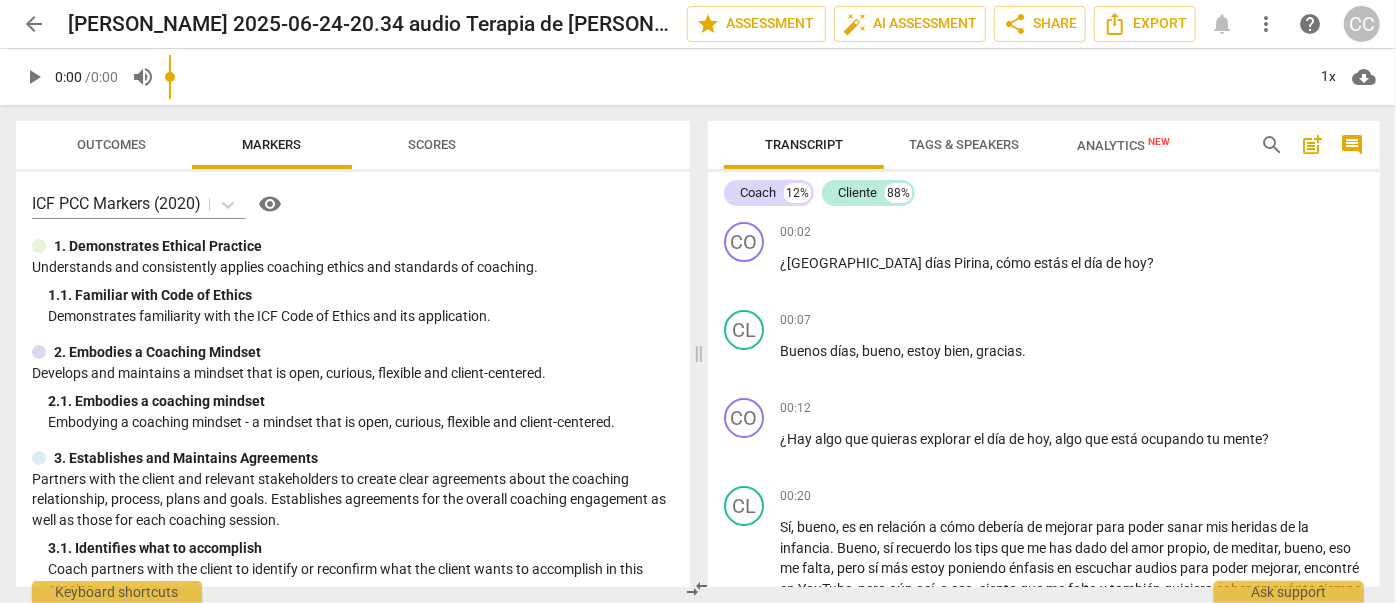click on "compare_arrows" at bounding box center [698, 589] 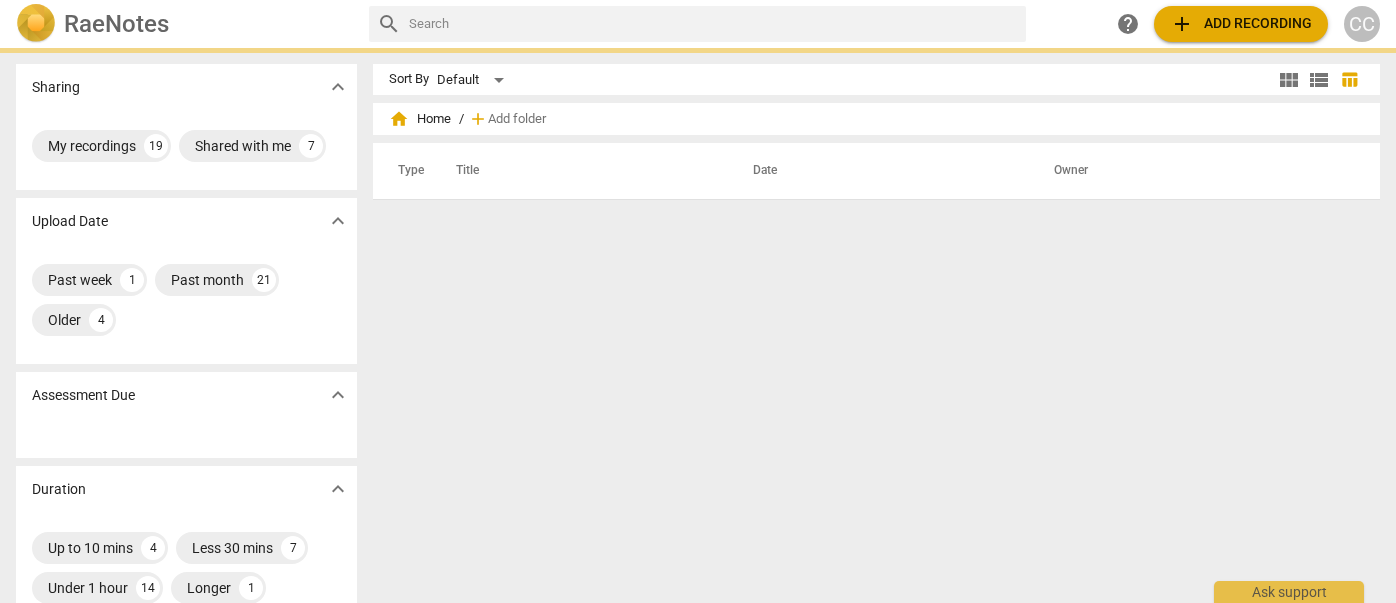 scroll, scrollTop: 0, scrollLeft: 0, axis: both 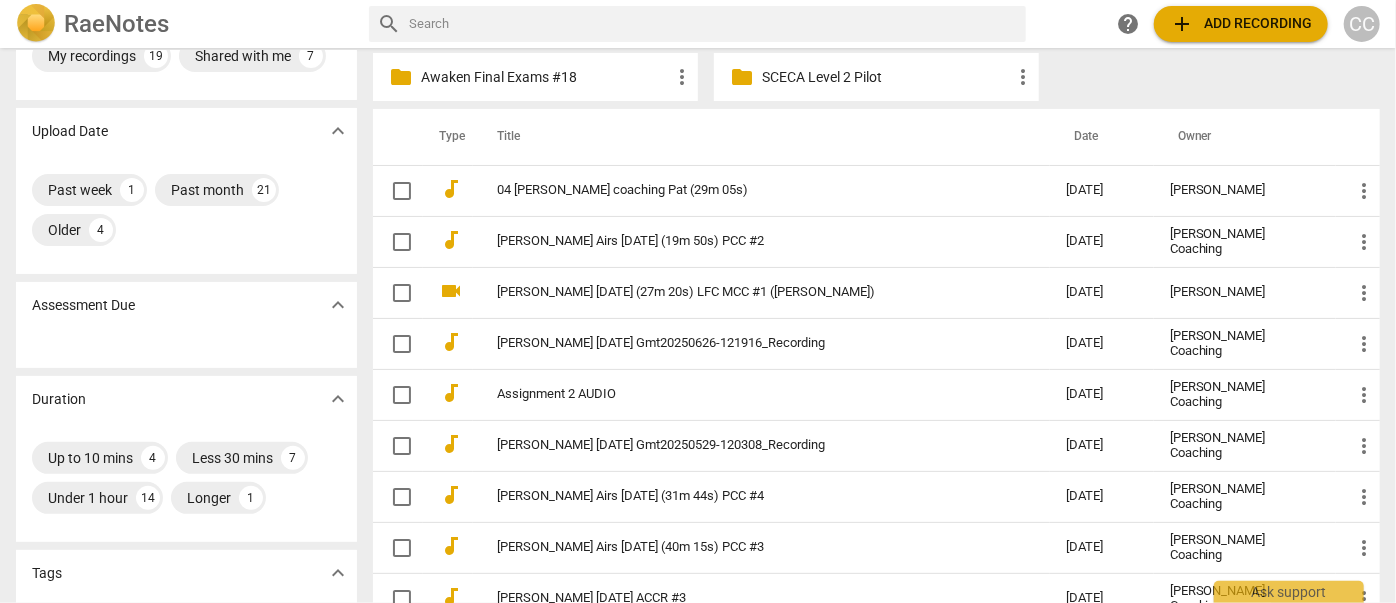 click at bounding box center [713, 24] 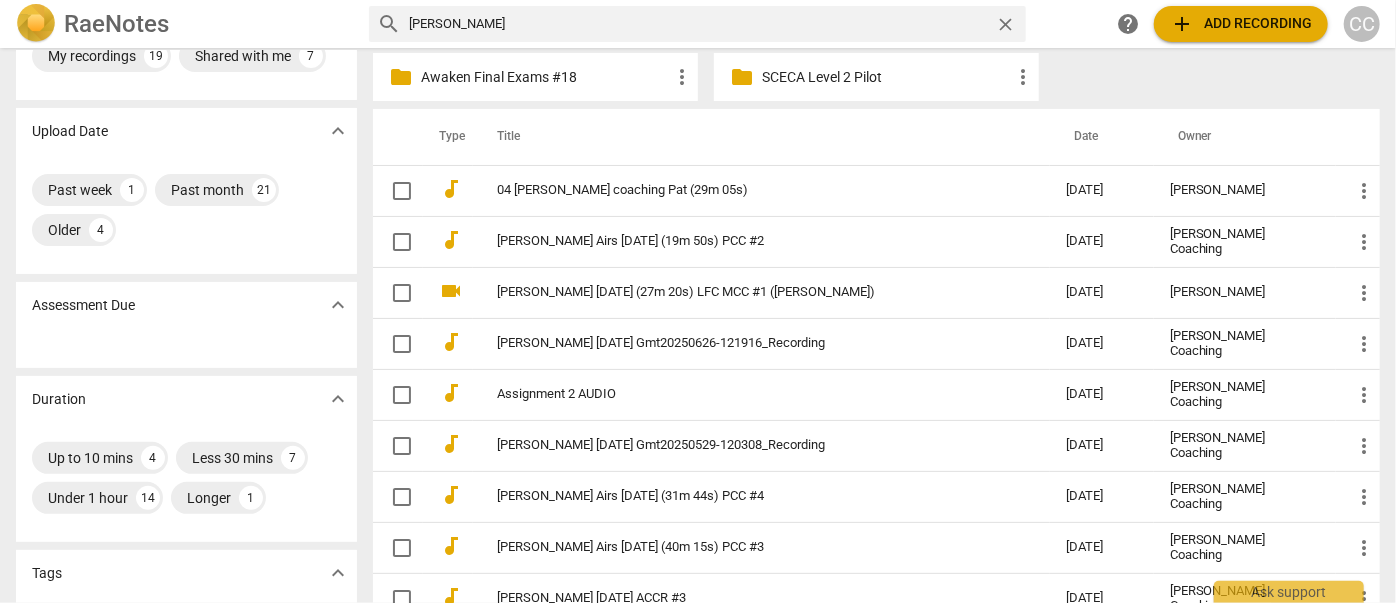 type on "[PERSON_NAME]" 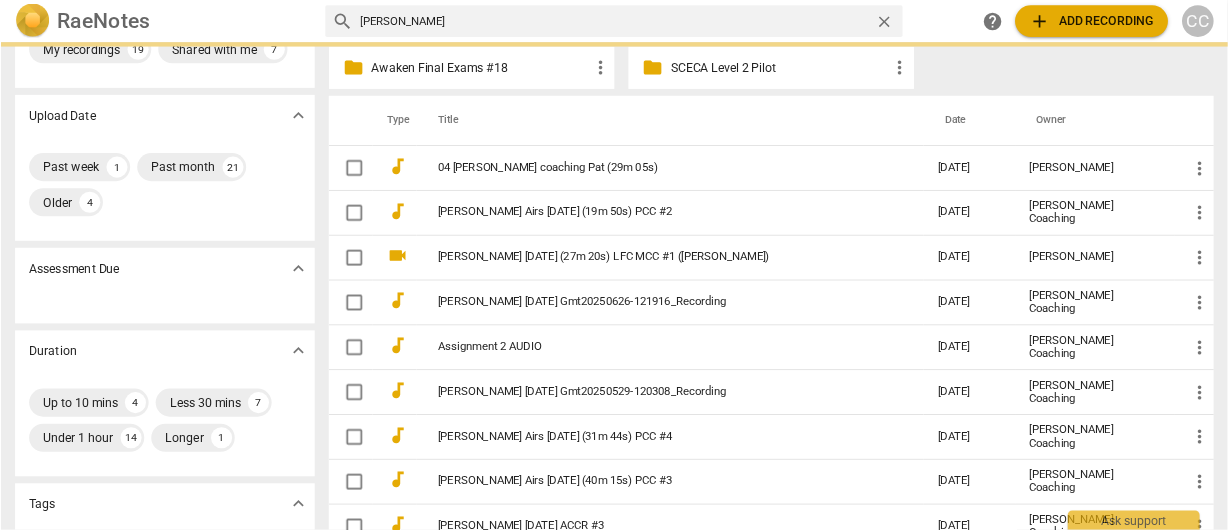 scroll, scrollTop: 0, scrollLeft: 0, axis: both 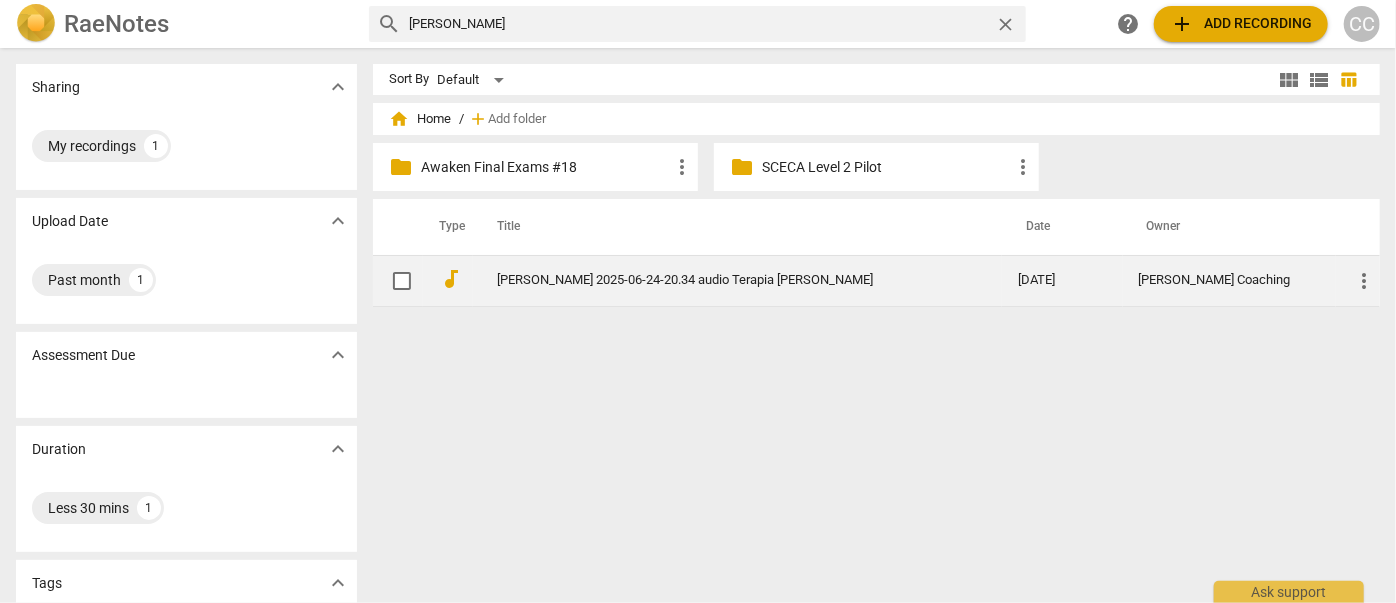 click on "[PERSON_NAME] 2025-06-24-20.34 audio Terapia [PERSON_NAME]" at bounding box center [737, 280] 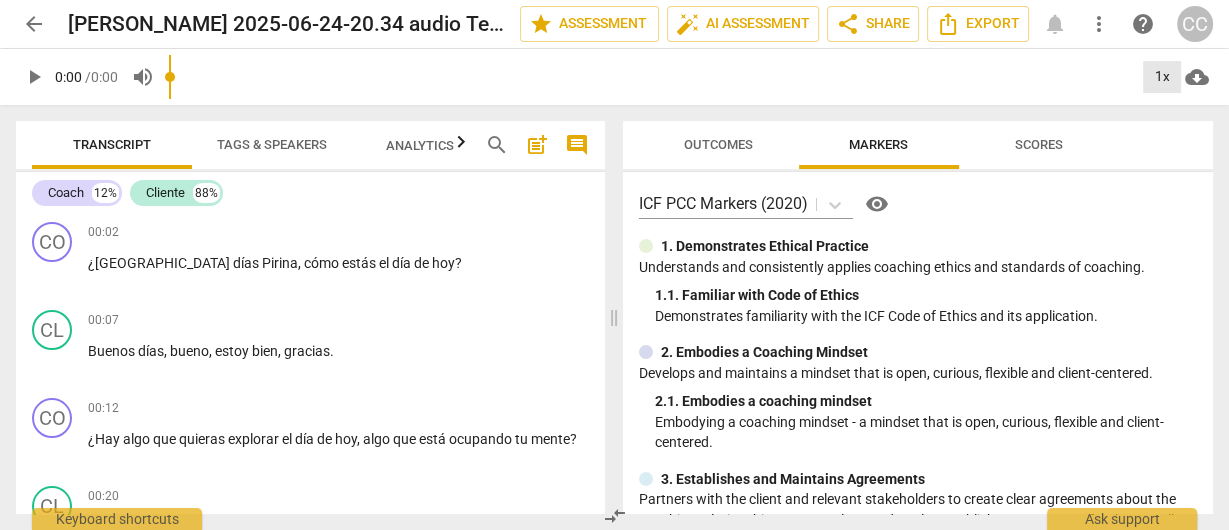 click on "1x" at bounding box center [1162, 77] 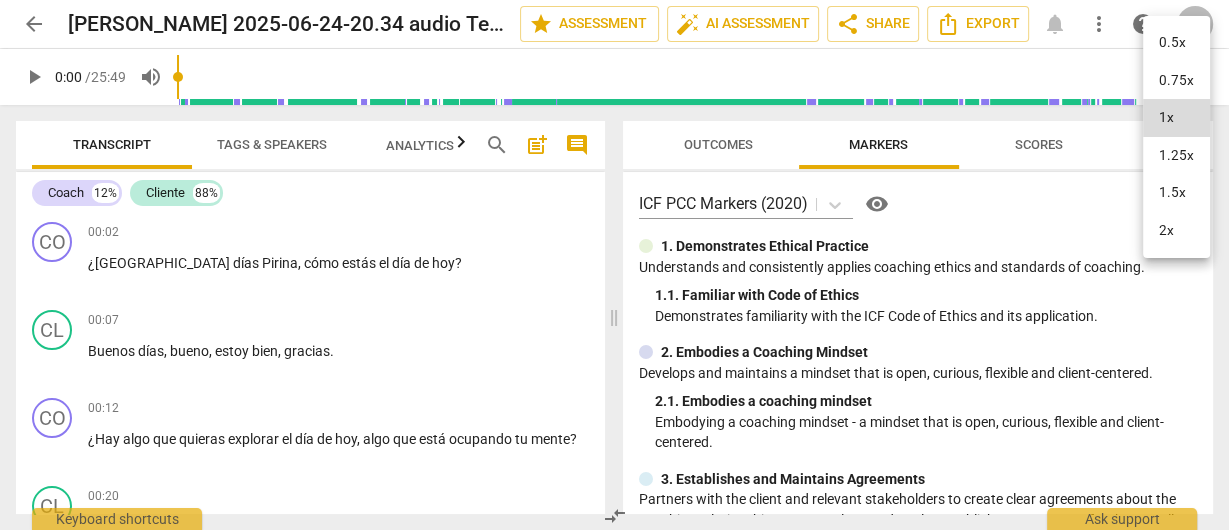 click on "1.25x" at bounding box center [1176, 156] 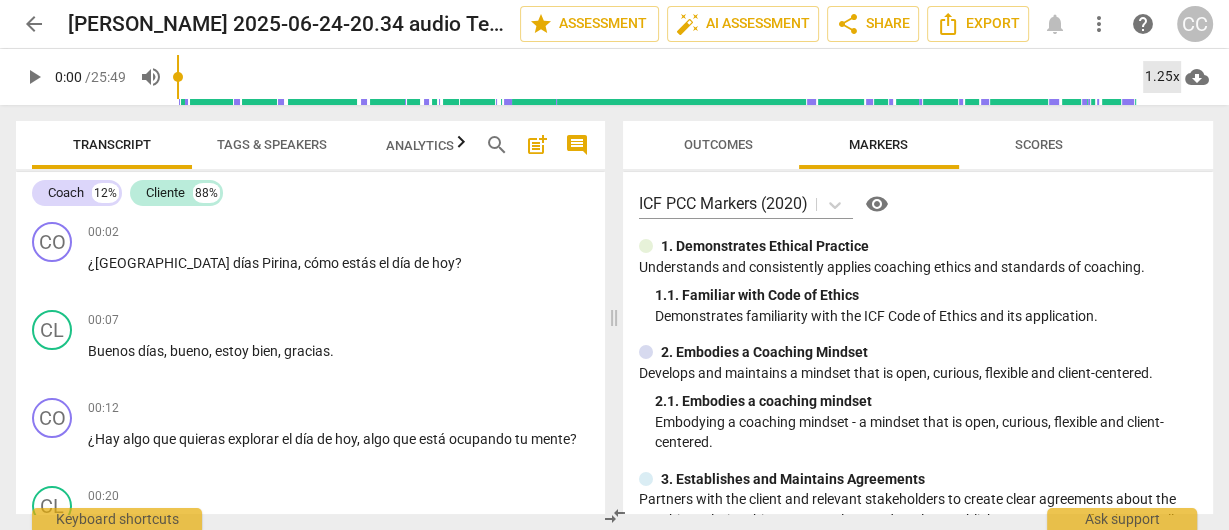 click on "1.25x" at bounding box center [1162, 77] 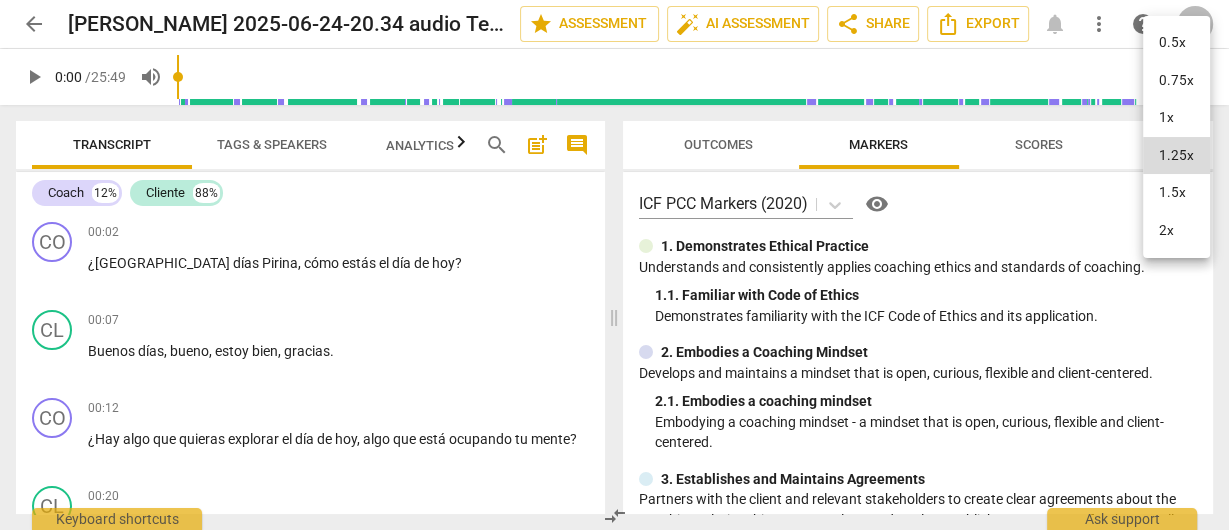 click on "1x" at bounding box center [1176, 118] 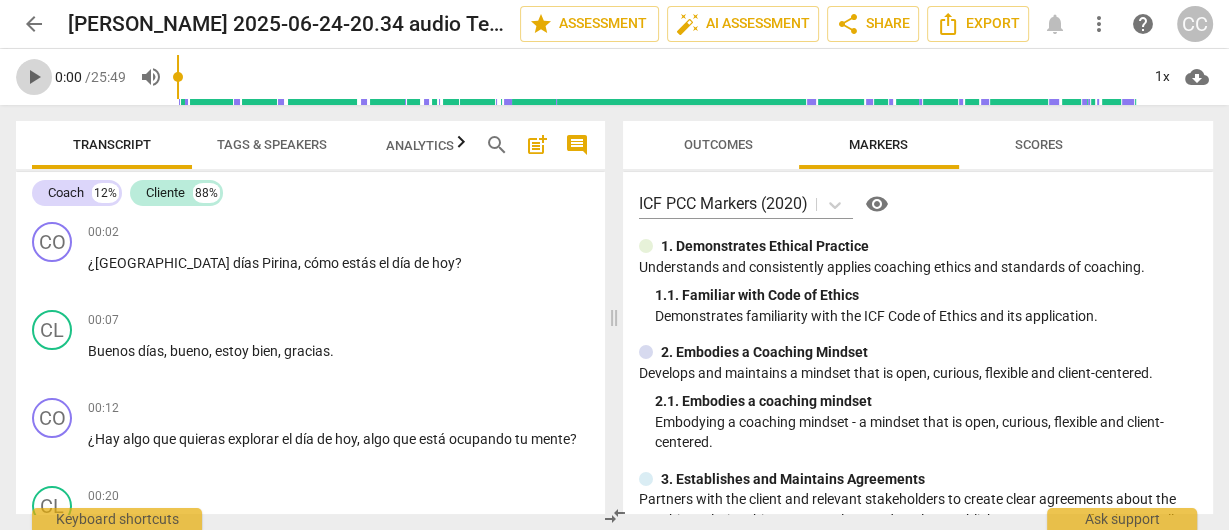 click on "play_arrow" at bounding box center [34, 77] 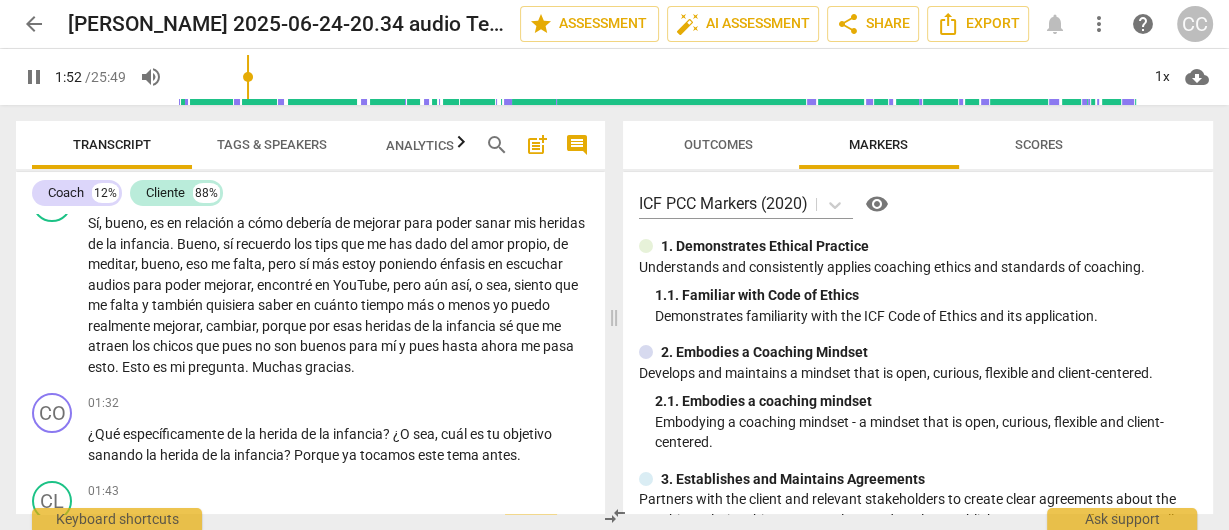 scroll, scrollTop: 624, scrollLeft: 0, axis: vertical 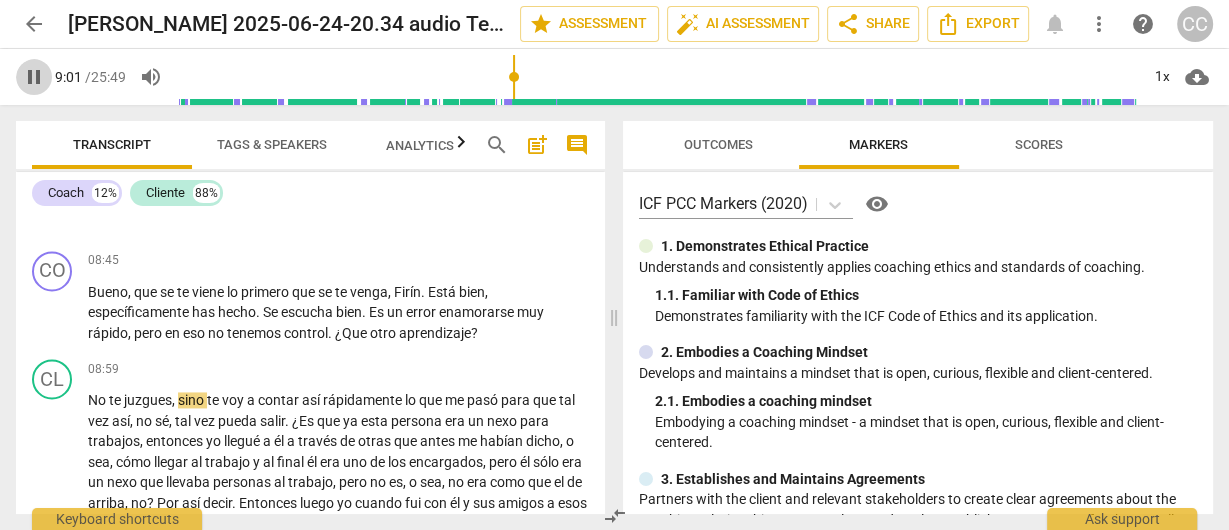 click on "pause" at bounding box center [34, 77] 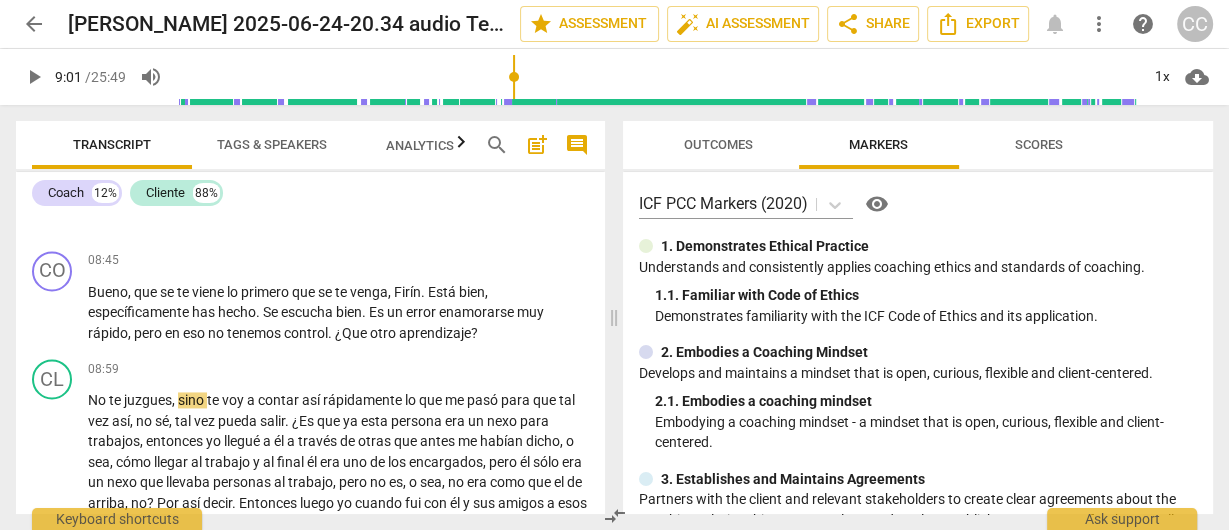 click on "play_arrow" at bounding box center [34, 77] 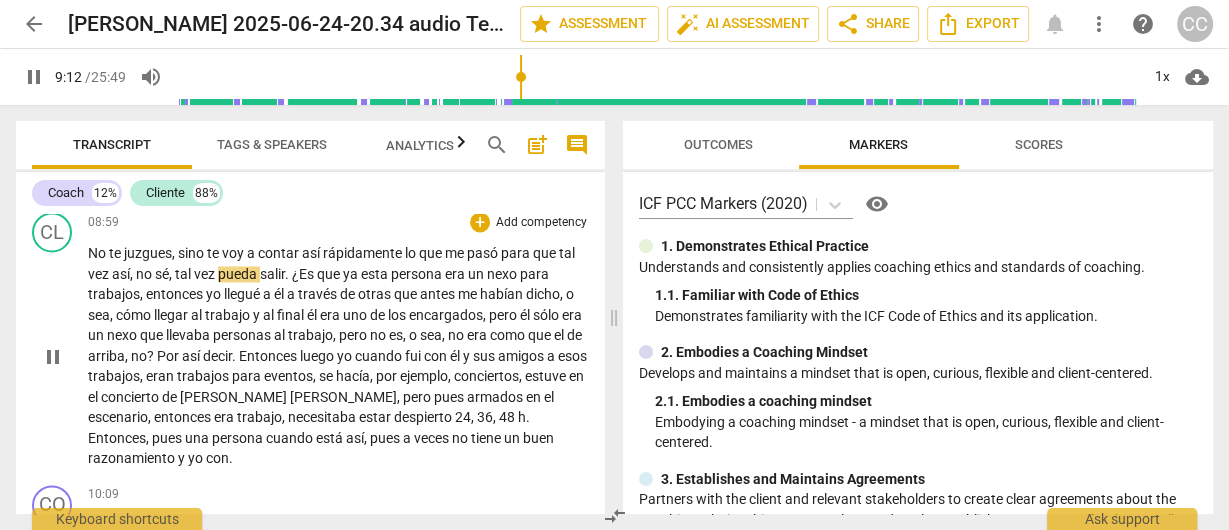 scroll, scrollTop: 2611, scrollLeft: 0, axis: vertical 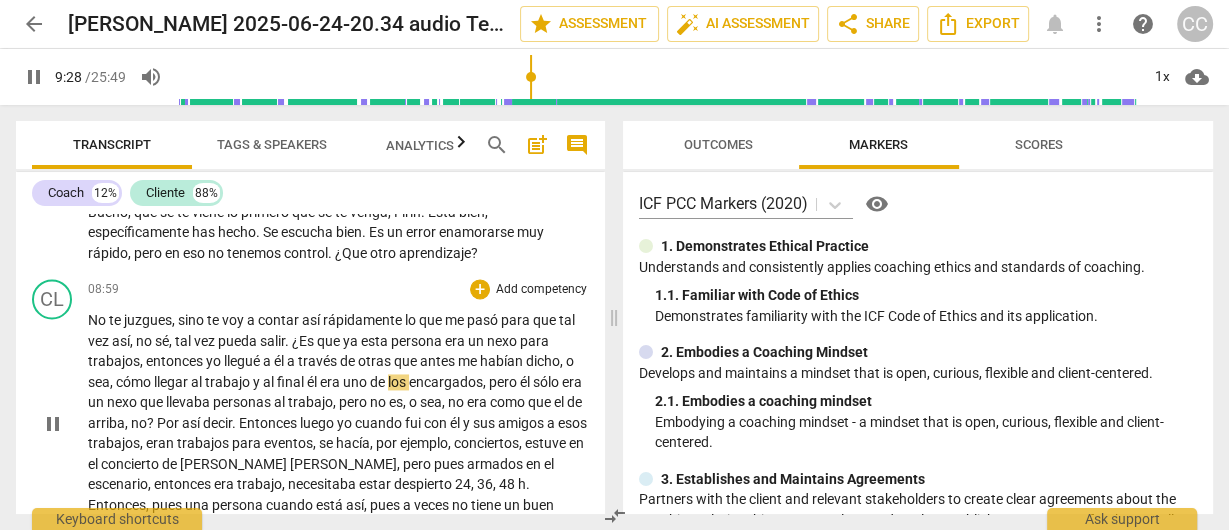 click on "¿Es" at bounding box center [304, 341] 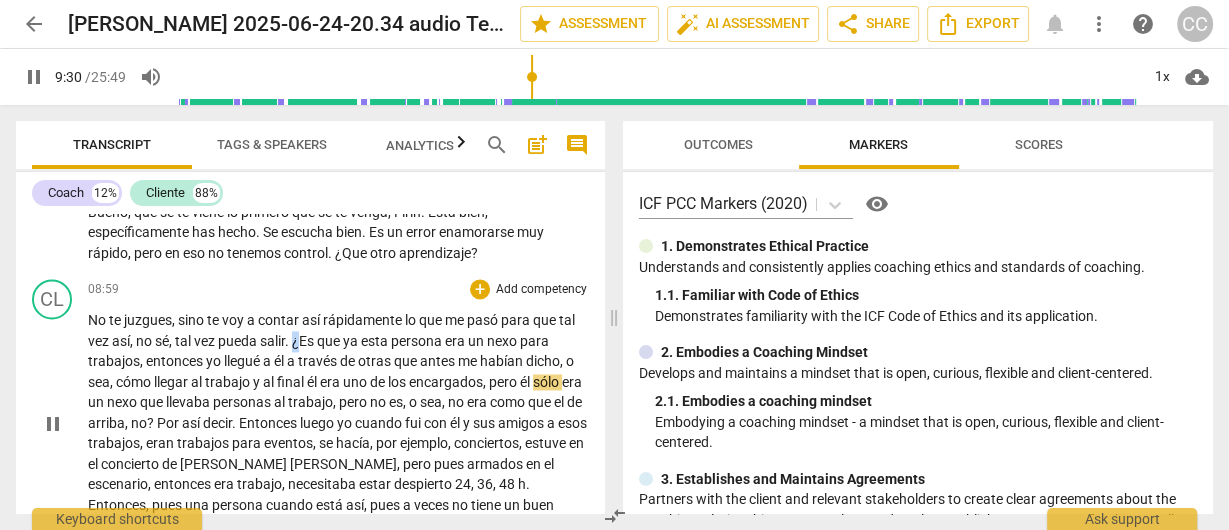 click on "¿Es" at bounding box center (304, 341) 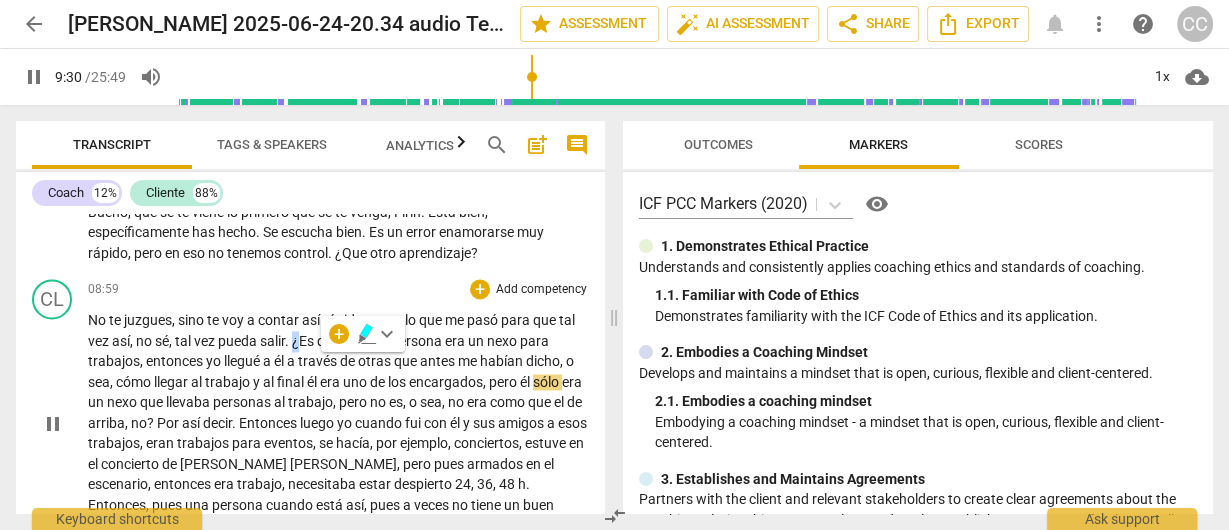 type 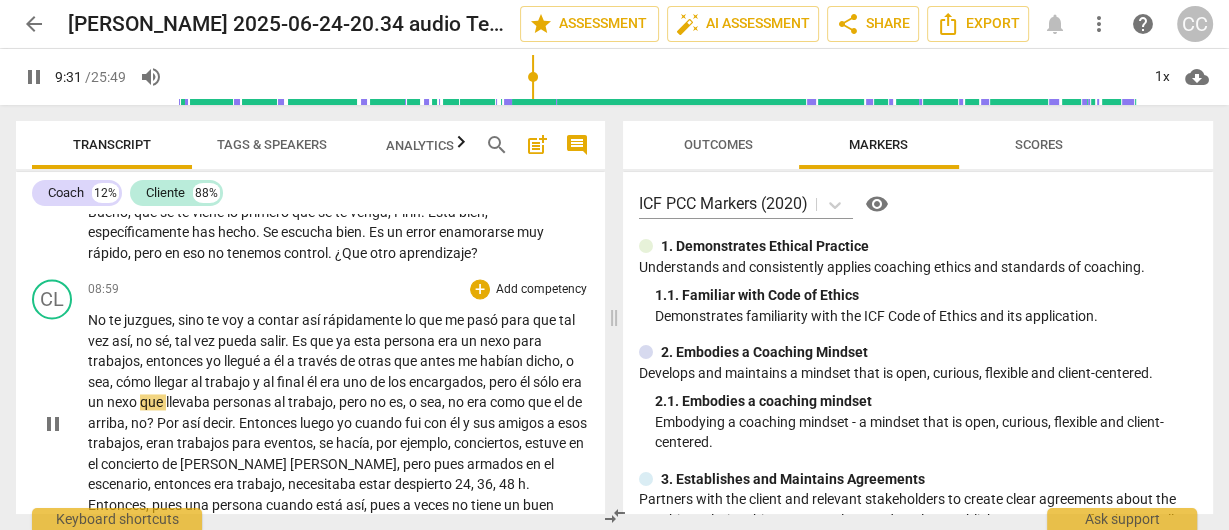click on "no" at bounding box center [139, 423] 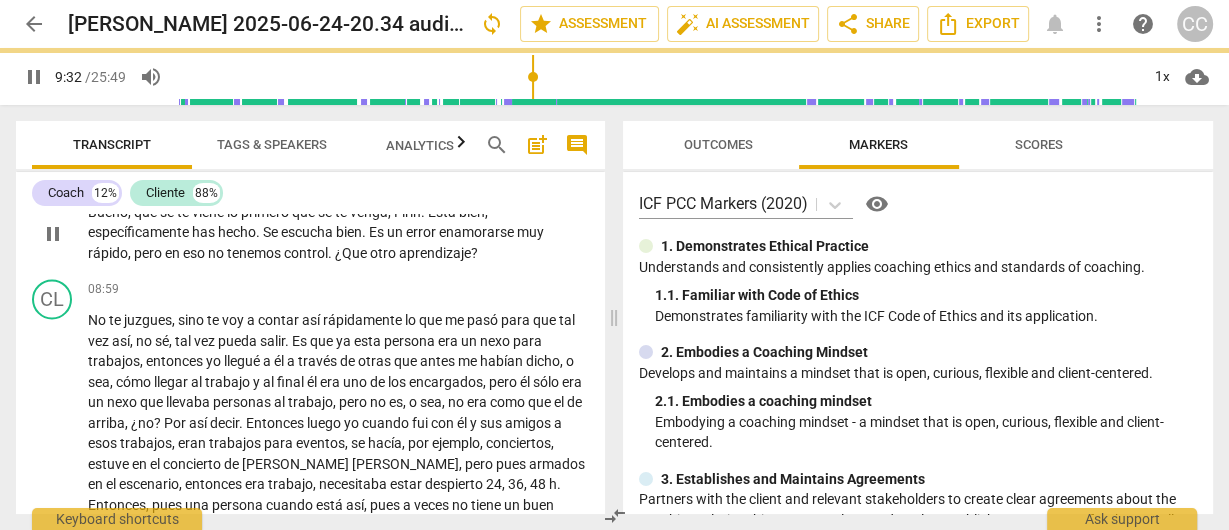 click on "eso" at bounding box center (195, 253) 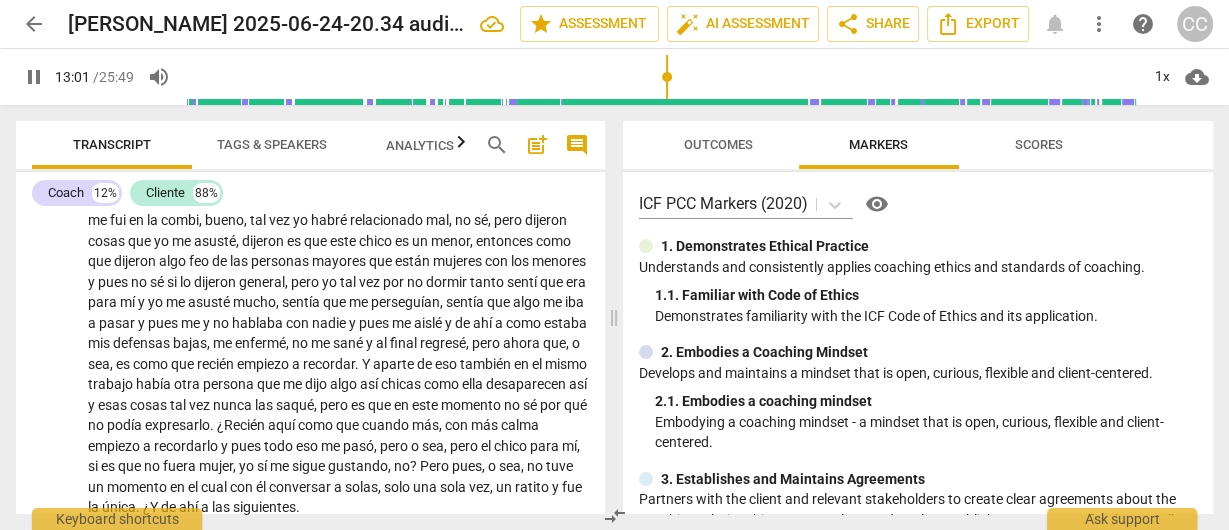 scroll, scrollTop: 4355, scrollLeft: 0, axis: vertical 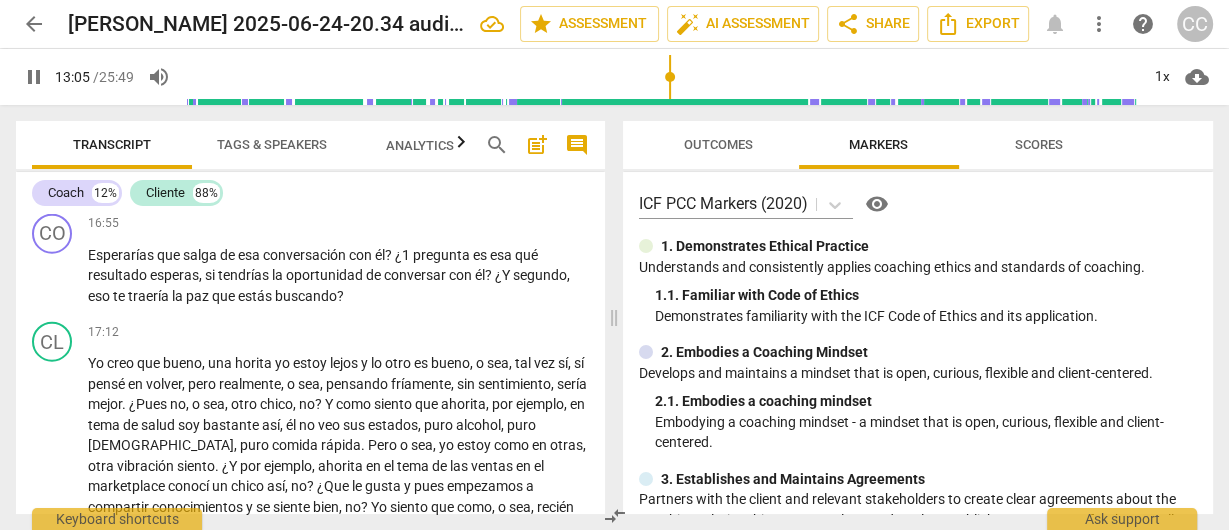 drag, startPoint x: 32, startPoint y: 68, endPoint x: 3, endPoint y: 70, distance: 29.068884 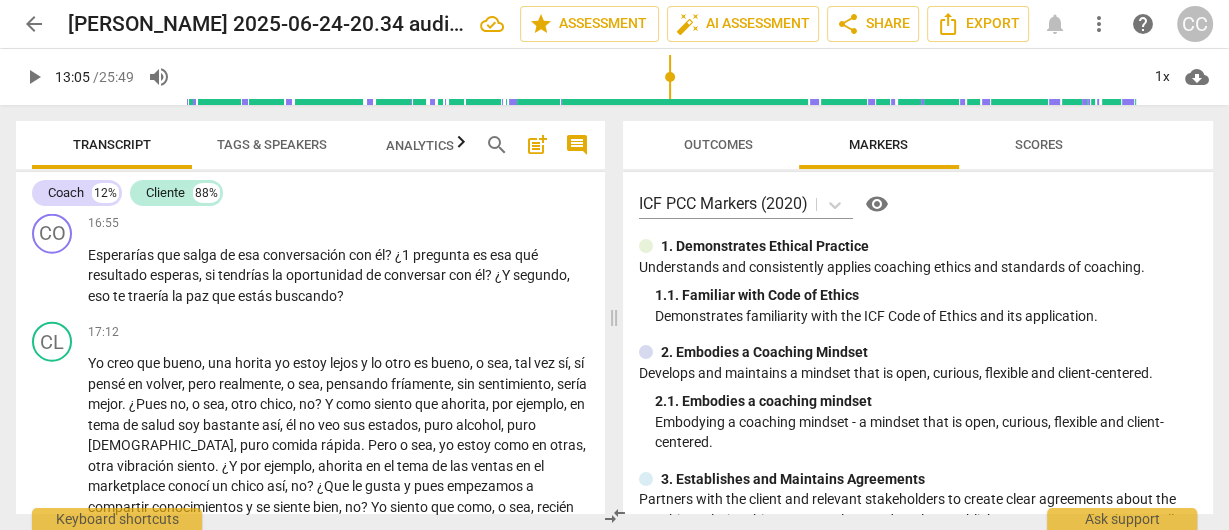 click on "siguientes" at bounding box center [264, 187] 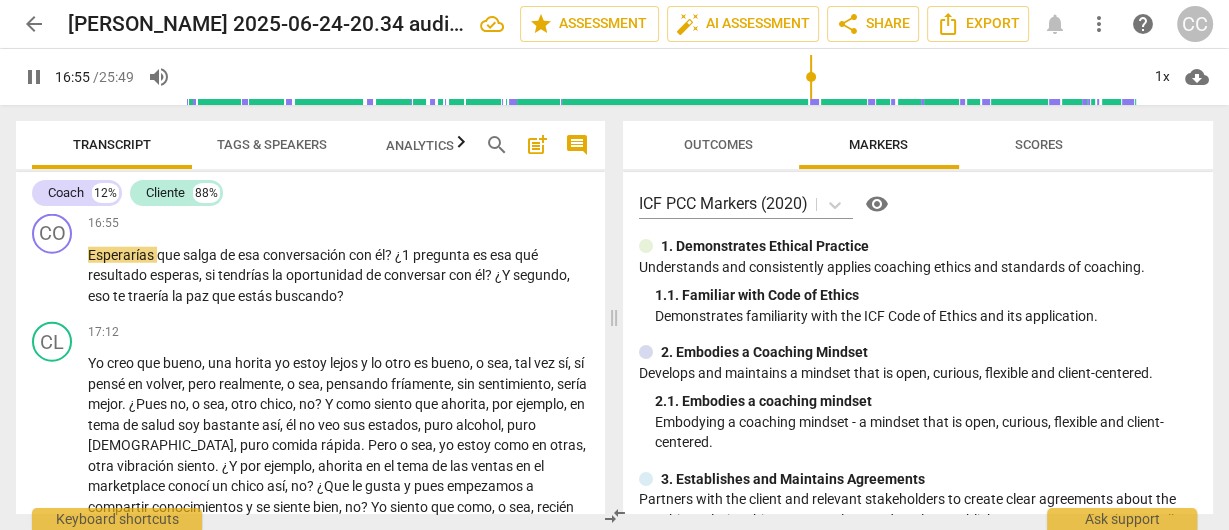 click on "pause" at bounding box center (34, 77) 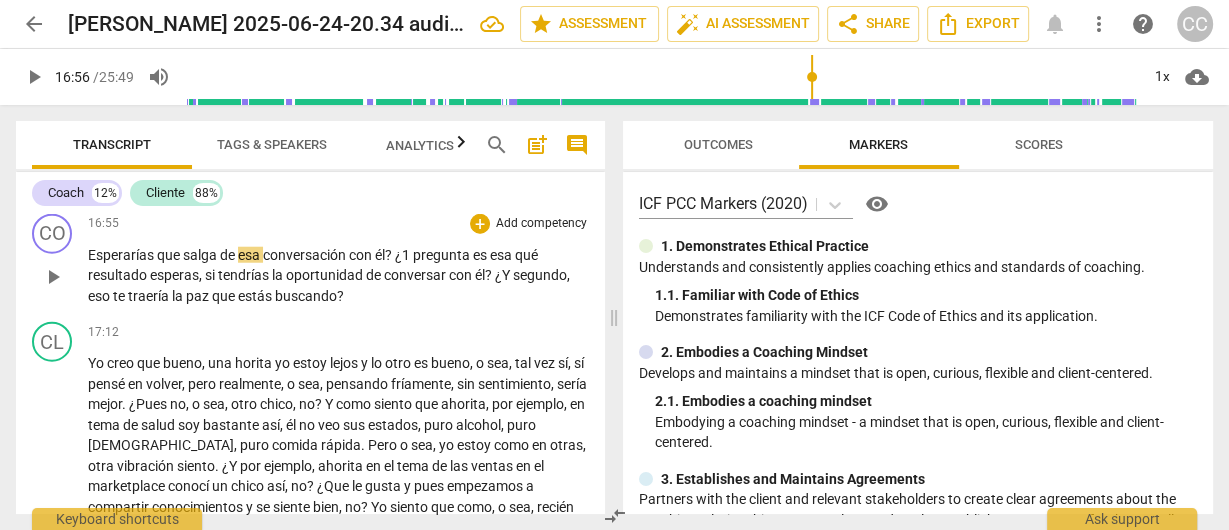 click on "Esperarías   que   salga   de   esa   conversación   con   él ?   ¿1   pregunta   es   esa   qué   resultado   esperas ,   si   tendrías   la   oportunidad   de   conversar   con   él ?   ¿Y   segundo ,   eso   te   traería   la   paz   que   estás   buscando ?" at bounding box center (338, 276) 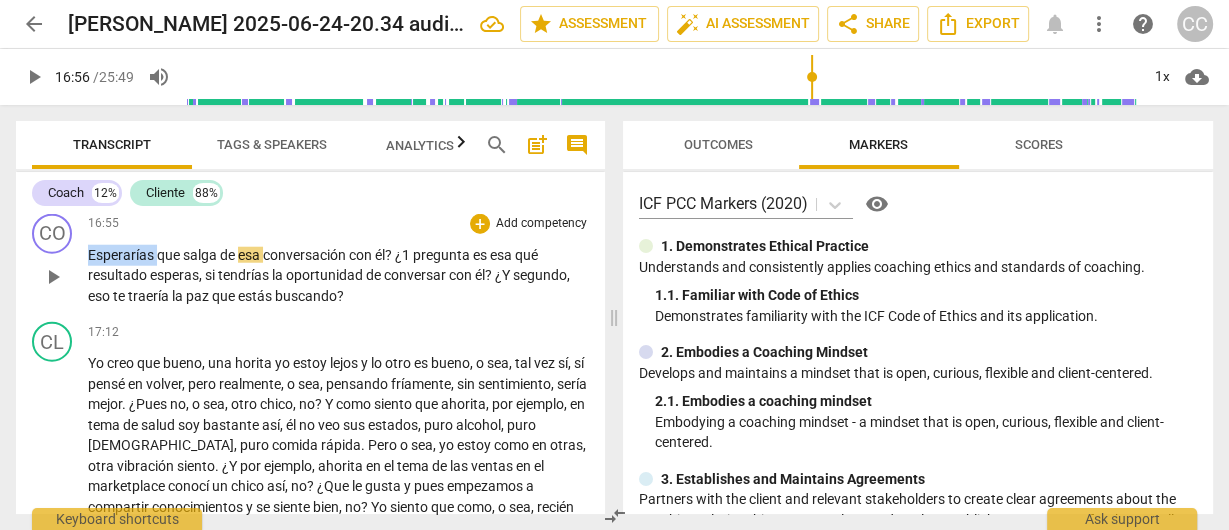 click on "Esperarías" at bounding box center (122, 255) 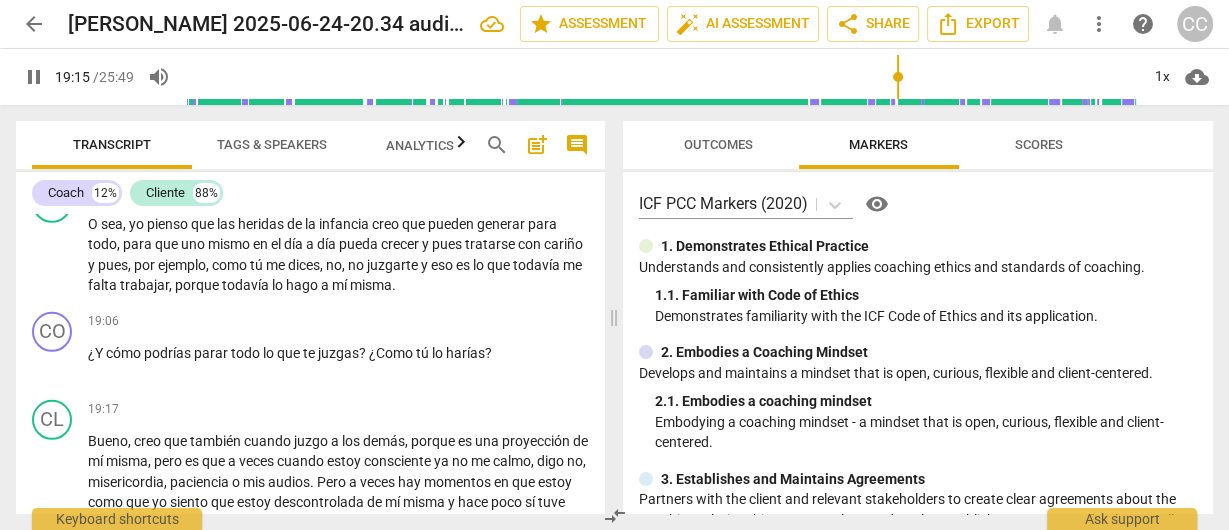 scroll, scrollTop: 4856, scrollLeft: 0, axis: vertical 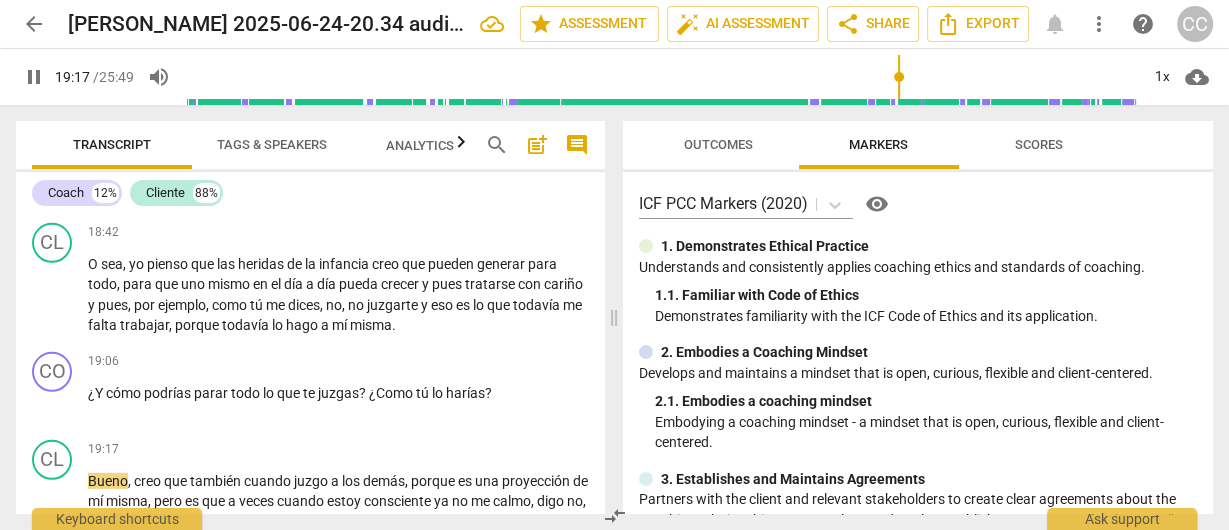 click on "pause" at bounding box center (34, 77) 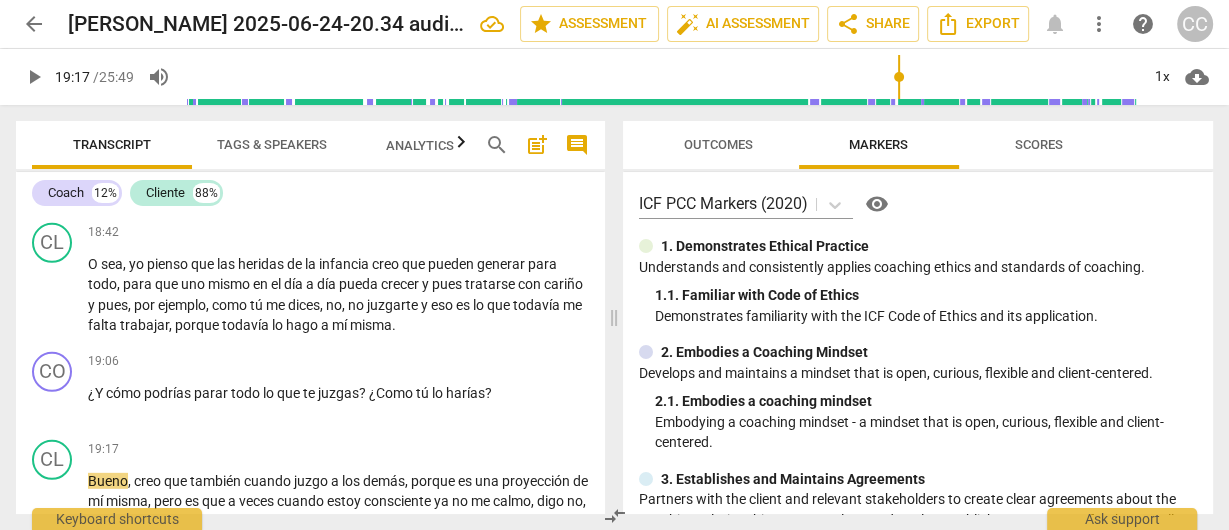 click on "play_arrow" at bounding box center (34, 77) 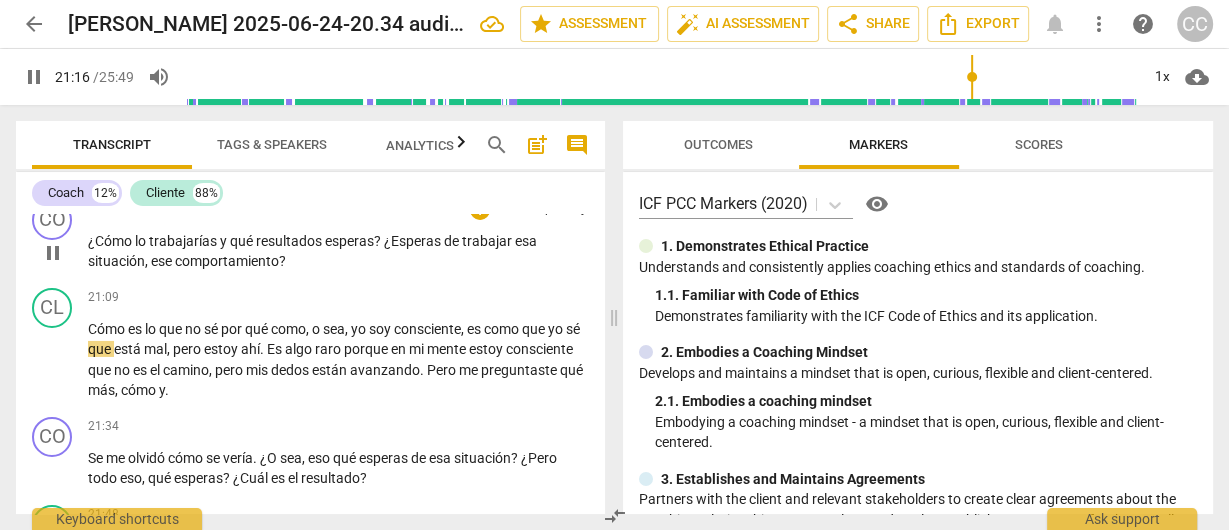 scroll, scrollTop: 5653, scrollLeft: 0, axis: vertical 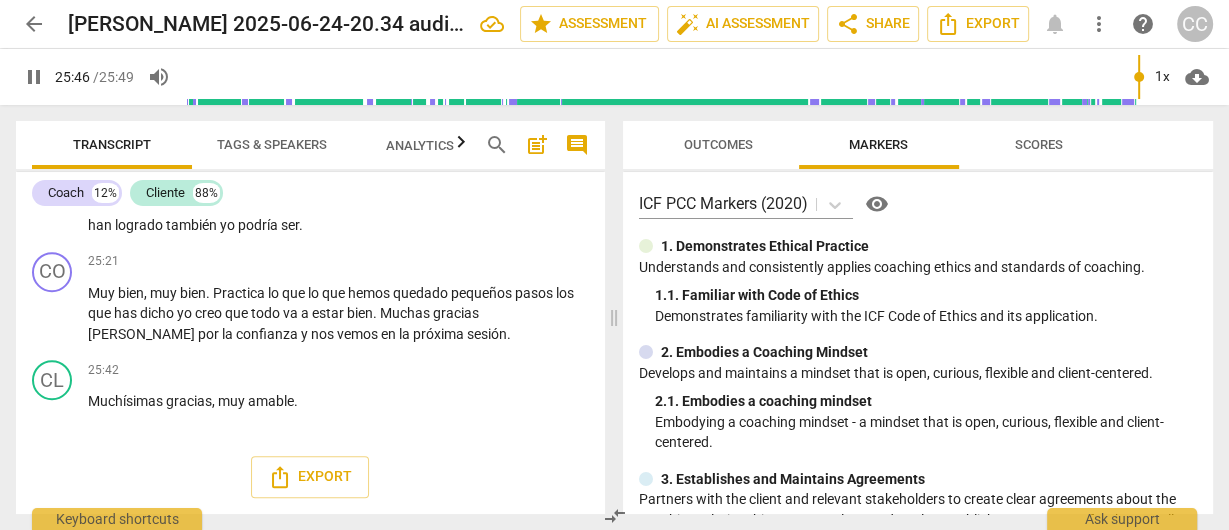 drag, startPoint x: 37, startPoint y: 81, endPoint x: 11, endPoint y: 81, distance: 26 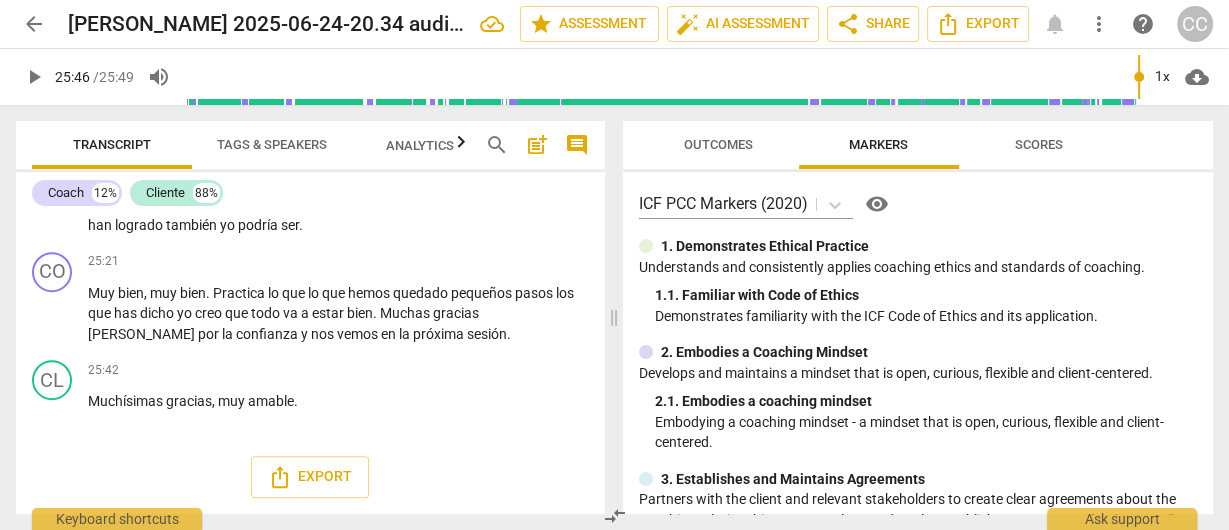 type on "1547" 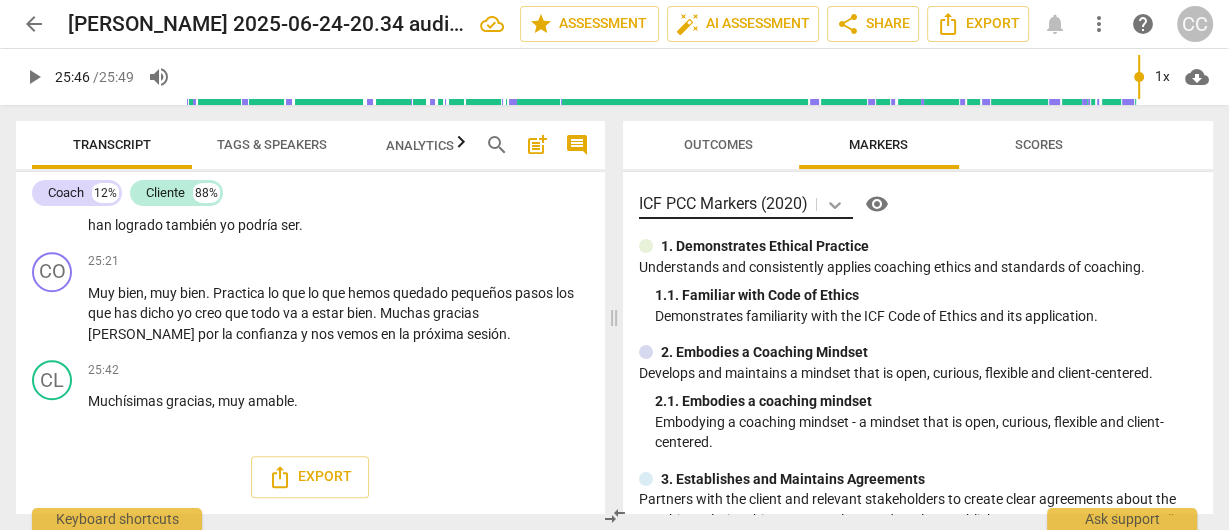 click 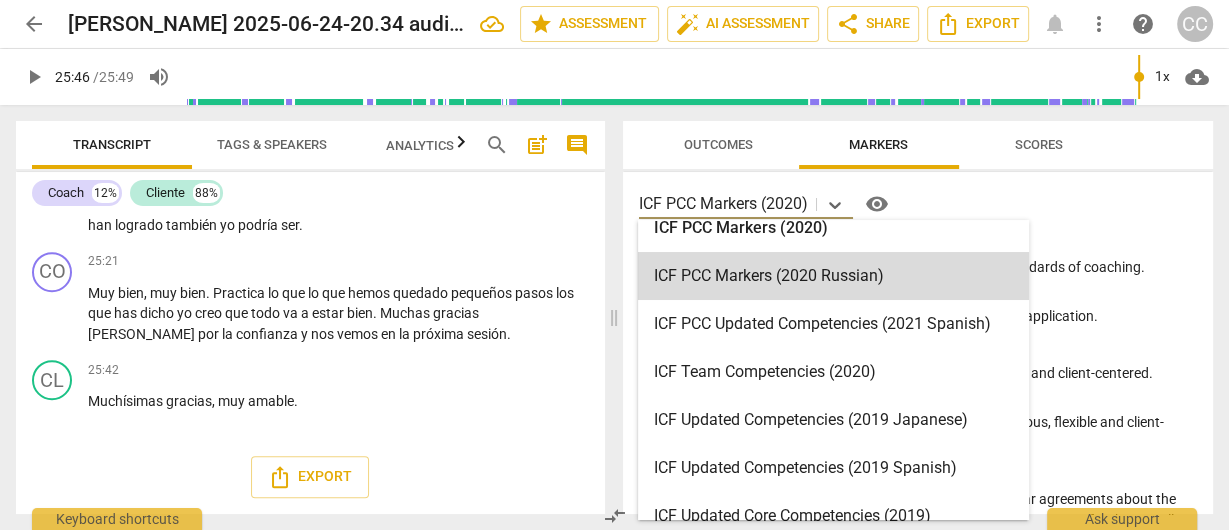 scroll, scrollTop: 0, scrollLeft: 0, axis: both 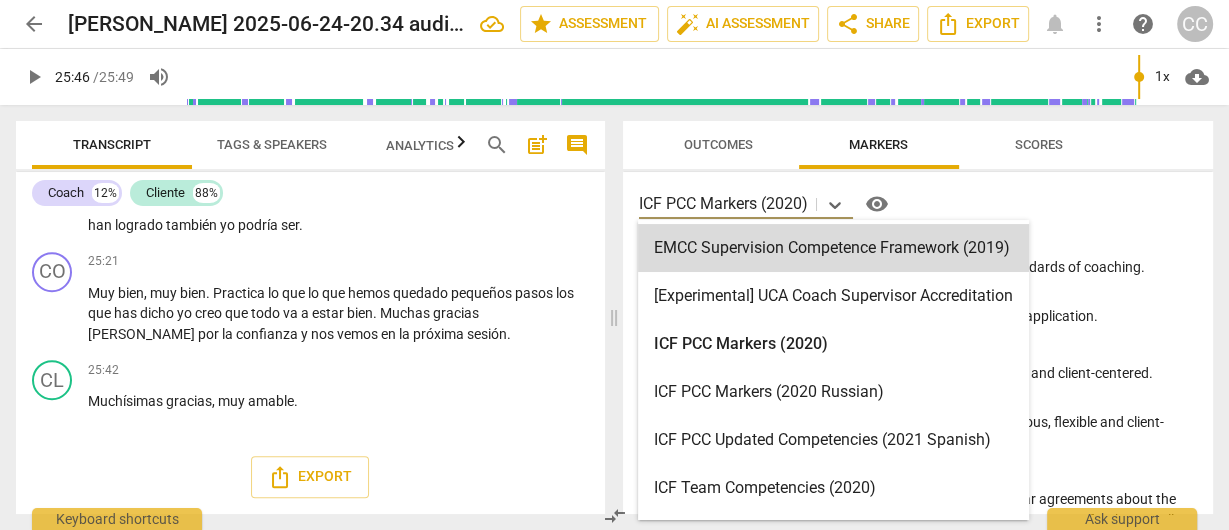 click on "CC" at bounding box center [1195, 24] 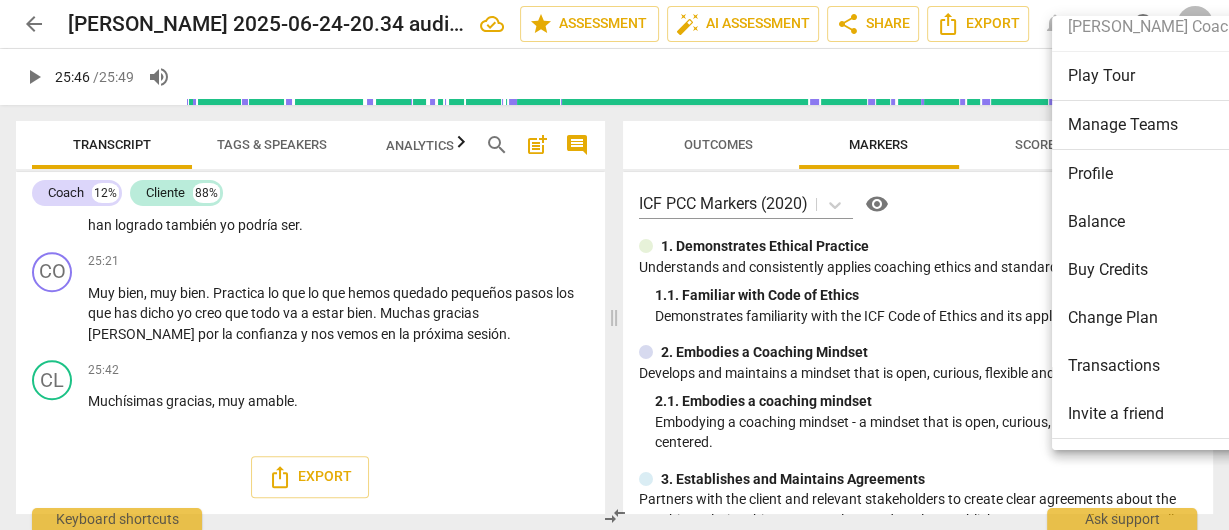 scroll, scrollTop: 64, scrollLeft: 0, axis: vertical 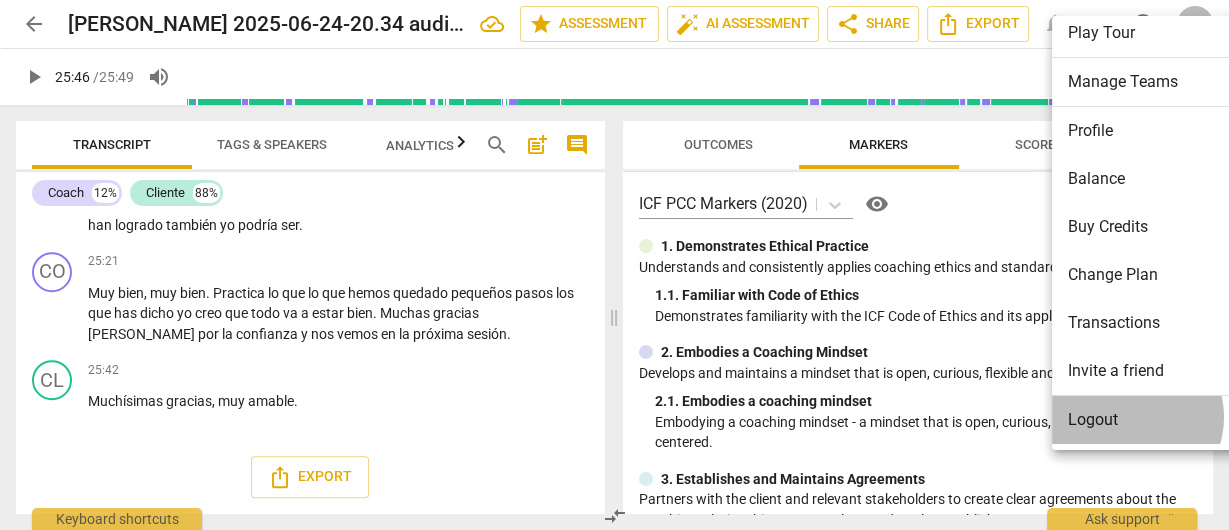 click on "Logout" at bounding box center (1169, 420) 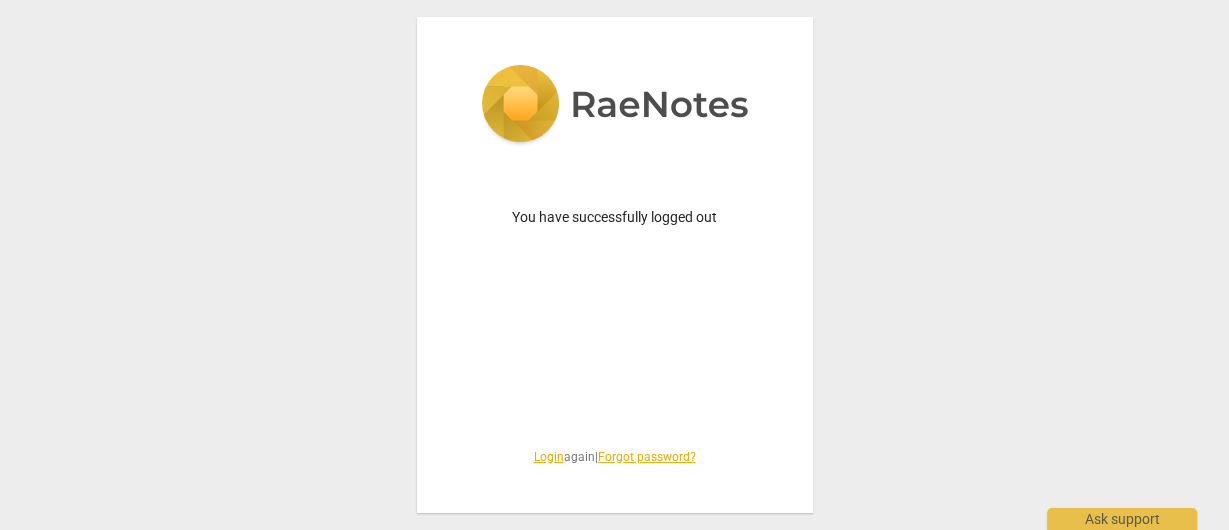 click on "Login" at bounding box center (549, 457) 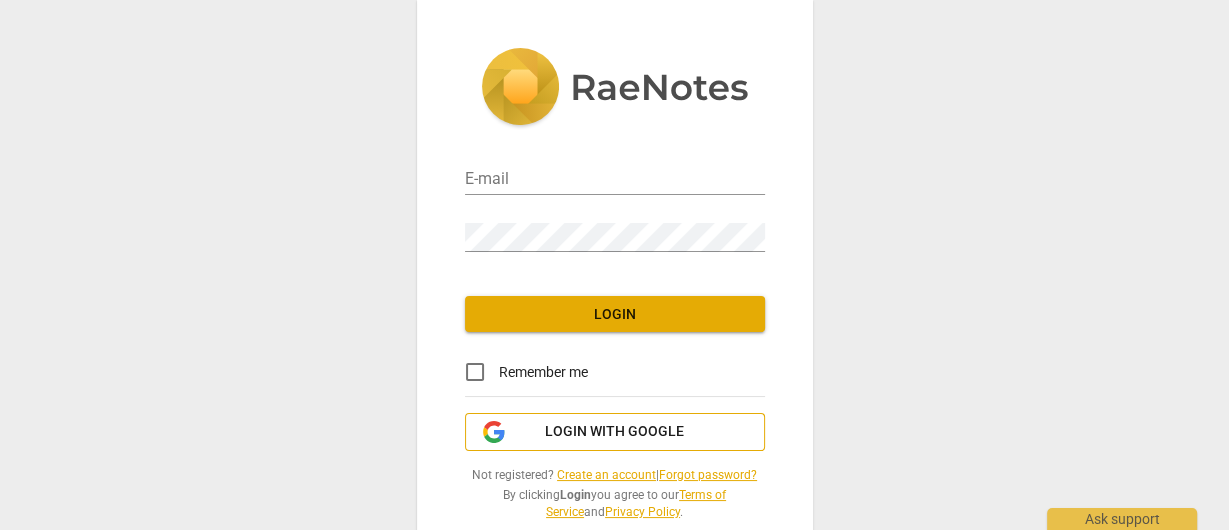 click on "Login with Google" at bounding box center [614, 432] 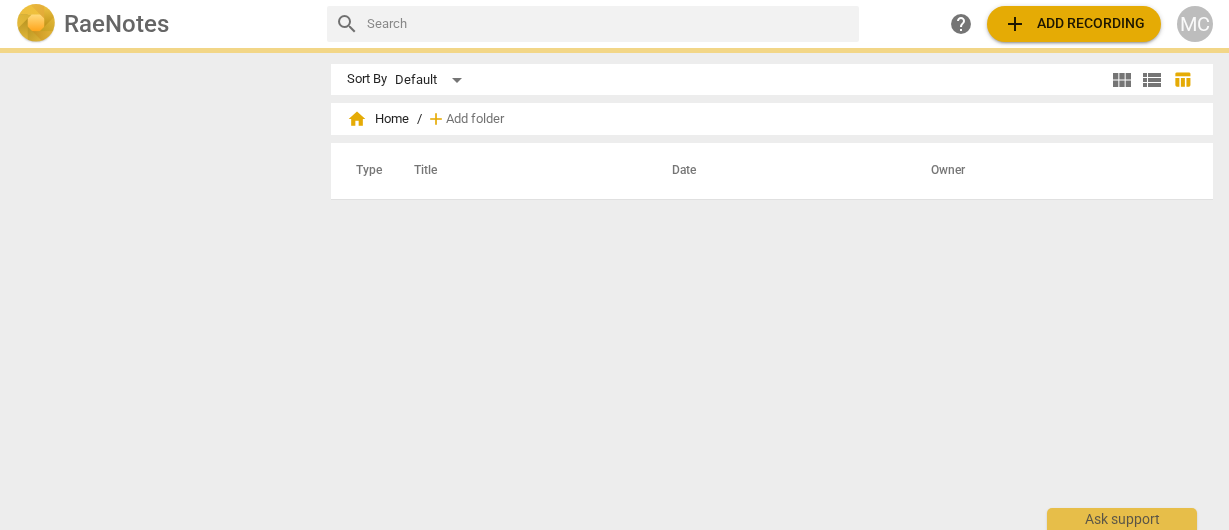 scroll, scrollTop: 0, scrollLeft: 0, axis: both 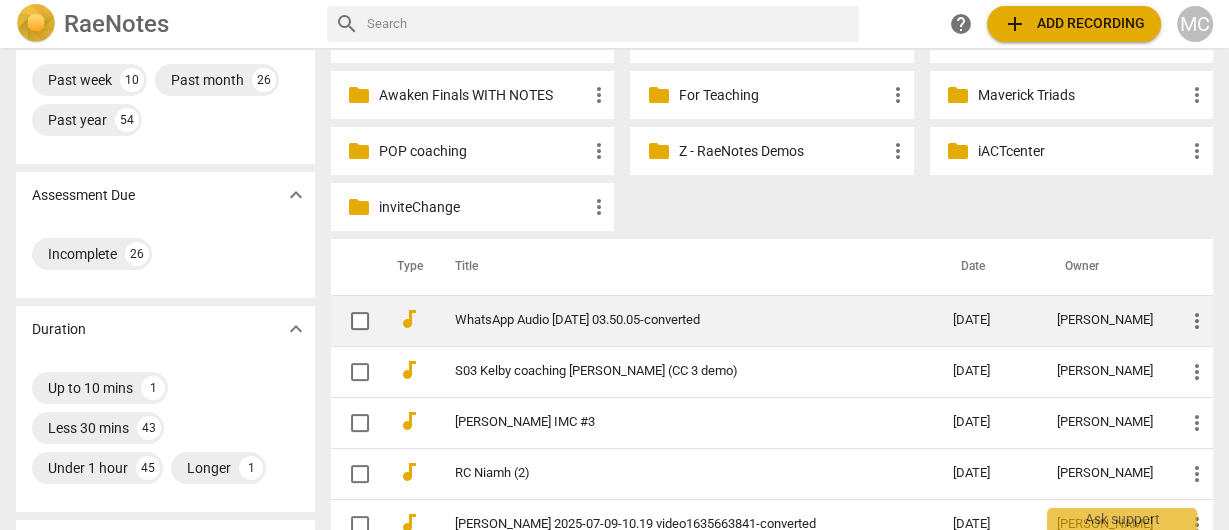 click on "WhatsApp Audio 2025-07-11 at 03.50.05-converted" at bounding box center [684, 320] 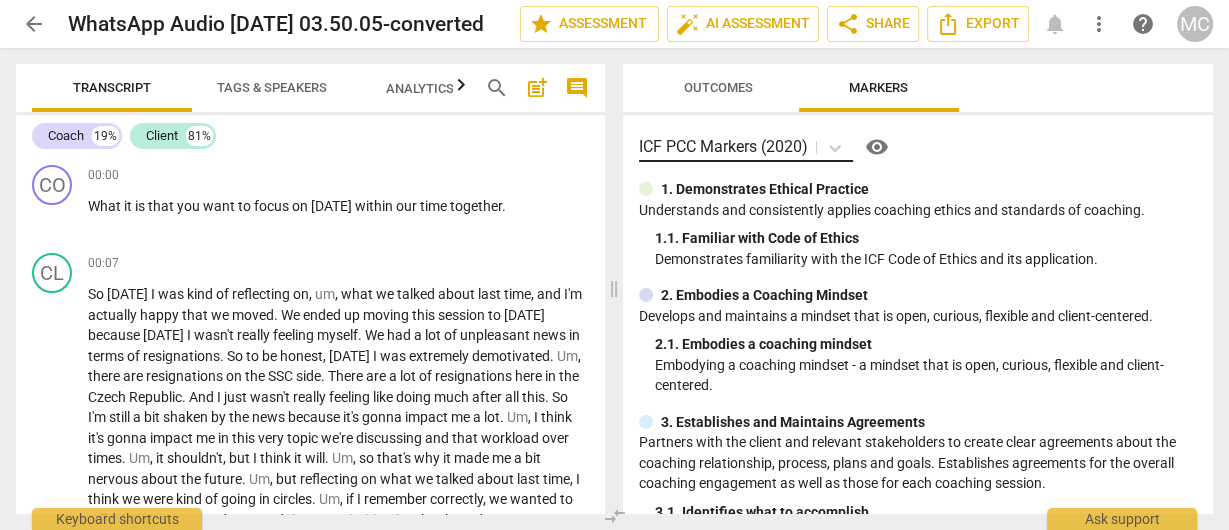 click on "ICF PCC Markers (2020)" at bounding box center (723, 146) 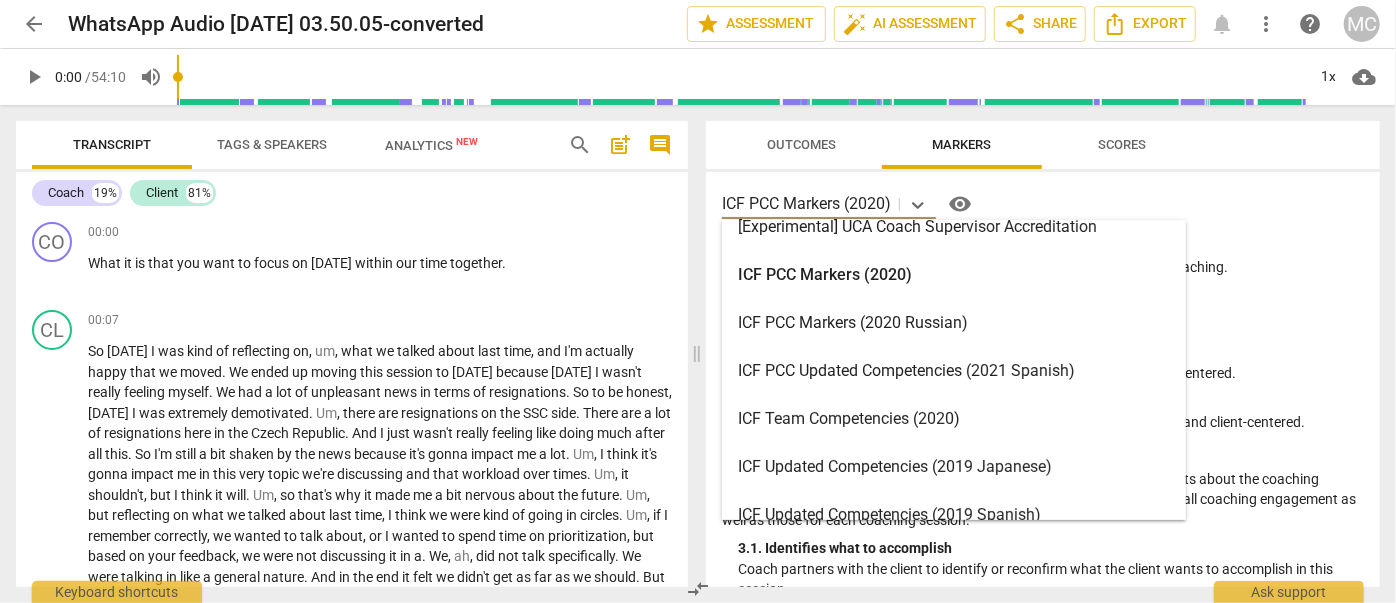 scroll, scrollTop: 0, scrollLeft: 0, axis: both 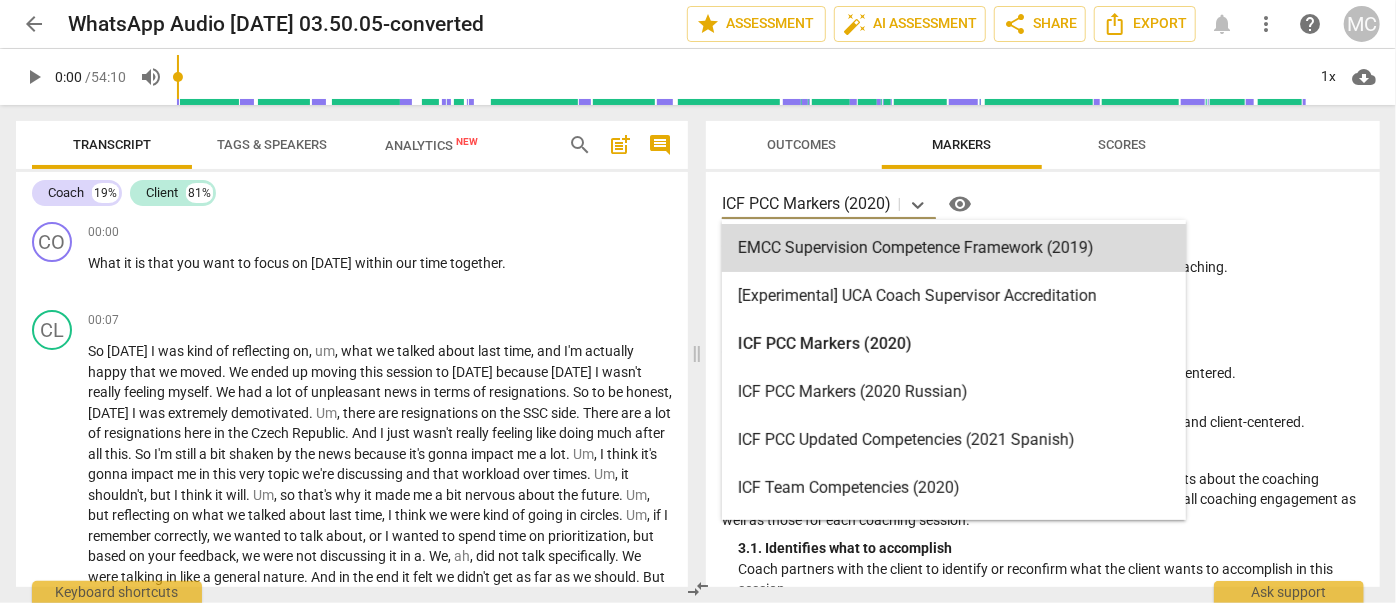 click on "MC" at bounding box center [1362, 24] 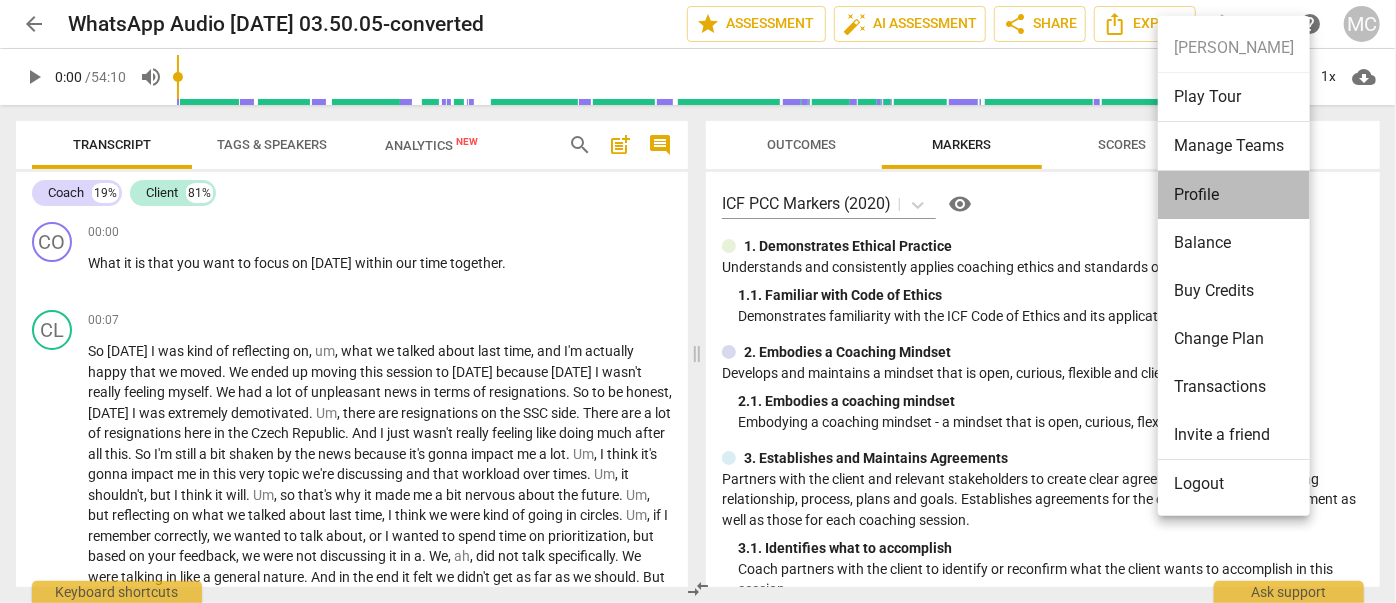 click on "Profile" at bounding box center (1234, 195) 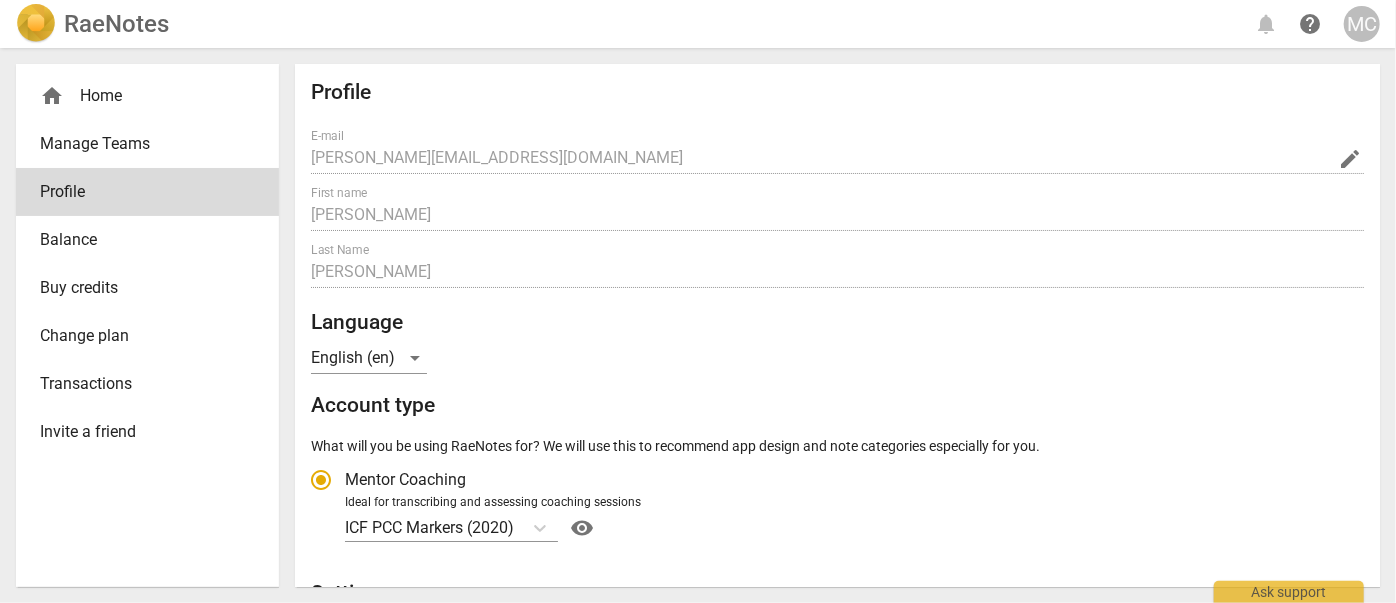 radio on "false" 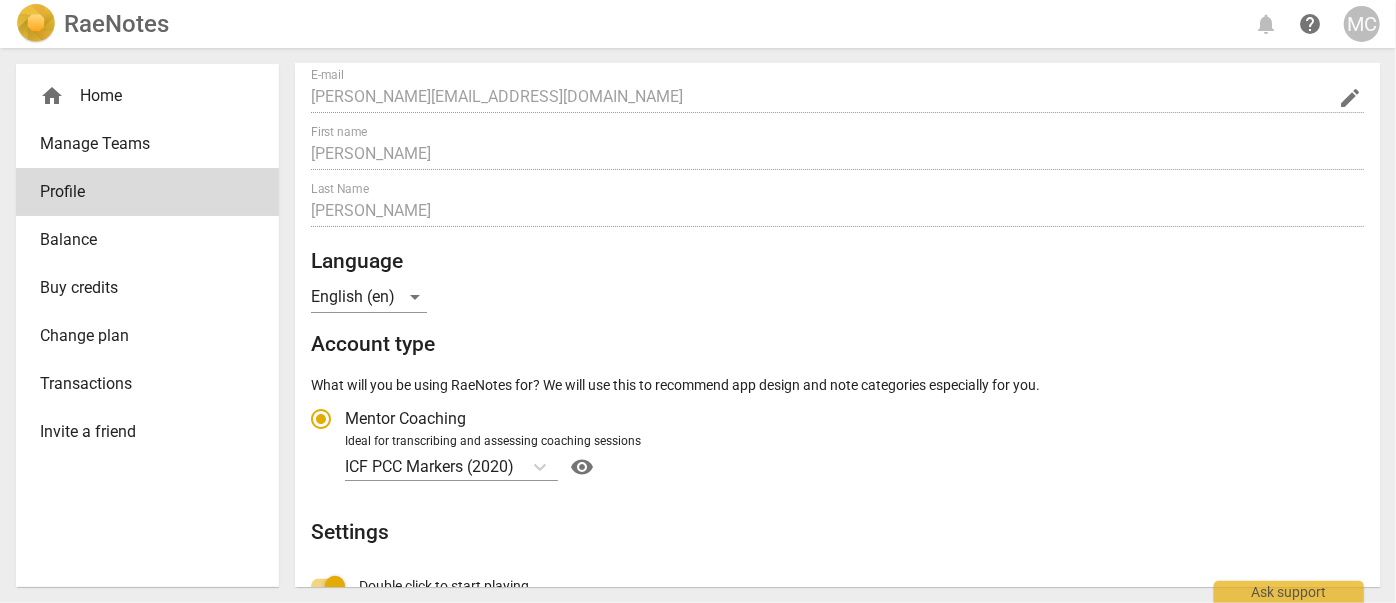 scroll, scrollTop: 90, scrollLeft: 0, axis: vertical 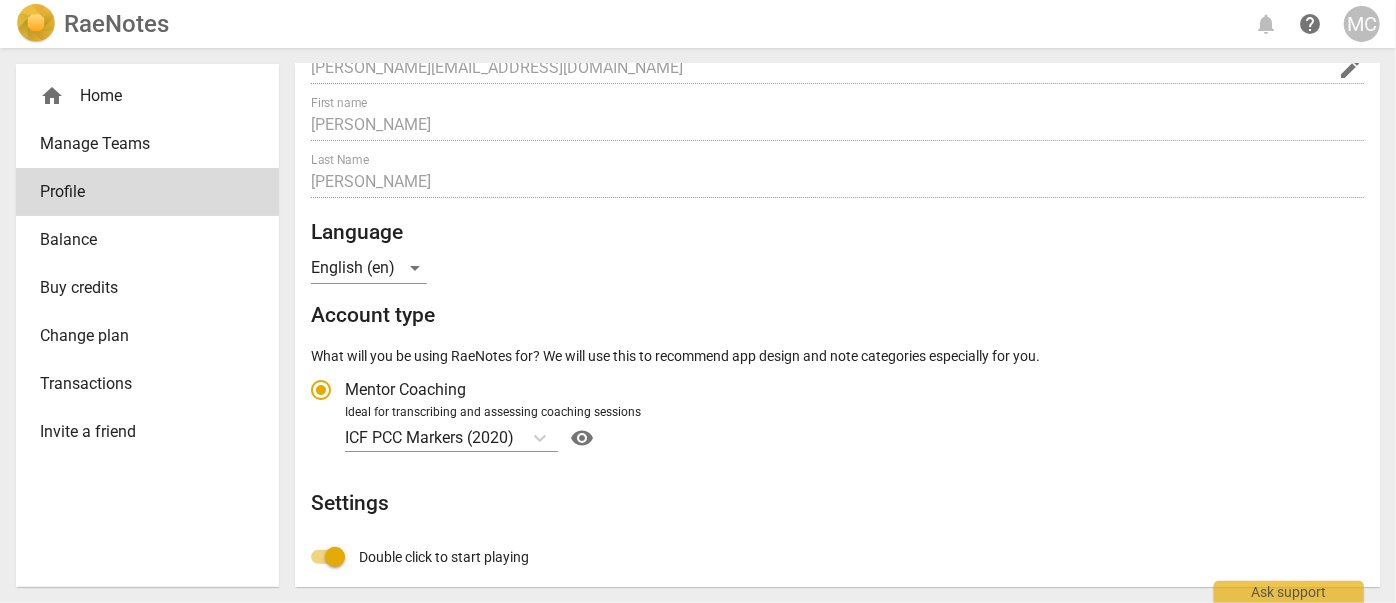 click on "Change plan" at bounding box center [147, 336] 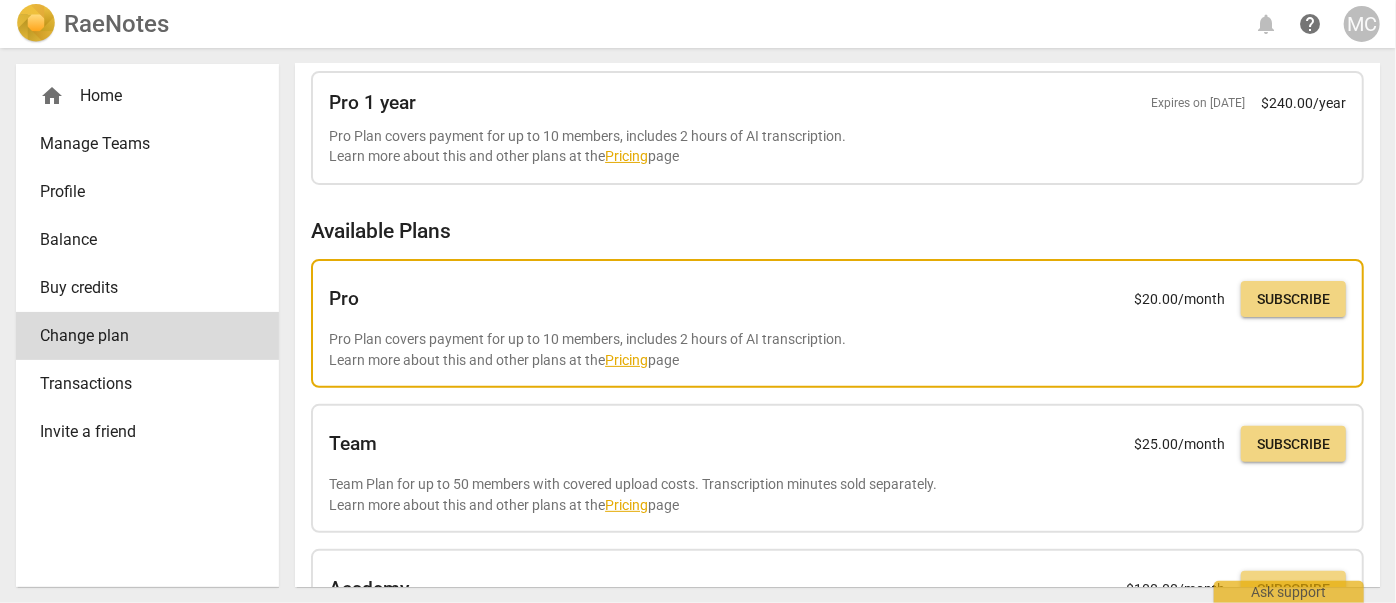 scroll, scrollTop: 181, scrollLeft: 0, axis: vertical 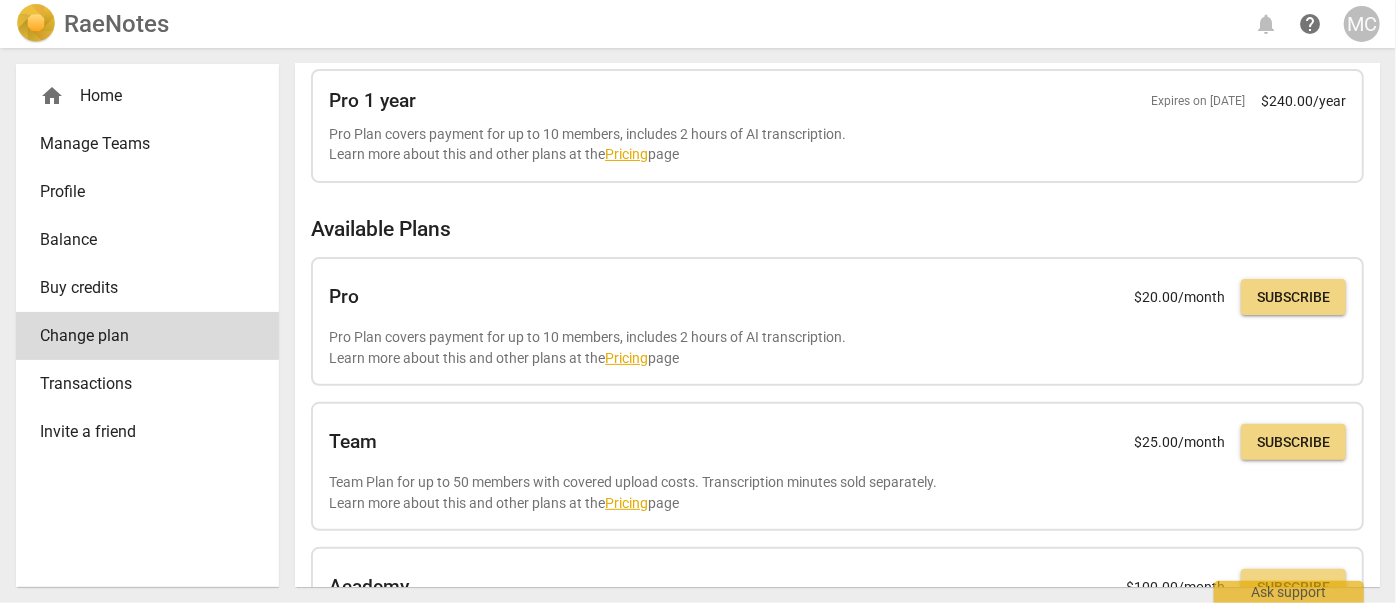 click on "Balance" at bounding box center (139, 240) 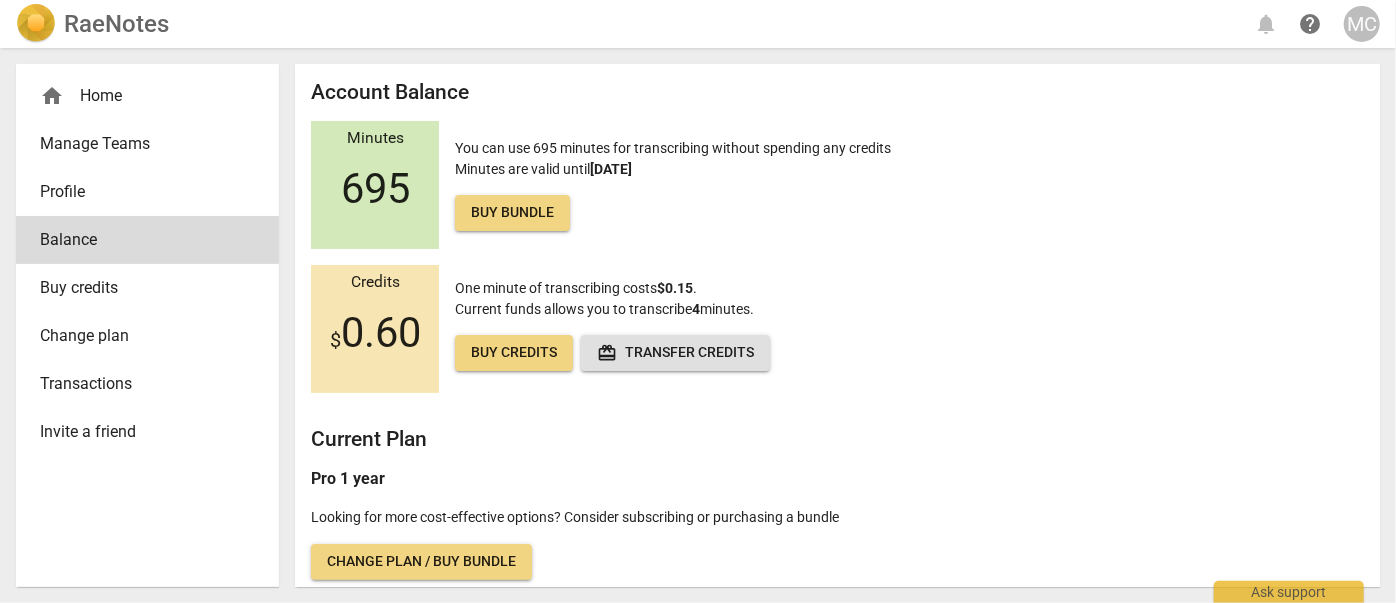 click on "Manage Teams" at bounding box center [139, 144] 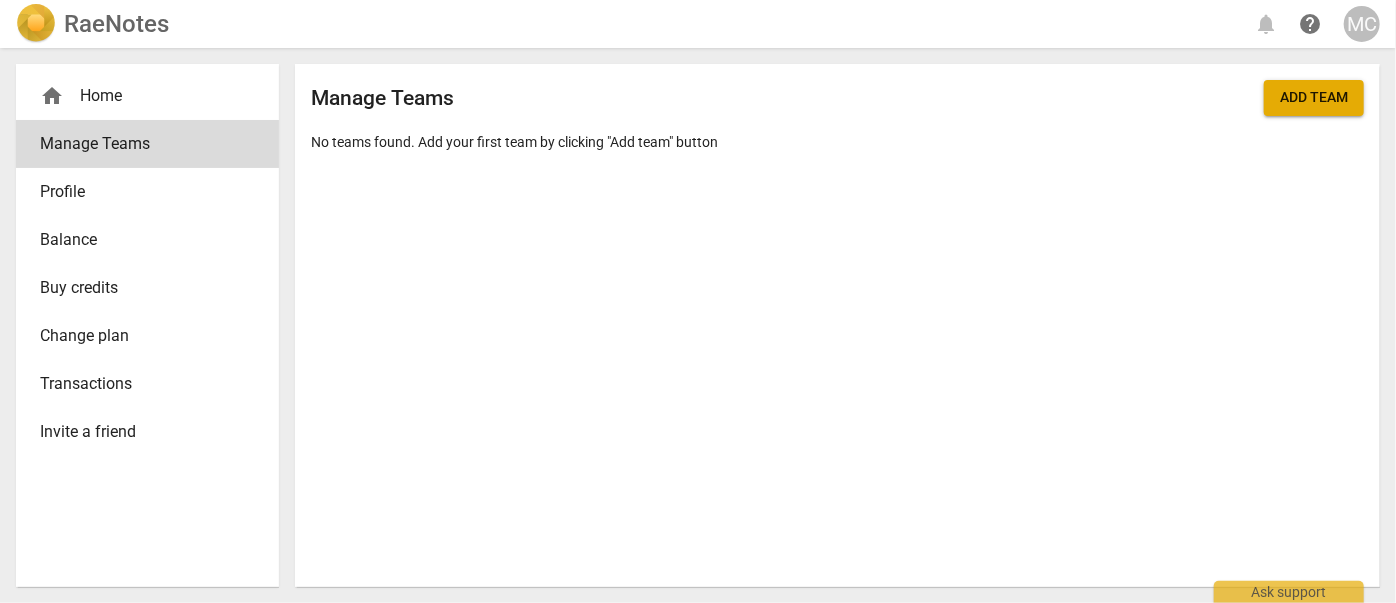 click on "RaeNotes" at bounding box center (116, 24) 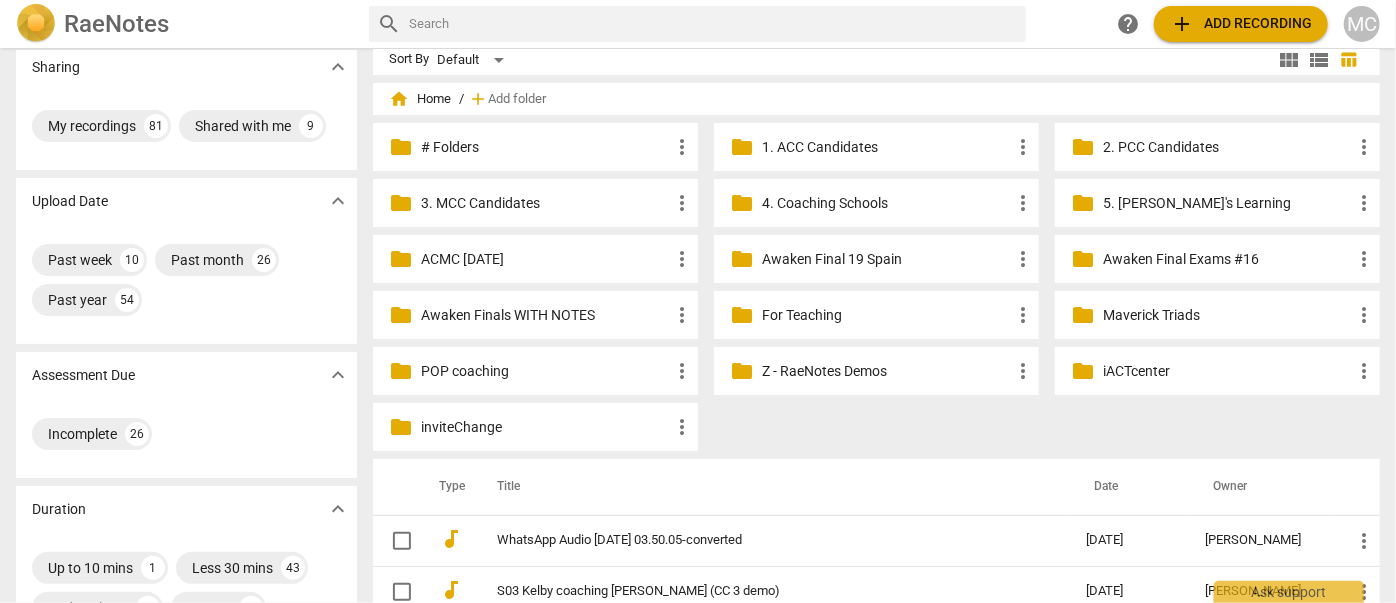 scroll, scrollTop: 0, scrollLeft: 0, axis: both 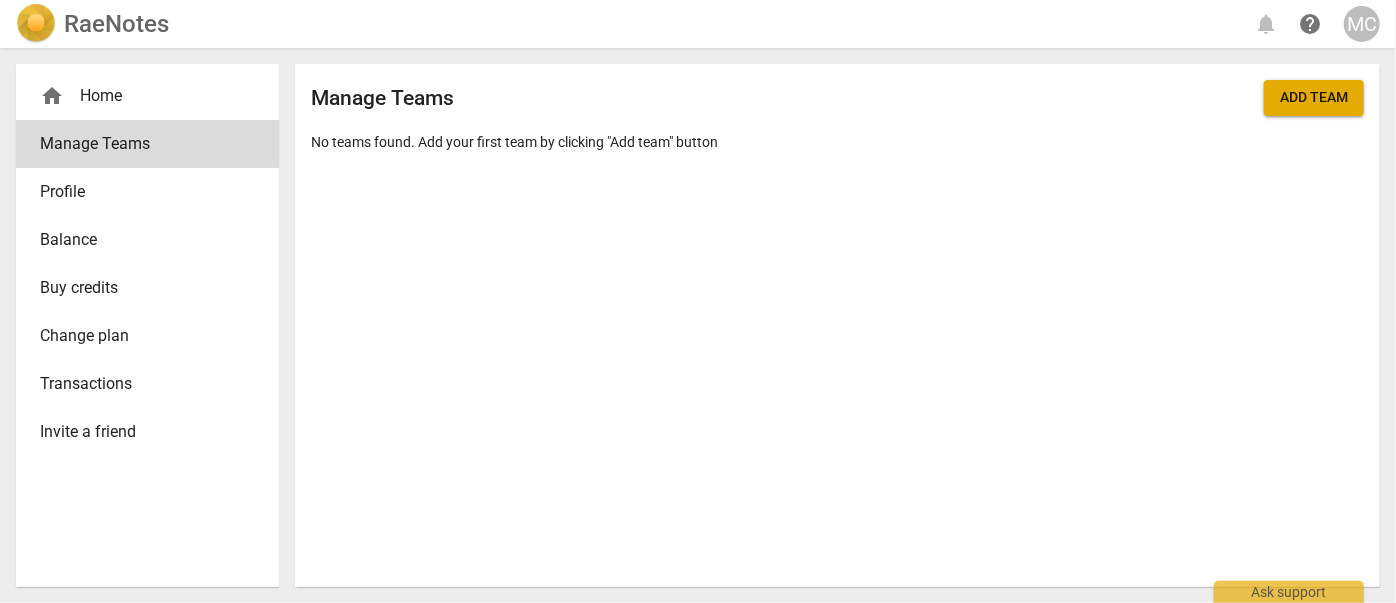 click on "Buy credits" at bounding box center (139, 288) 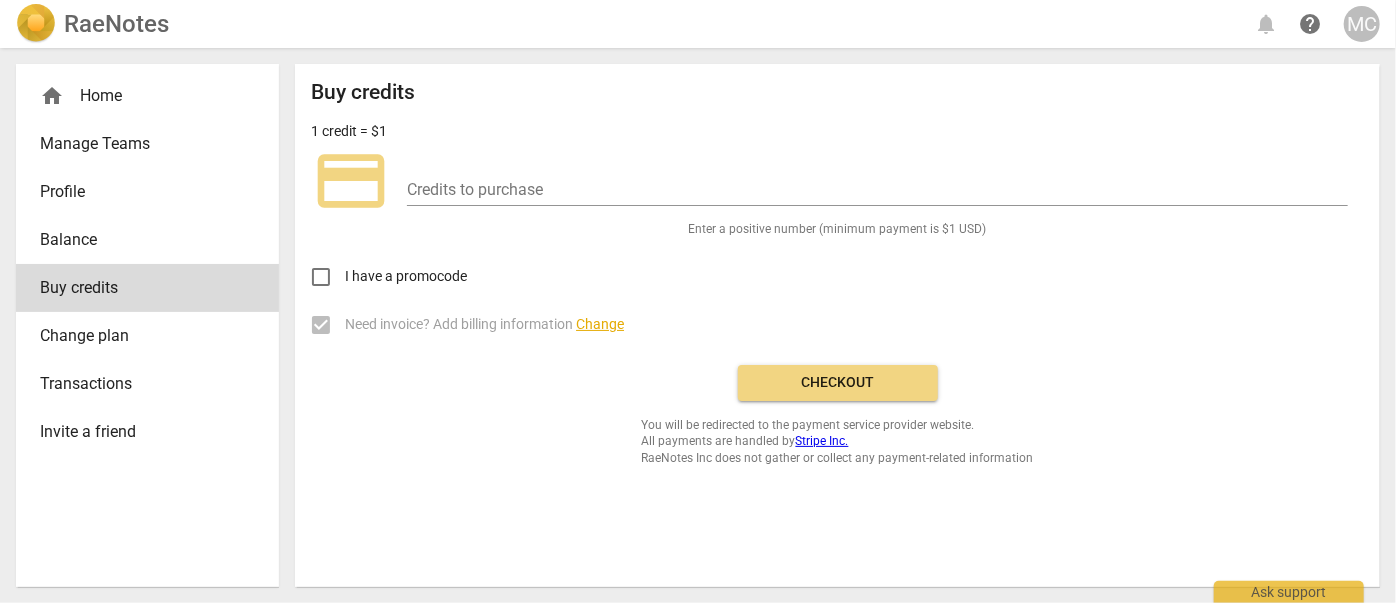 click on "Balance" at bounding box center [139, 240] 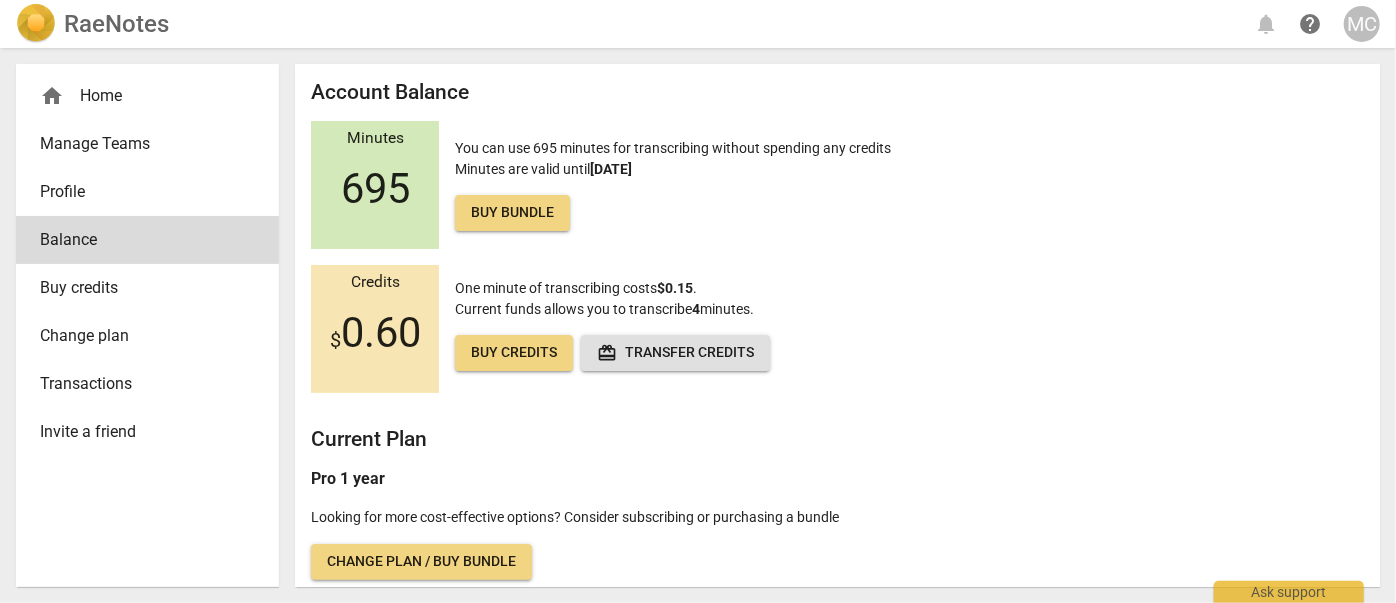 click on "RaeNotes" at bounding box center [116, 24] 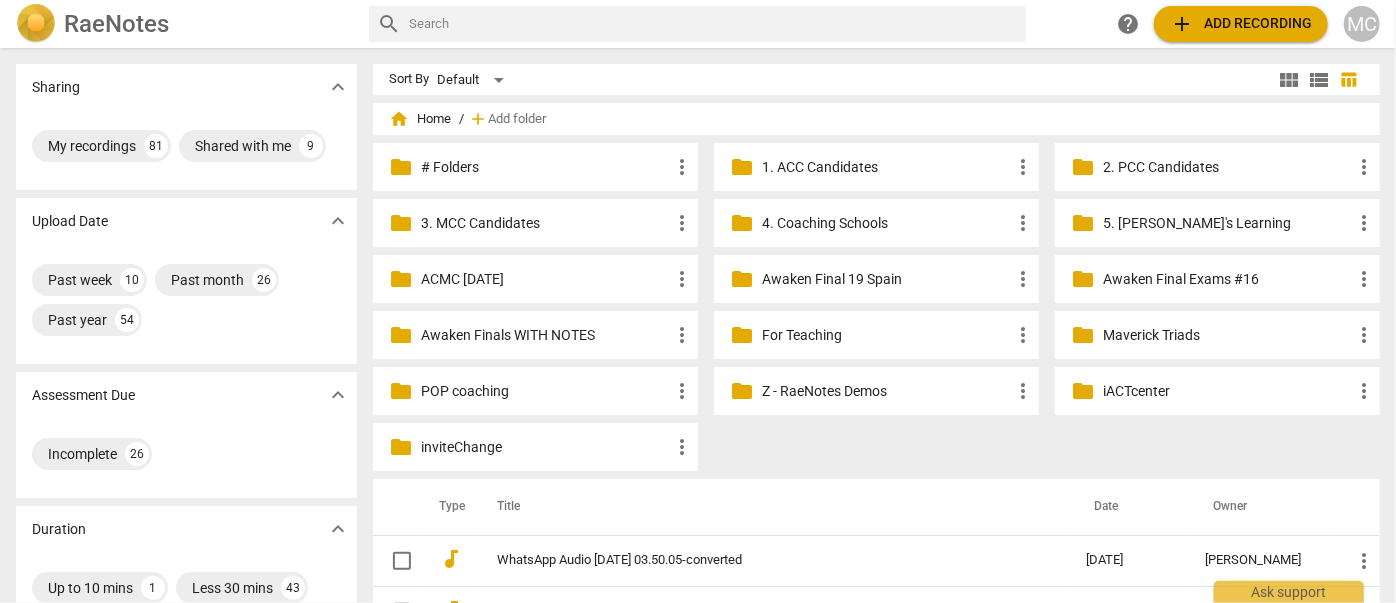 click on "RaeNotes search help add   Add recording MC" at bounding box center (698, 24) 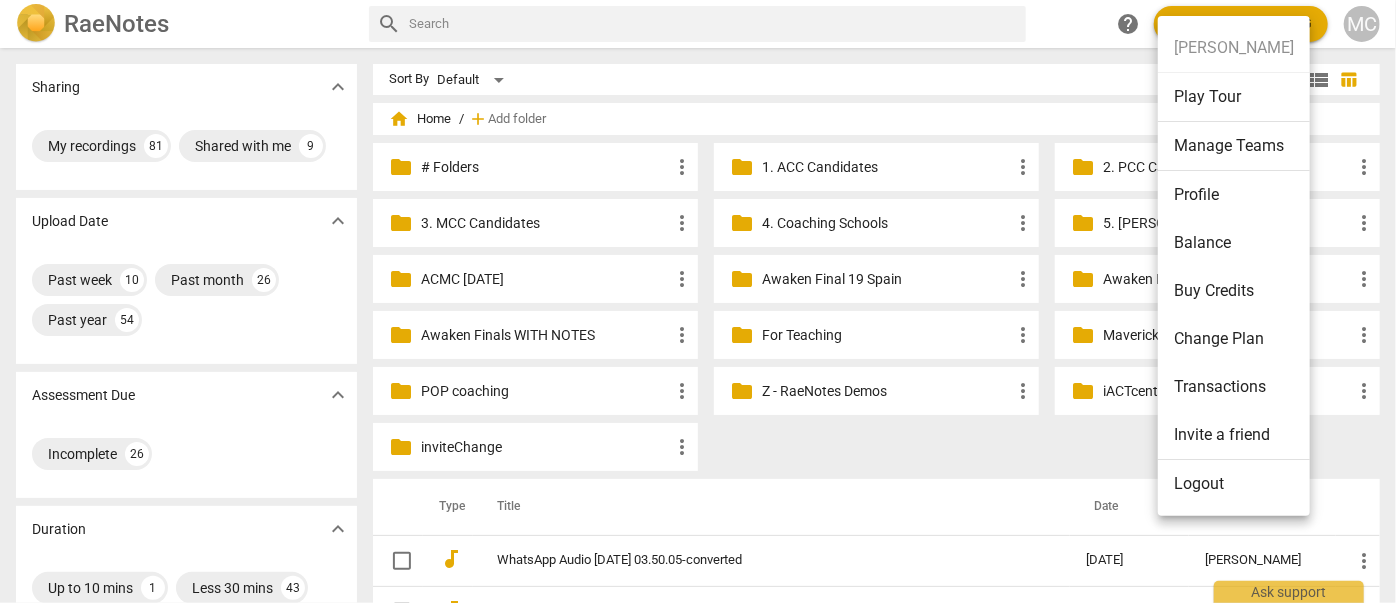 click on "Profile" at bounding box center [1234, 195] 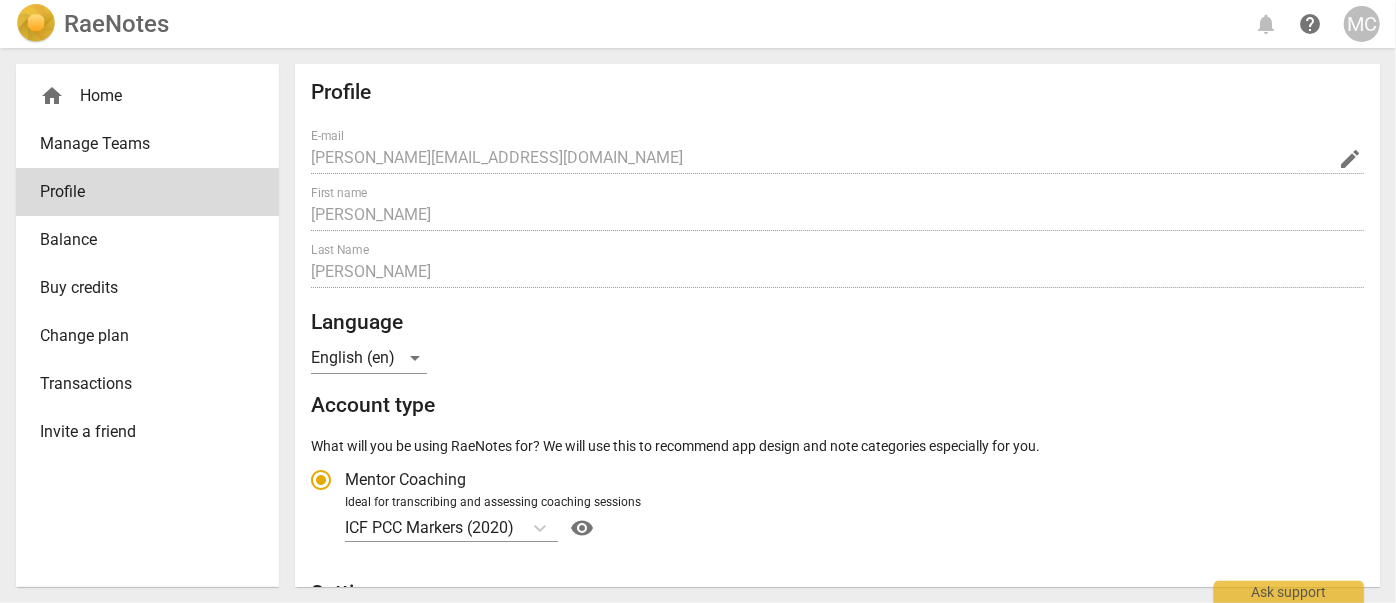 radio on "false" 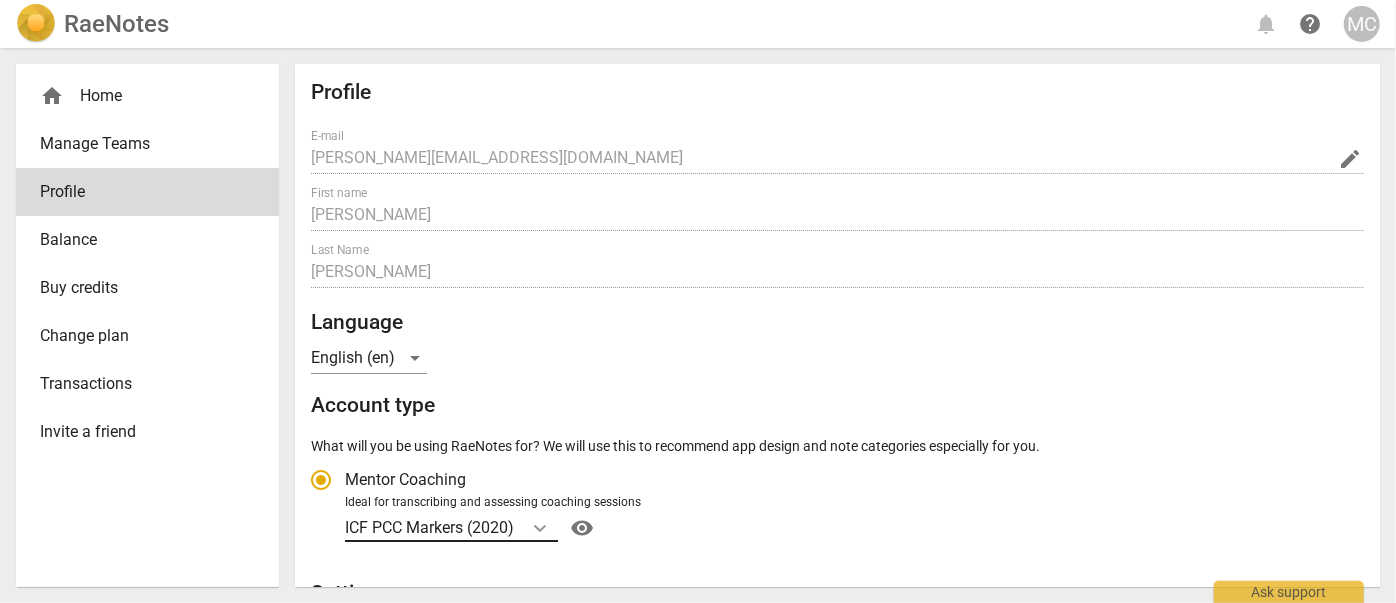 click 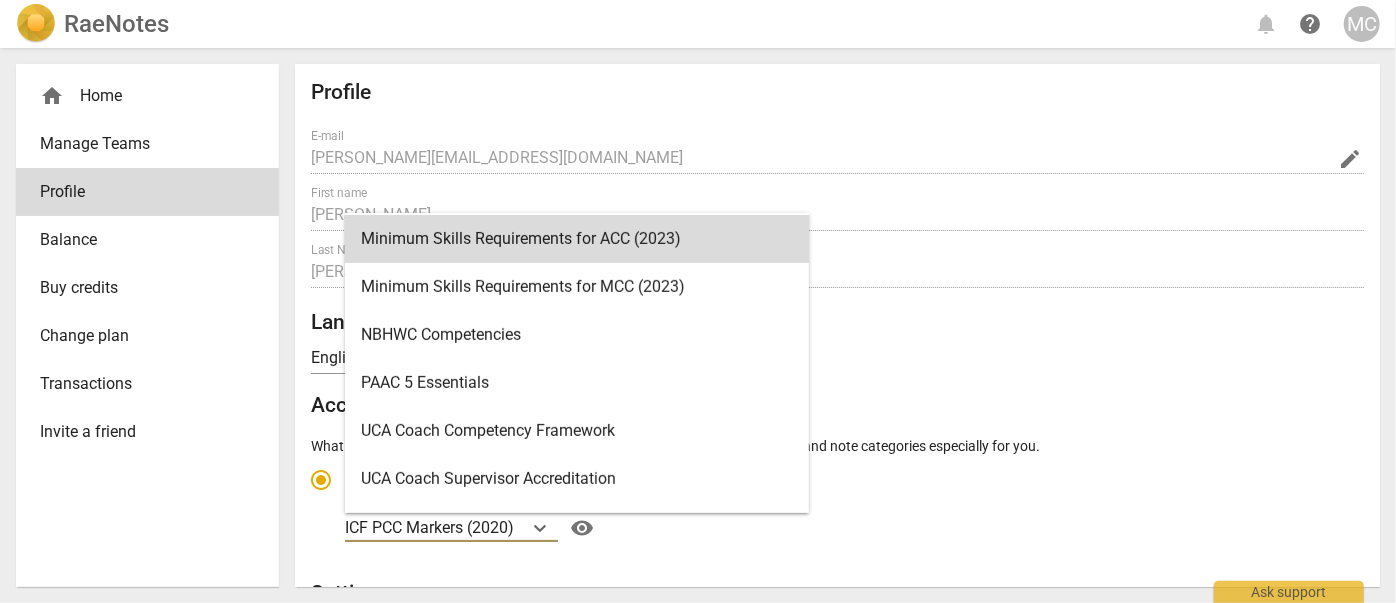 scroll, scrollTop: 523, scrollLeft: 0, axis: vertical 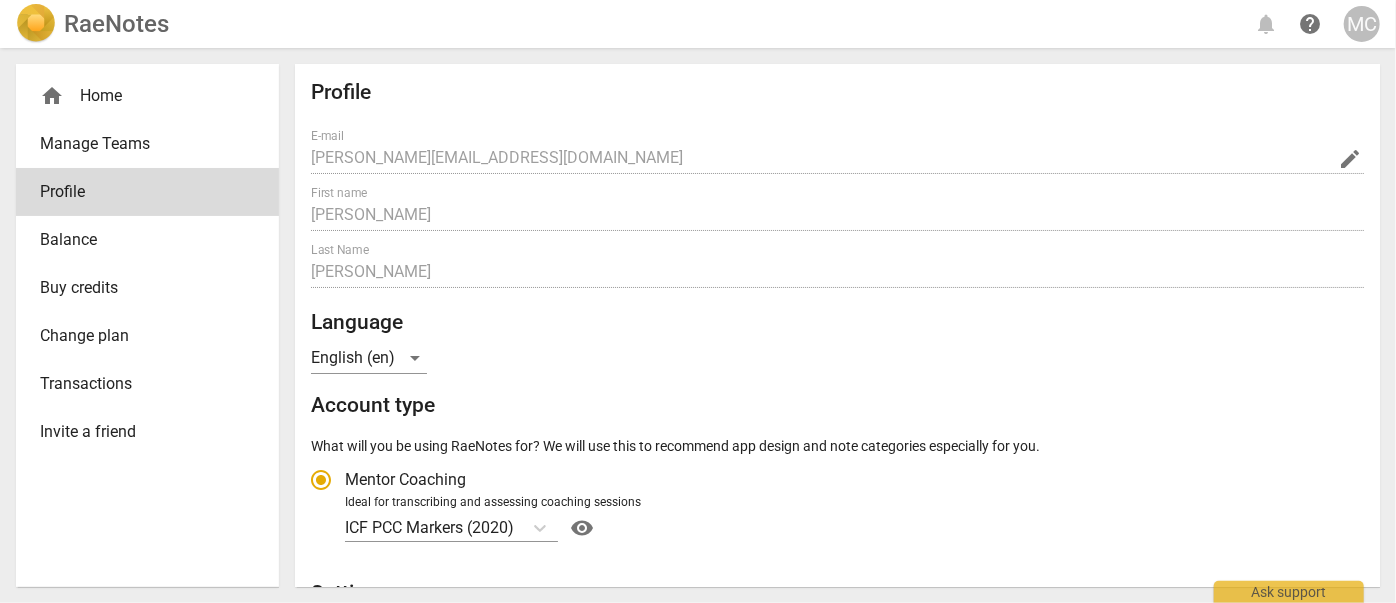 click on "RaeNotes" at bounding box center (116, 24) 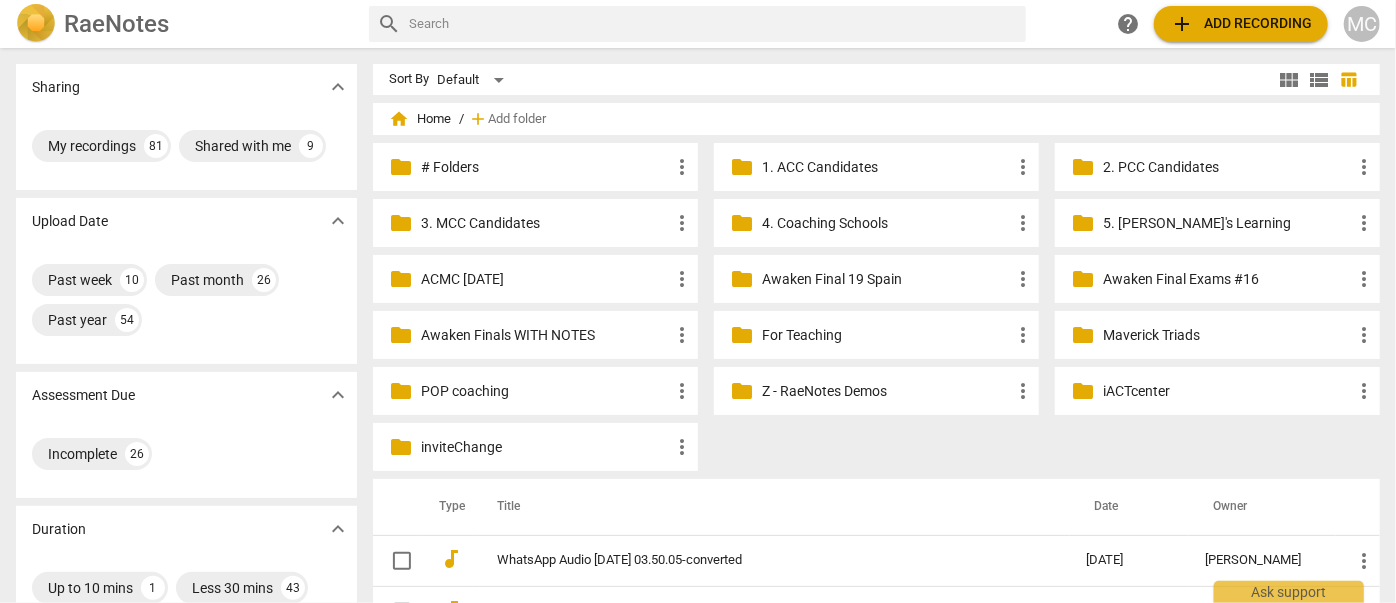 click on "MC" at bounding box center [1362, 24] 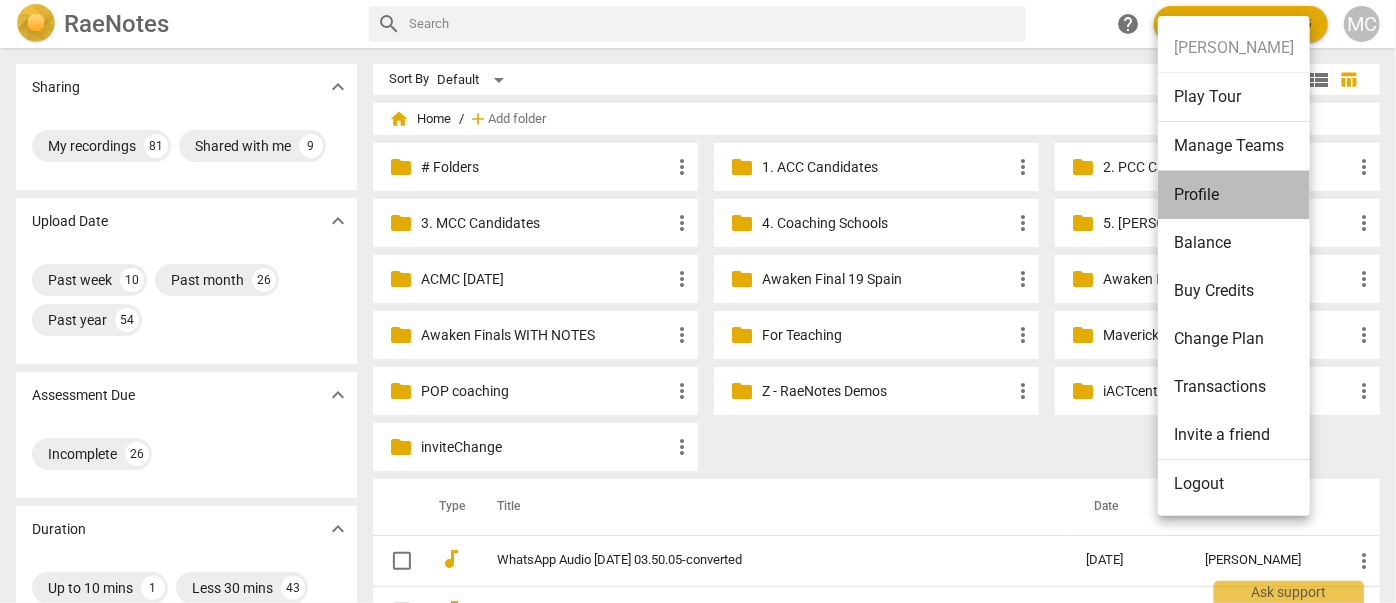 click on "Profile" at bounding box center [1234, 195] 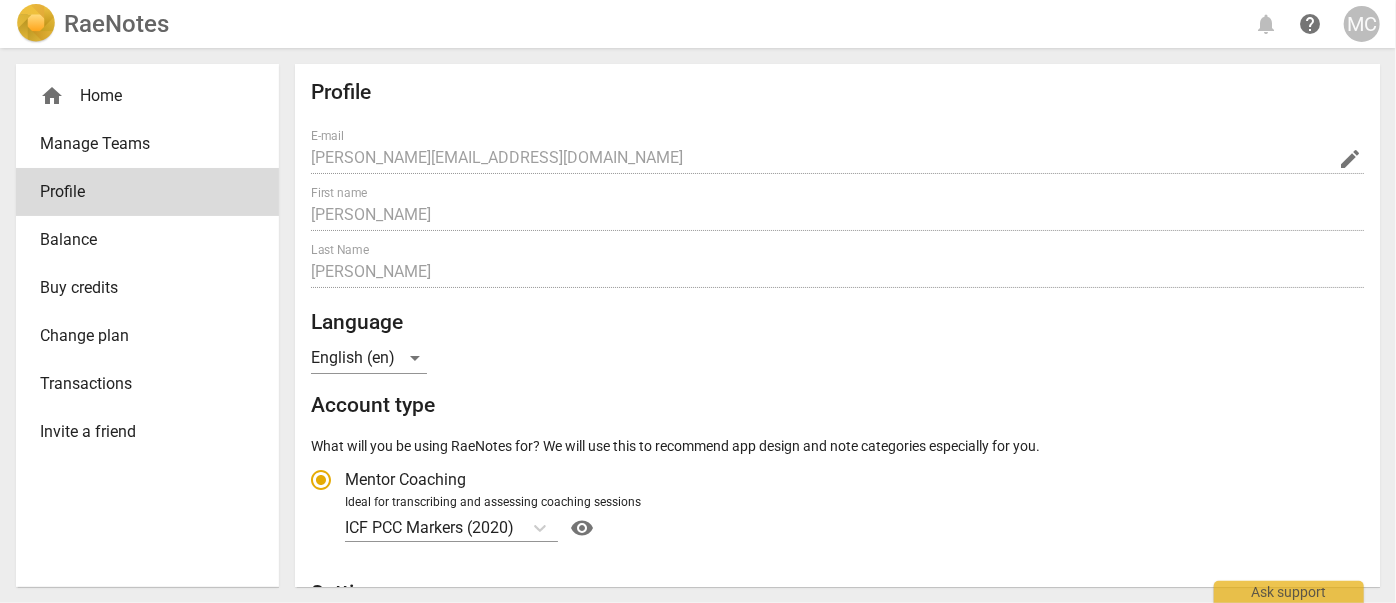 radio on "false" 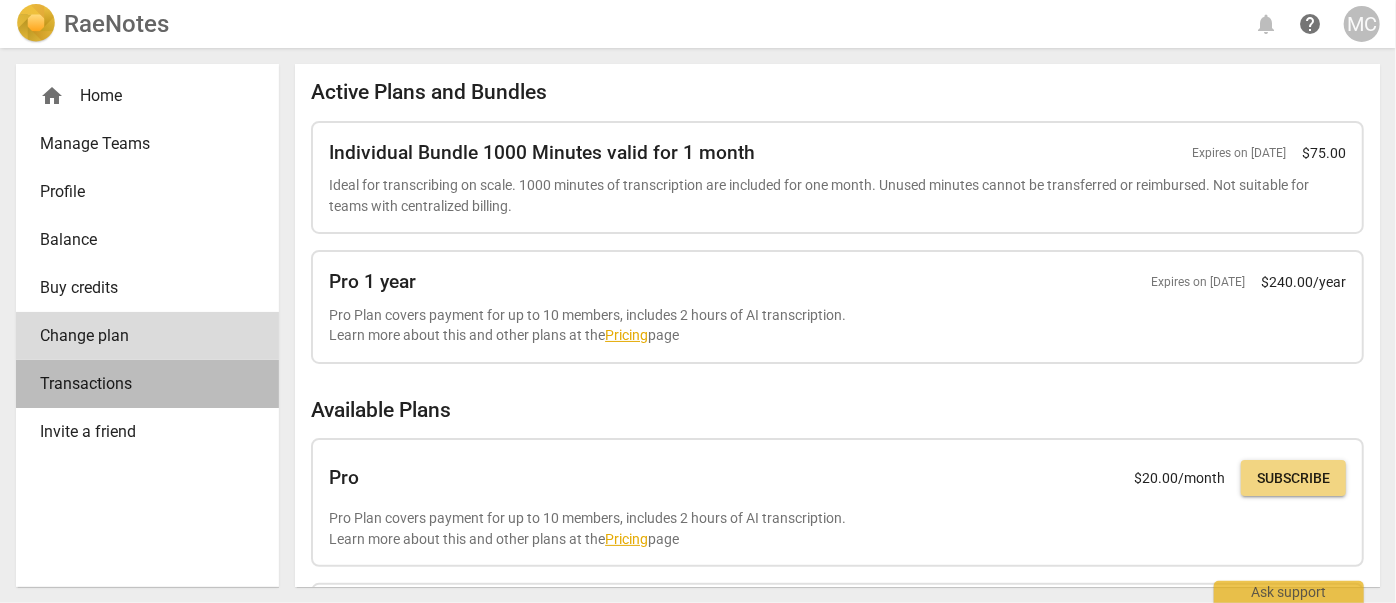 click on "Transactions" at bounding box center (147, 384) 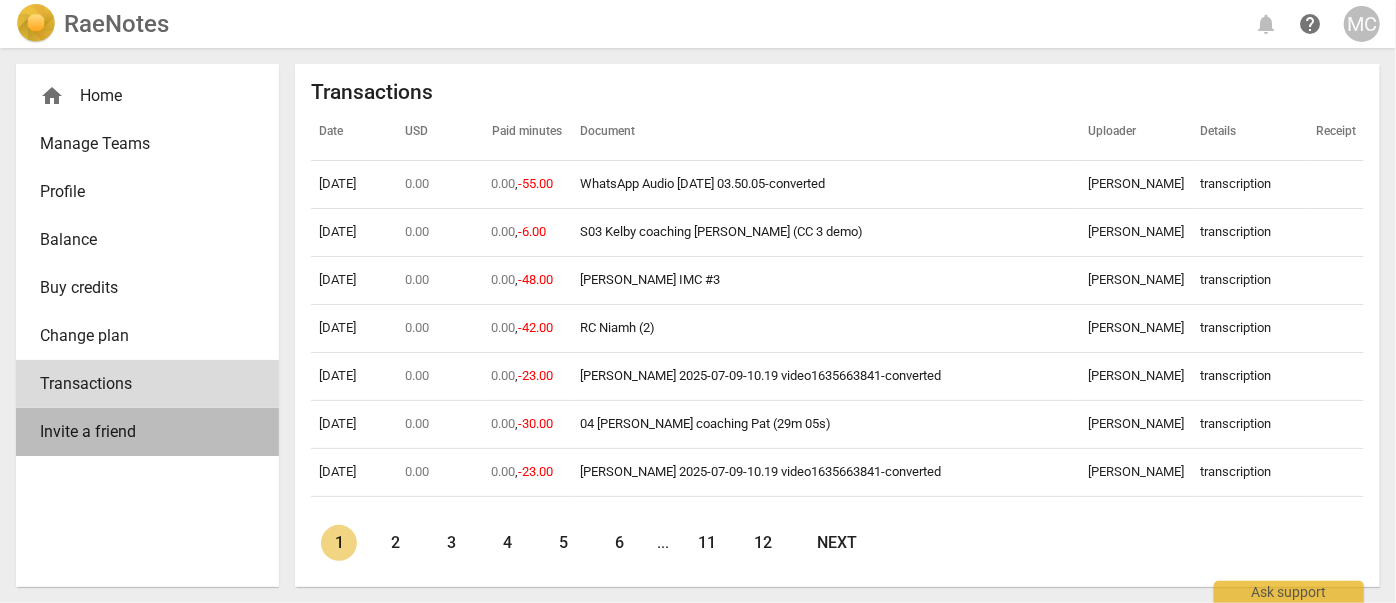 click on "Invite a friend" at bounding box center (139, 432) 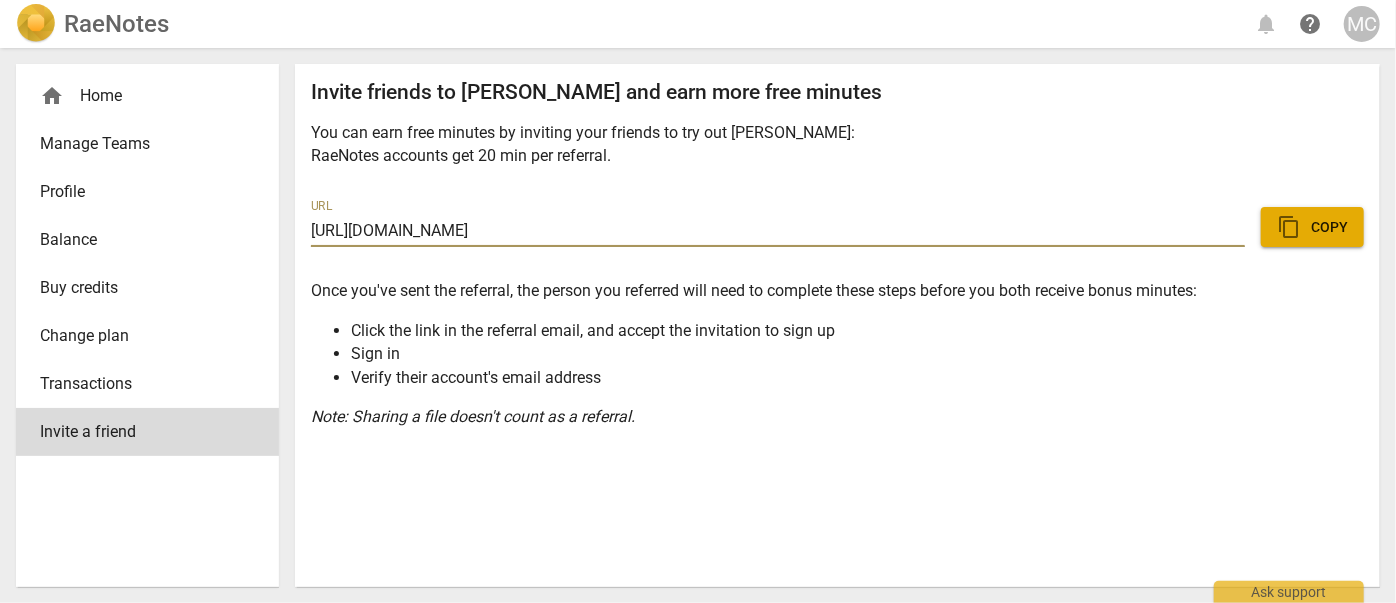 click on "Buy credits" at bounding box center [139, 288] 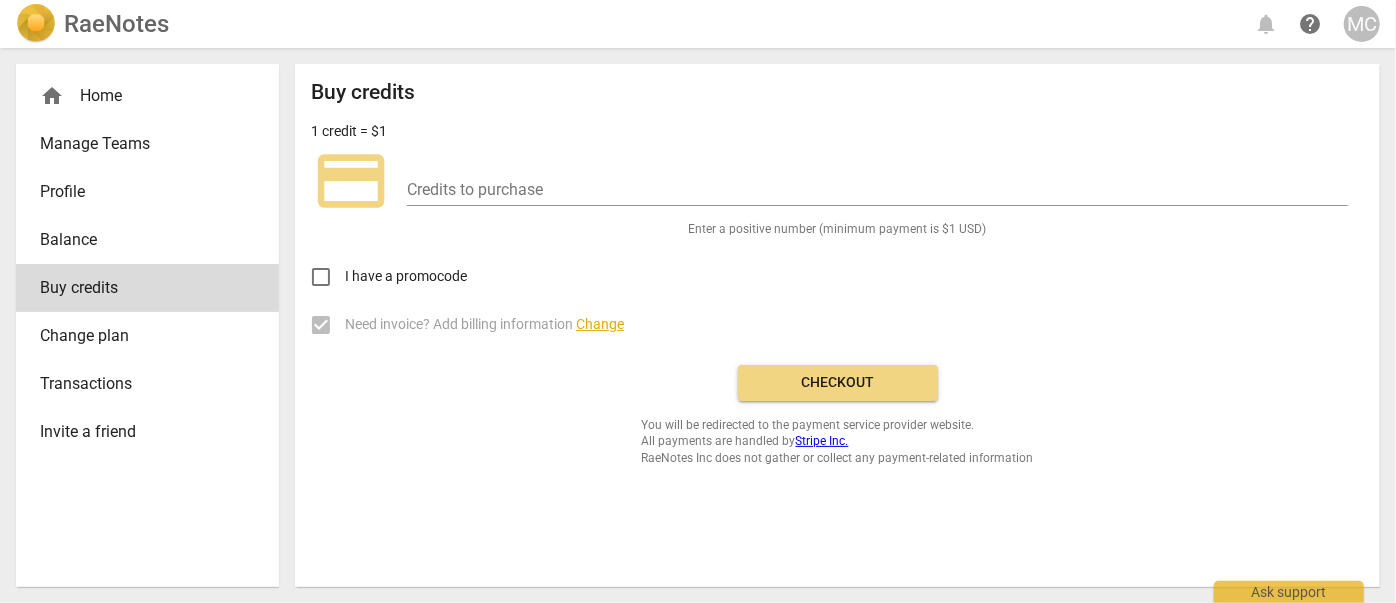 click on "Balance" at bounding box center (139, 240) 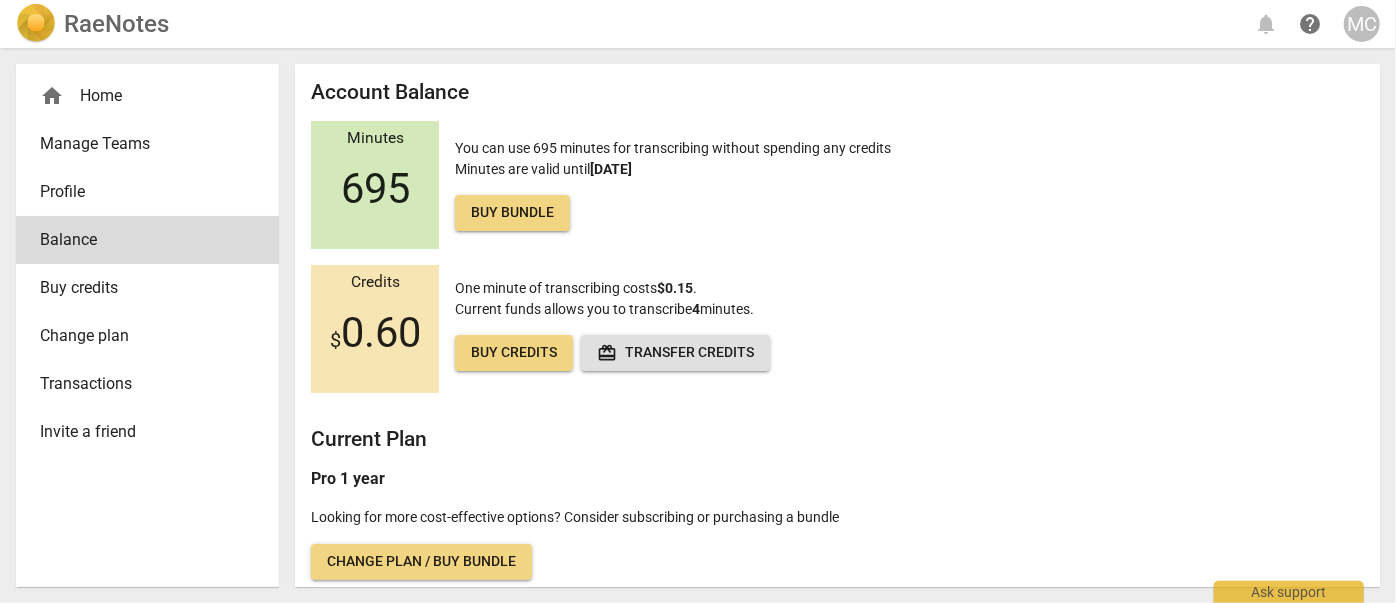 click on "Buy credits" at bounding box center [139, 288] 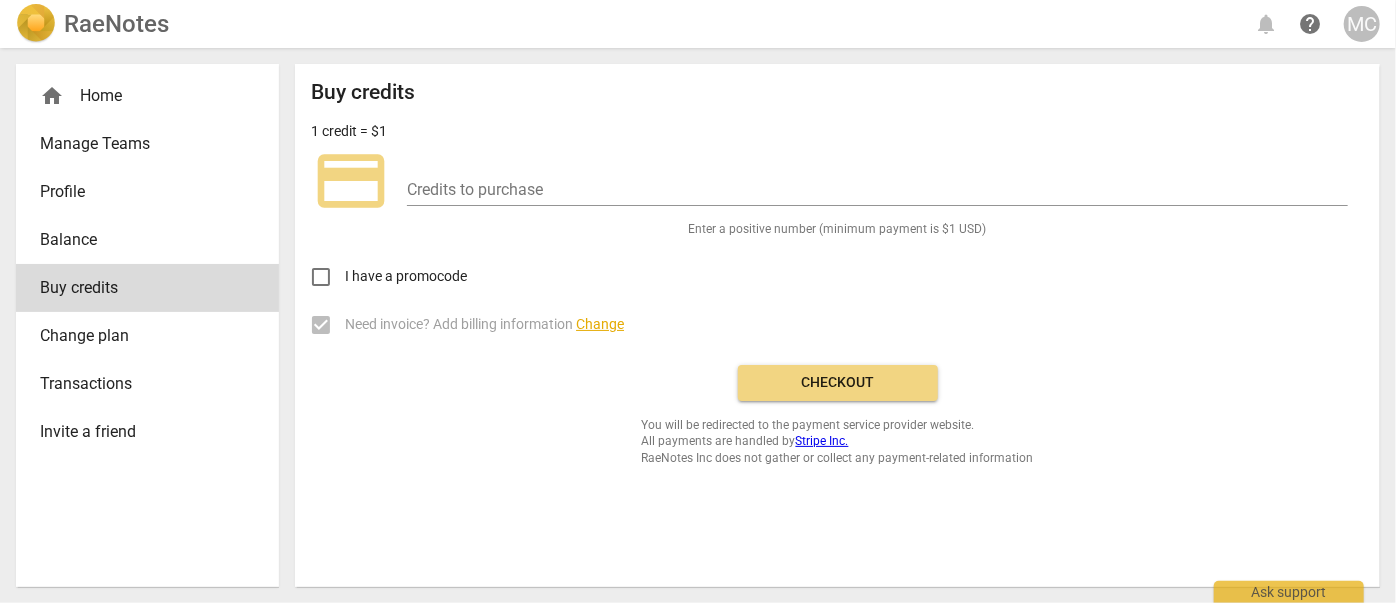 click on "Change plan" at bounding box center [139, 336] 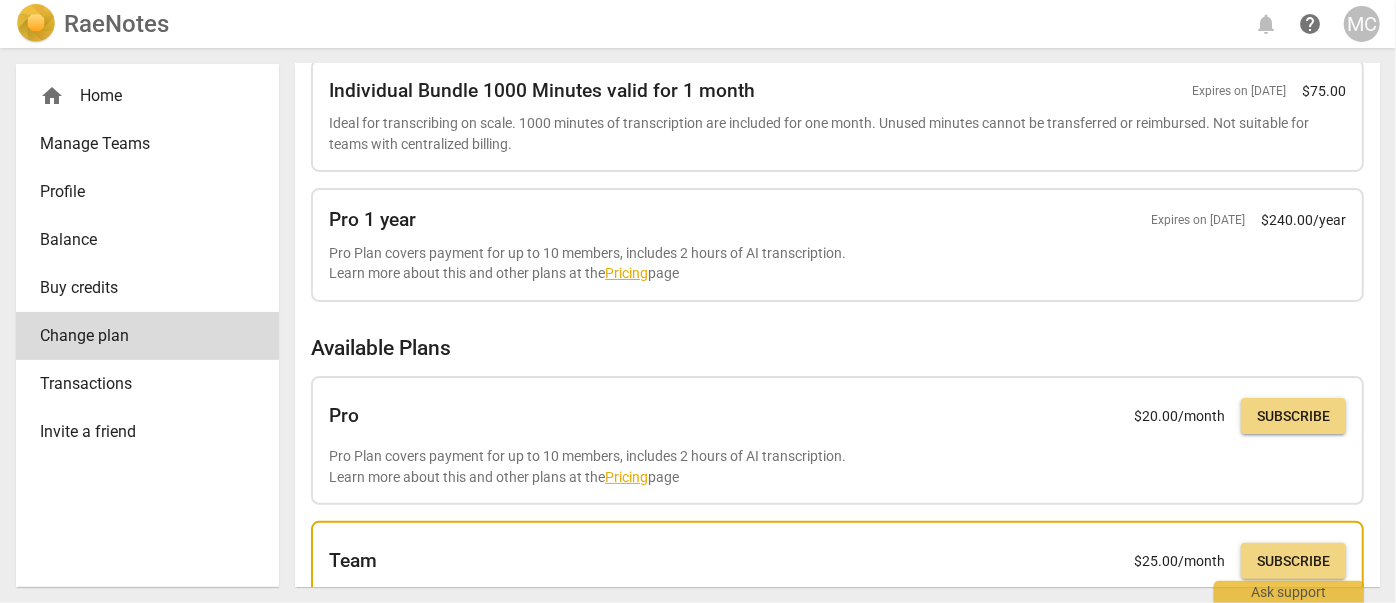 scroll, scrollTop: 272, scrollLeft: 0, axis: vertical 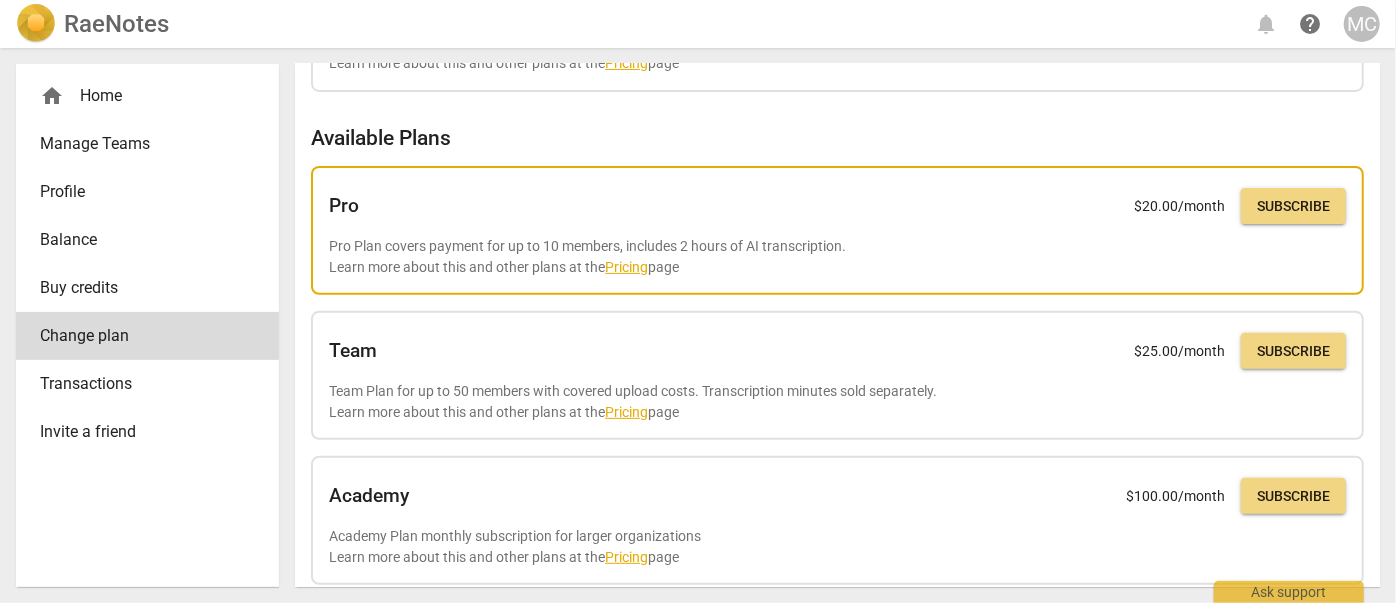 click on "Pricing" at bounding box center [626, 267] 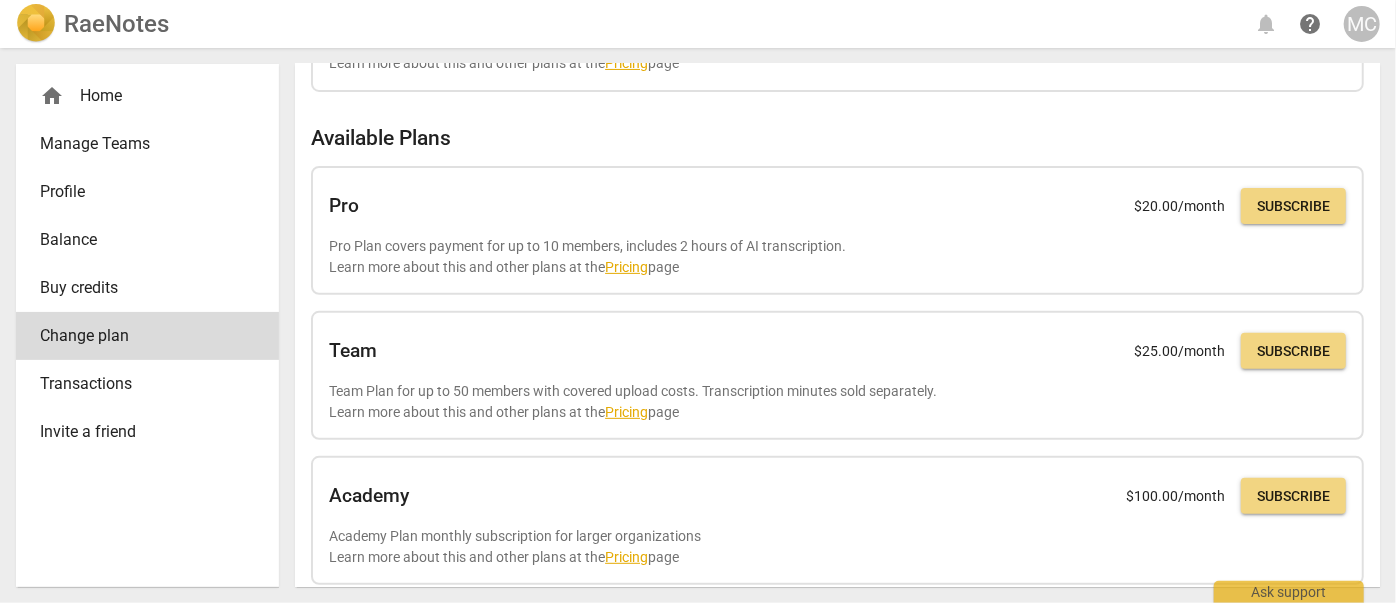 click on "Manage Teams" at bounding box center [147, 144] 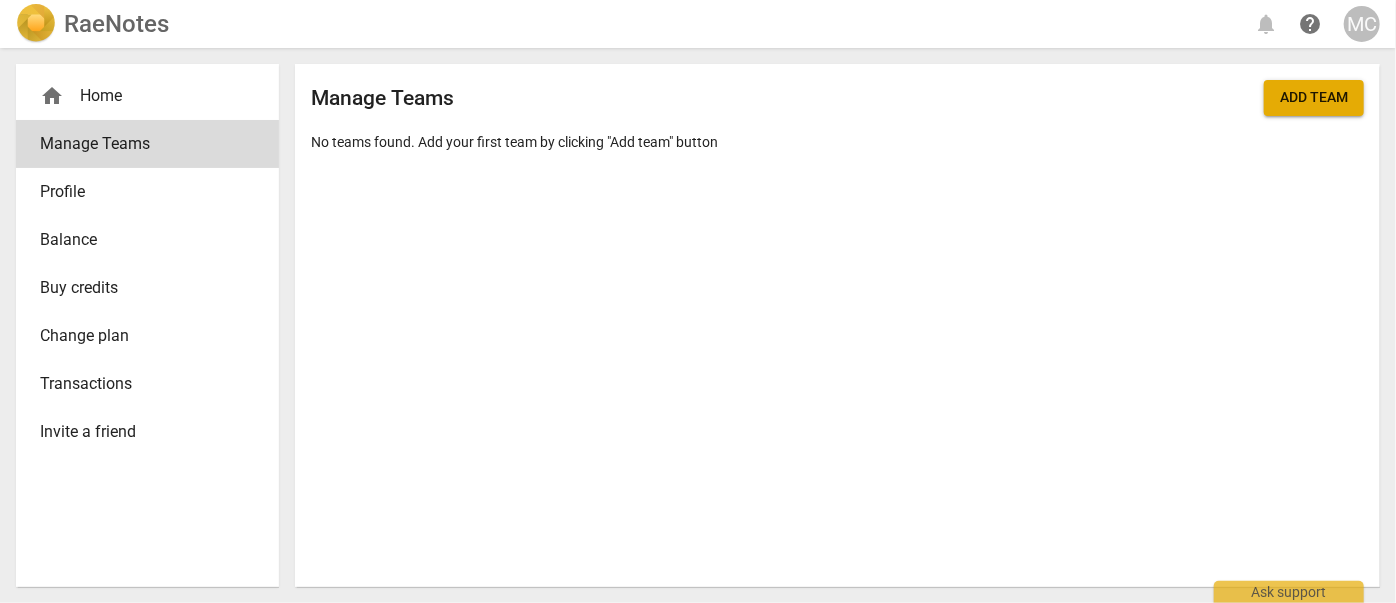 click on "home Home" at bounding box center (139, 96) 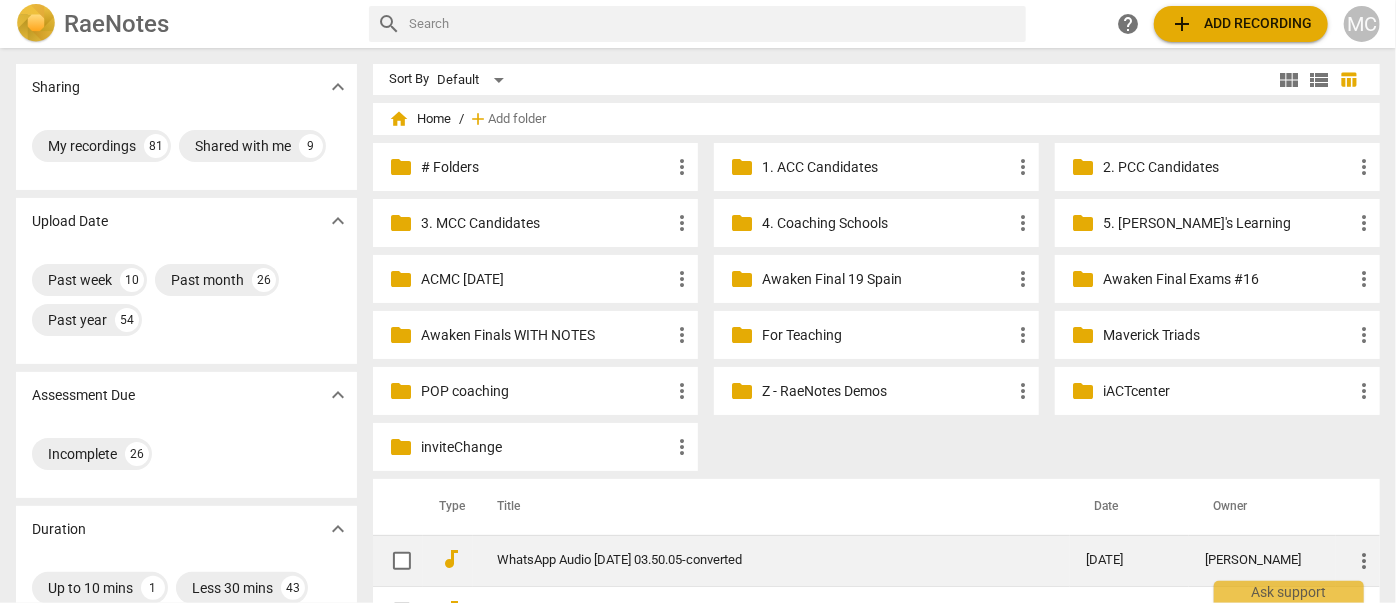 click on "WhatsApp Audio 2025-07-11 at 03.50.05-converted" at bounding box center [771, 560] 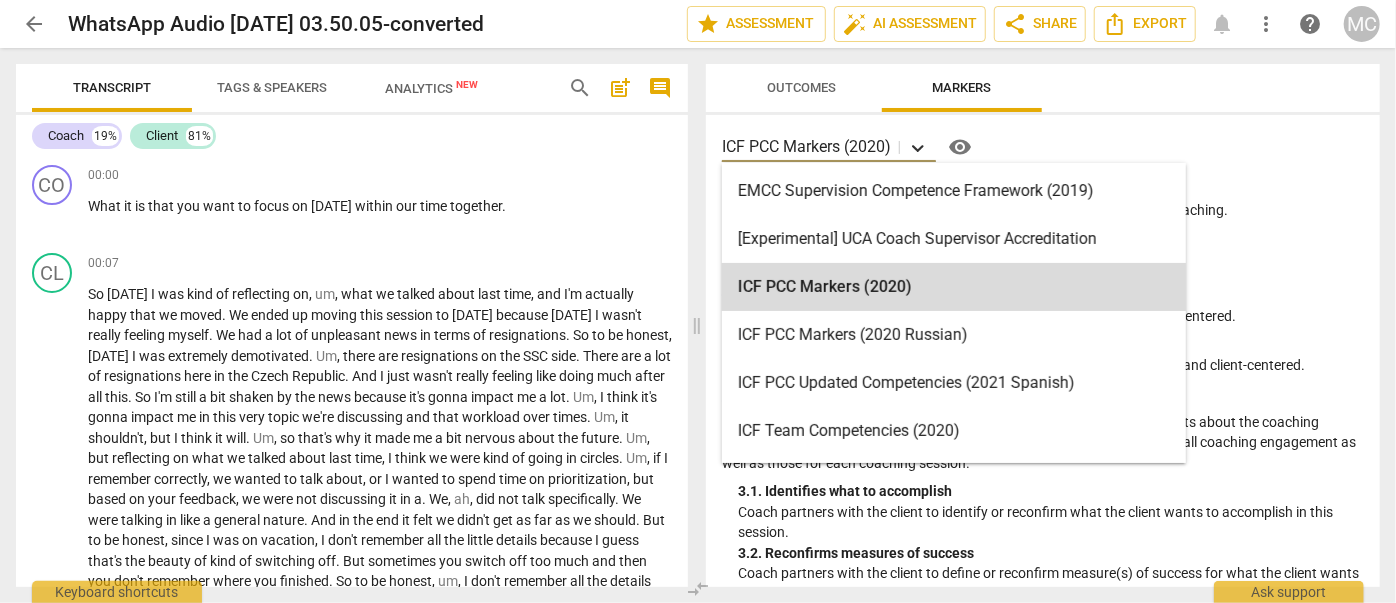 drag, startPoint x: 932, startPoint y: 156, endPoint x: 922, endPoint y: 154, distance: 10.198039 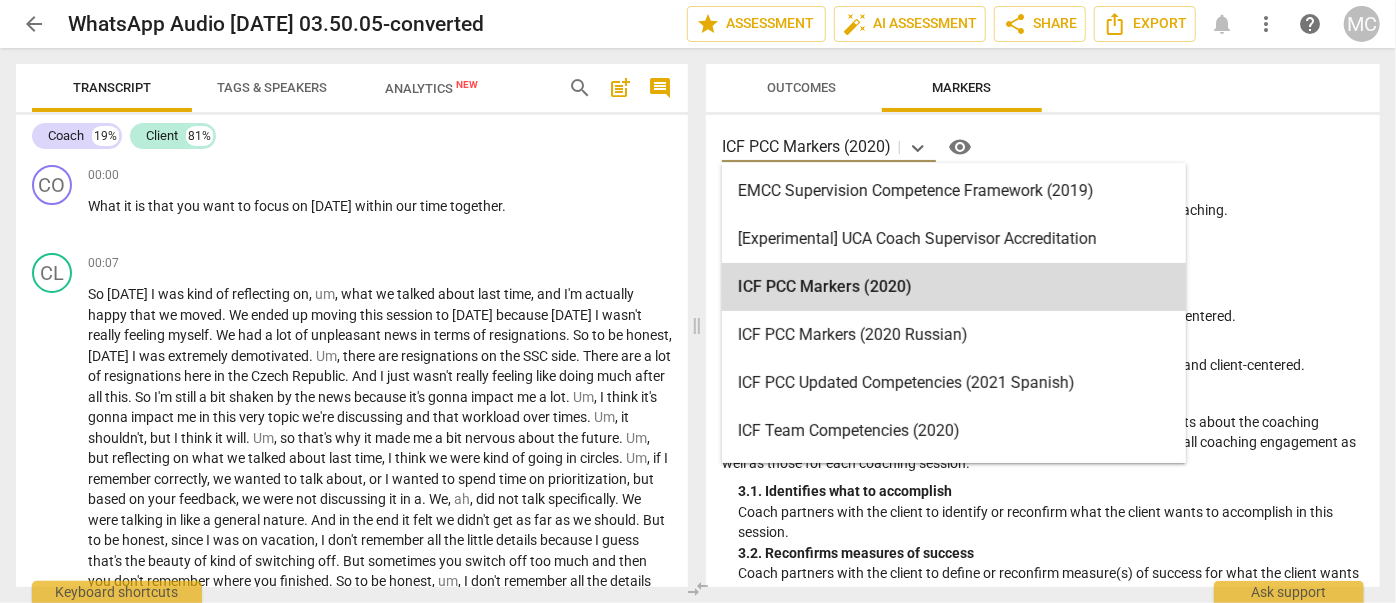 click at bounding box center [918, 147] 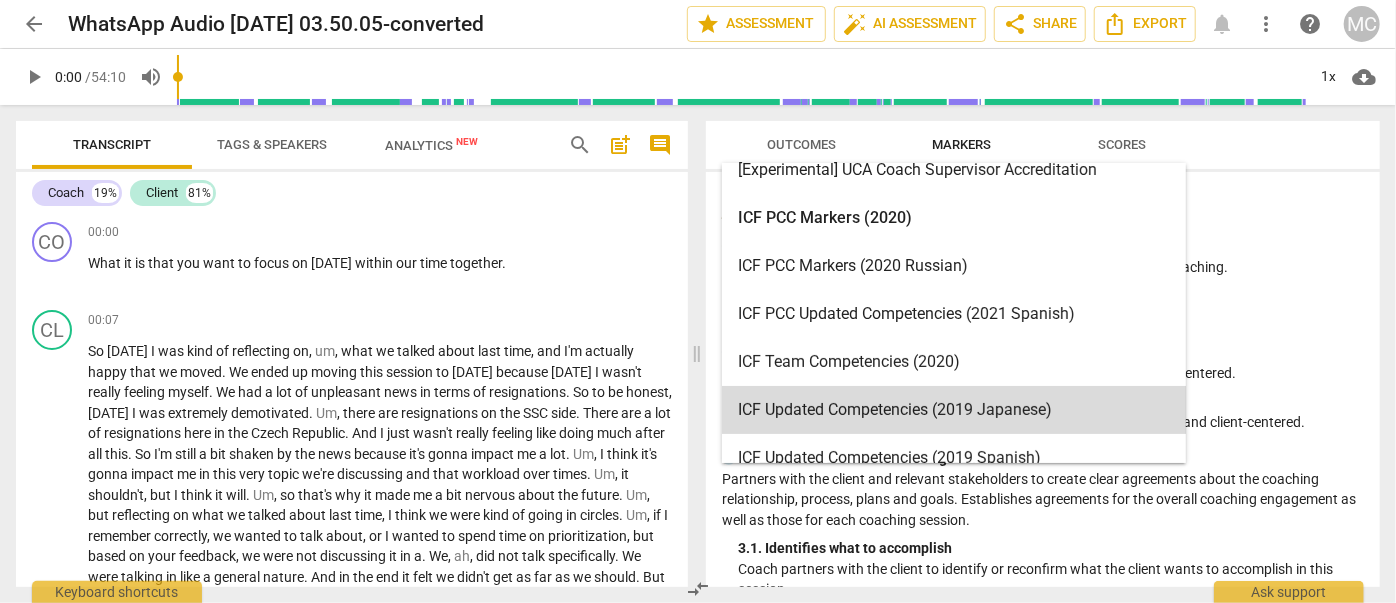 scroll, scrollTop: 0, scrollLeft: 0, axis: both 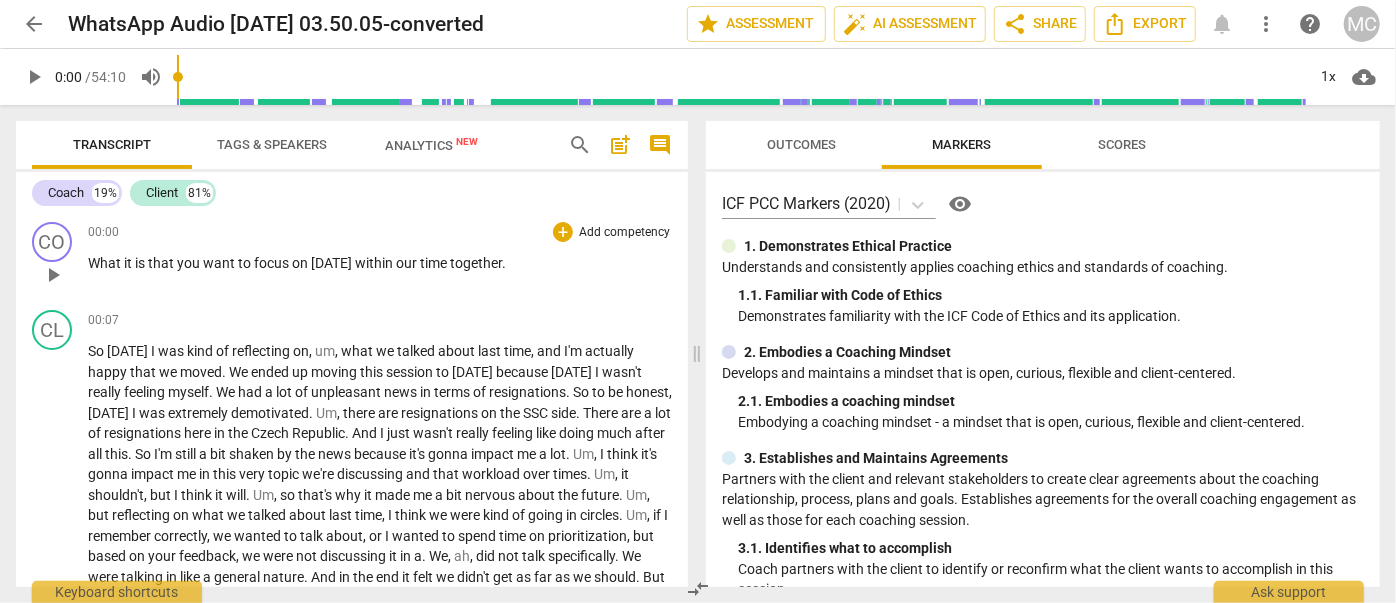 click on "00:00 + Add competency keyboard_arrow_right What   it   is   that   you   want   to   focus   on   today   within   our   time   together ." at bounding box center (380, 258) 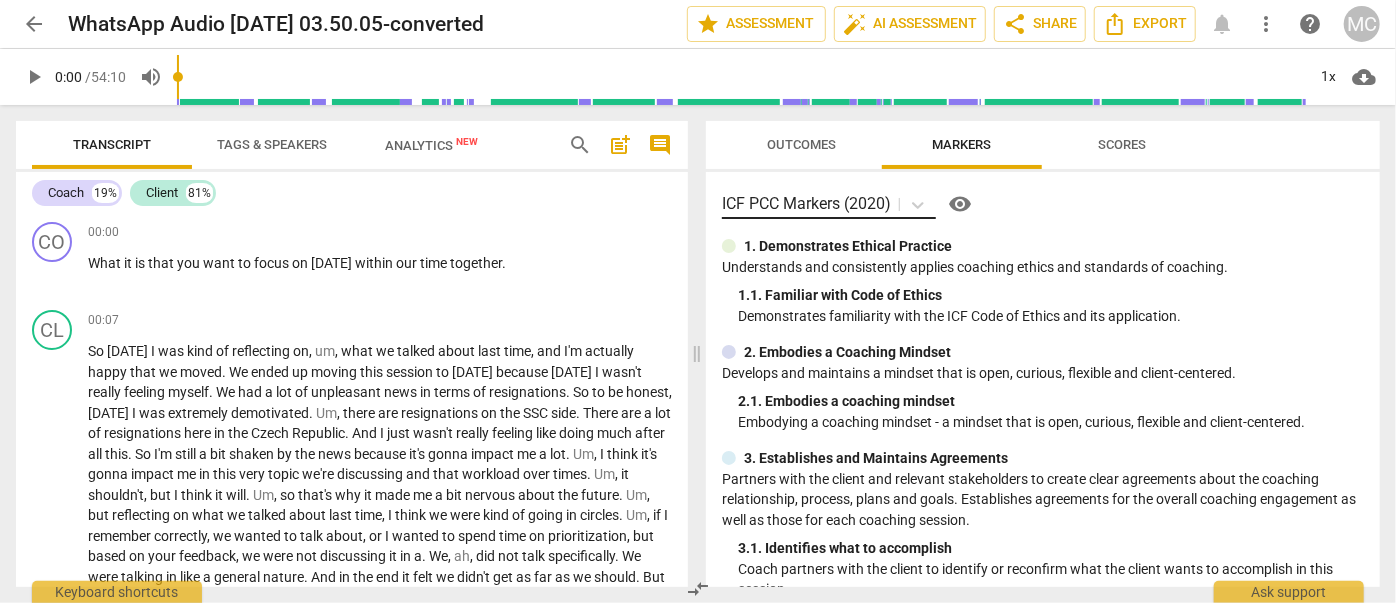 click at bounding box center [895, 204] 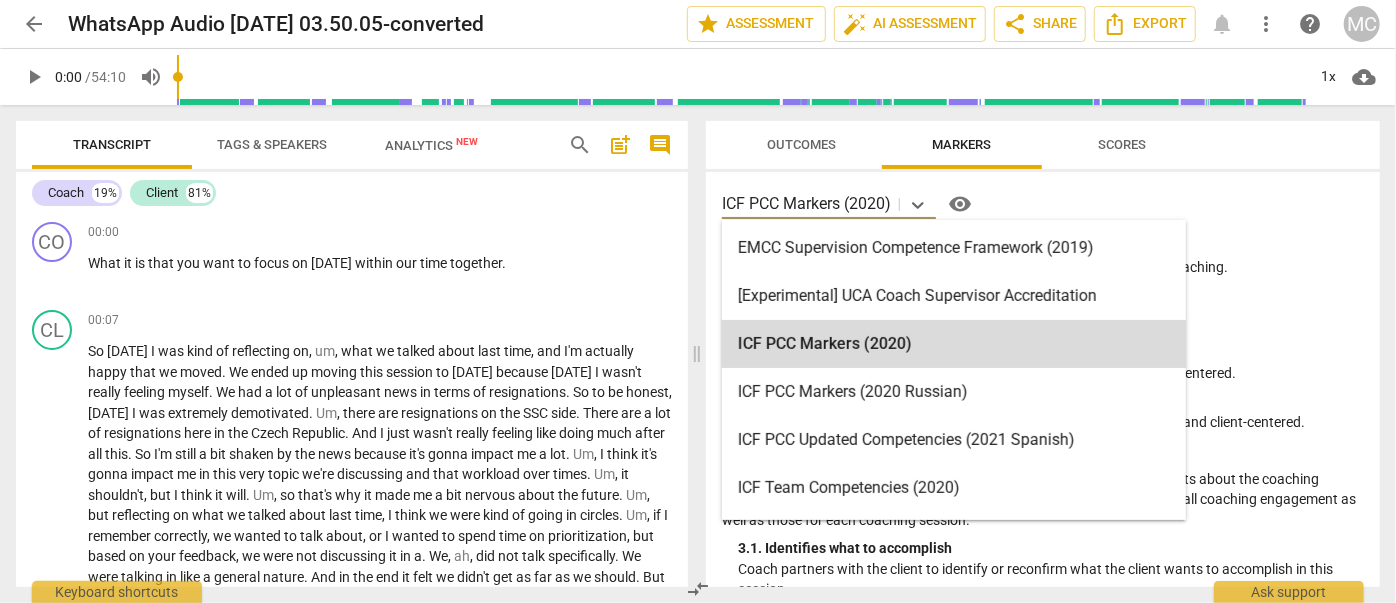 drag, startPoint x: 897, startPoint y: 203, endPoint x: 703, endPoint y: 198, distance: 194.06442 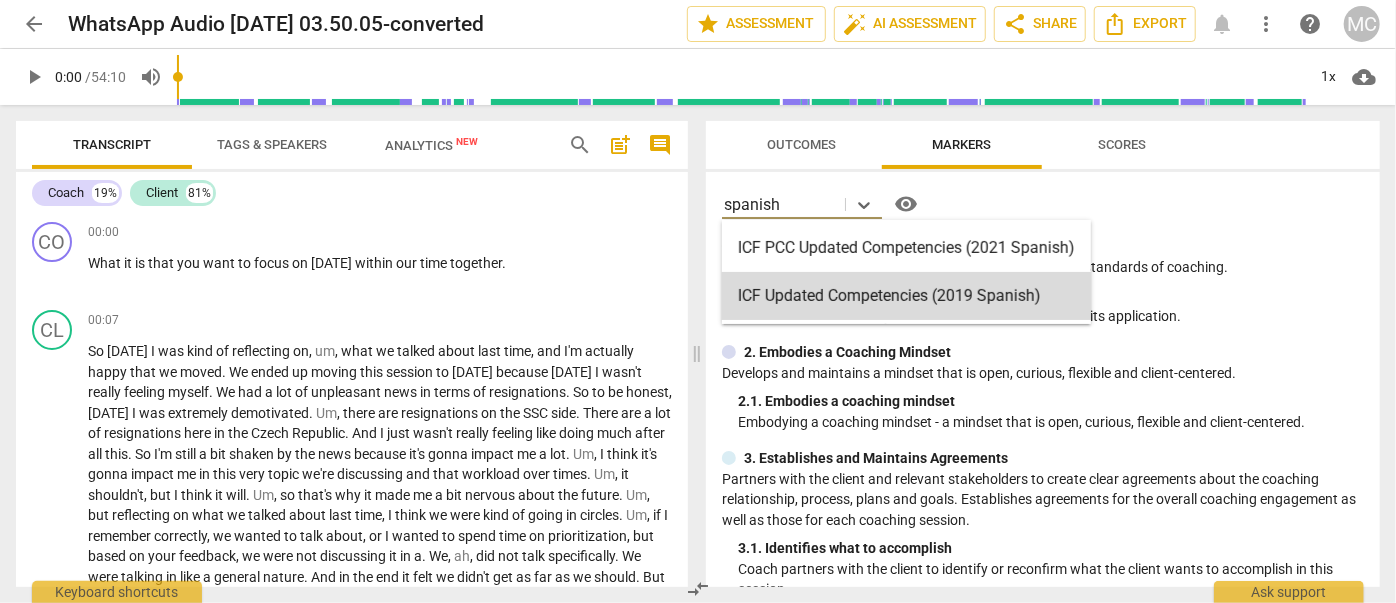 type on "spanish" 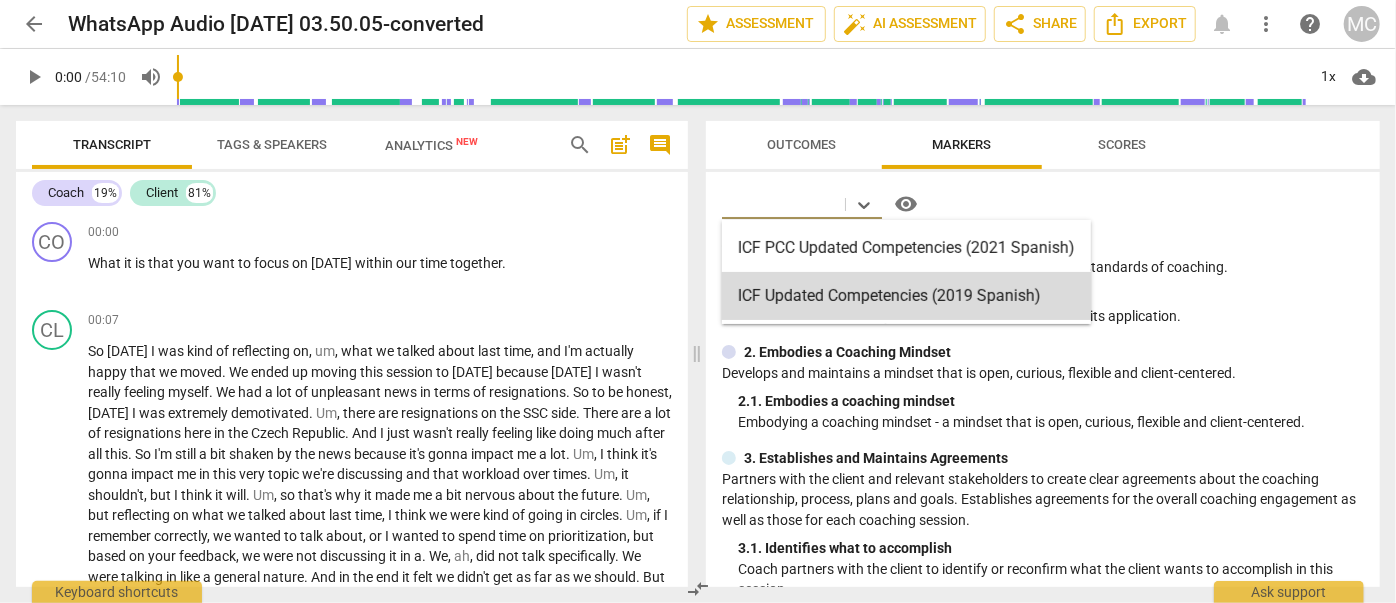 click on "2. 1. Embodies a coaching mindset" at bounding box center (1051, 401) 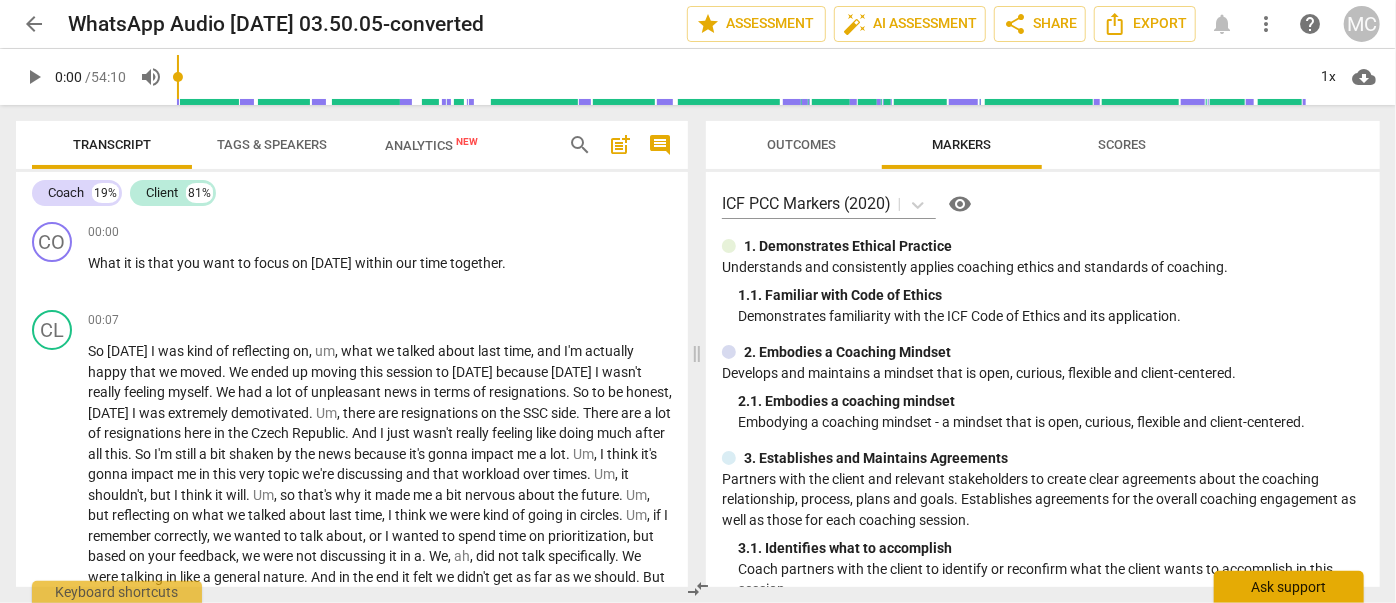 click on "Ask support" at bounding box center [1289, 587] 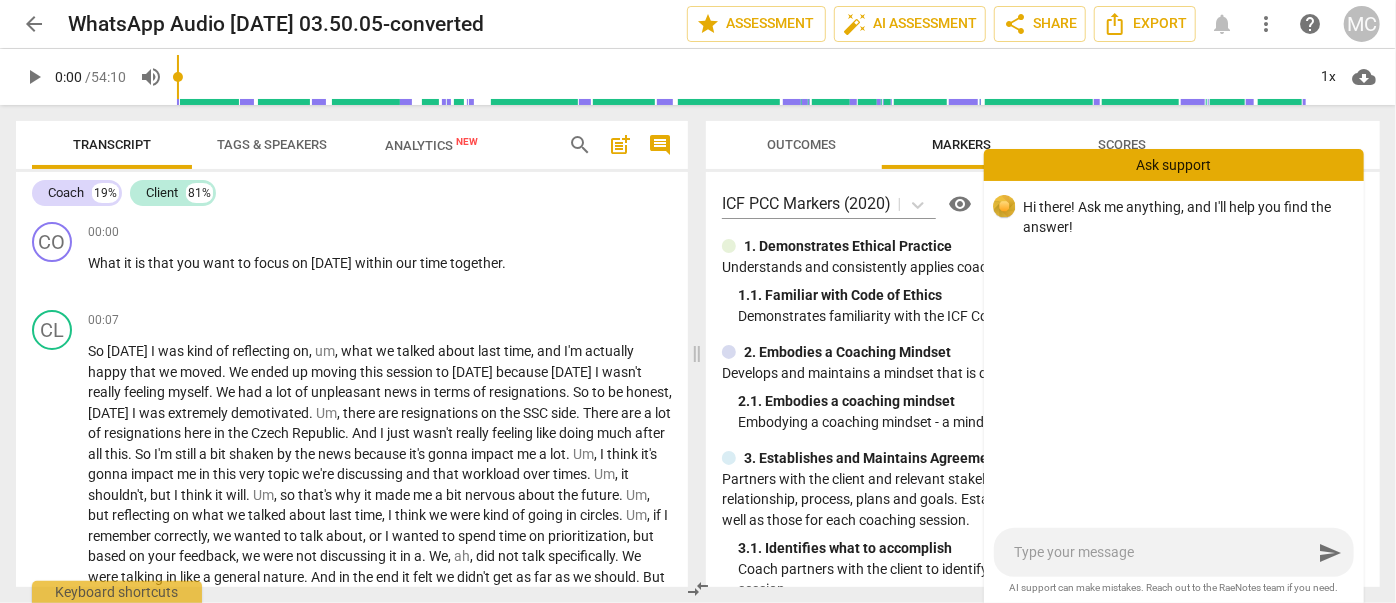 click at bounding box center (1163, 552) 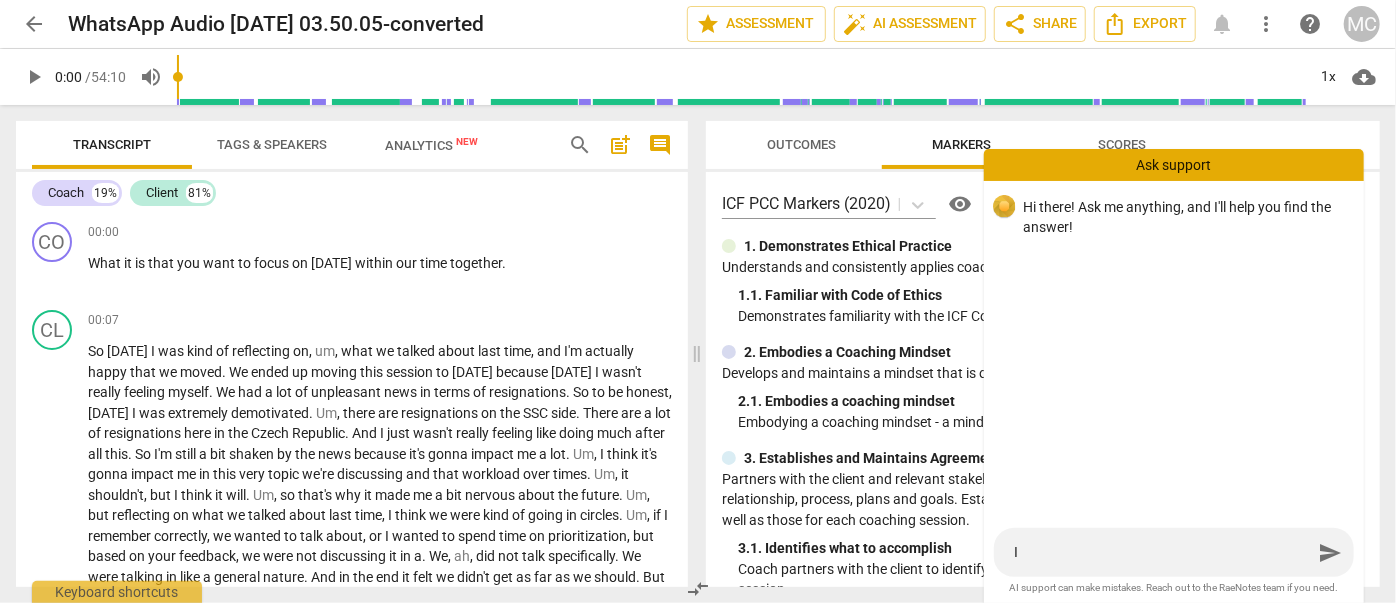 type on "I" 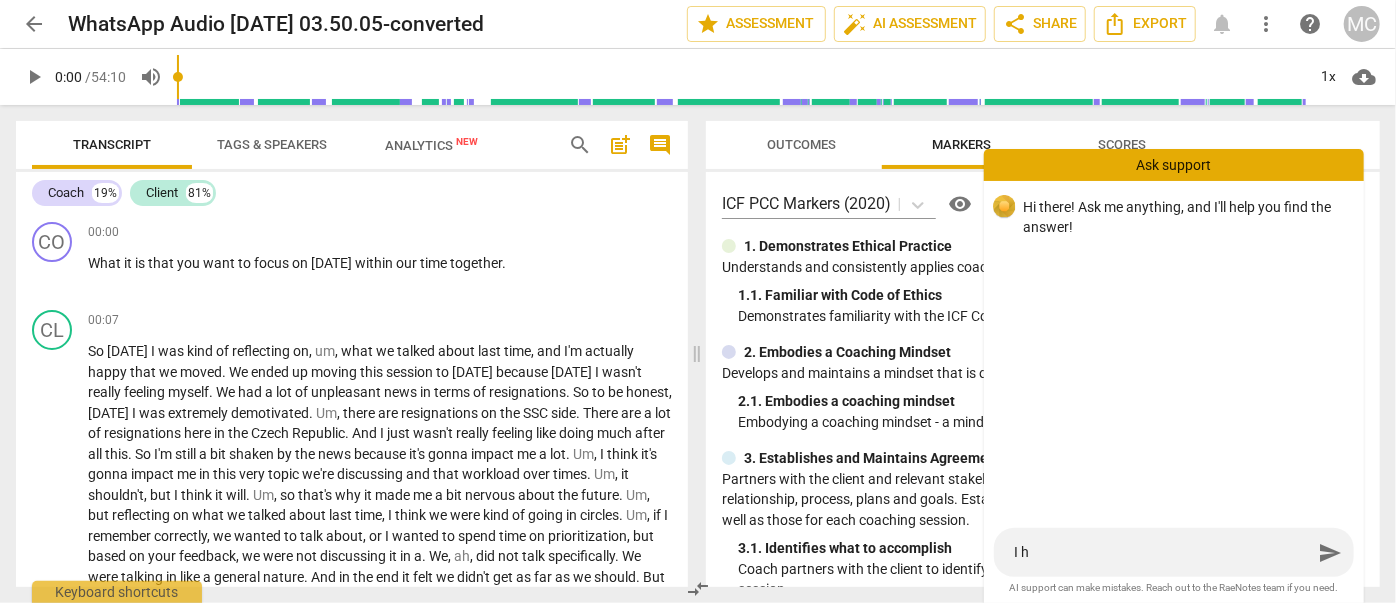 type on "I ha" 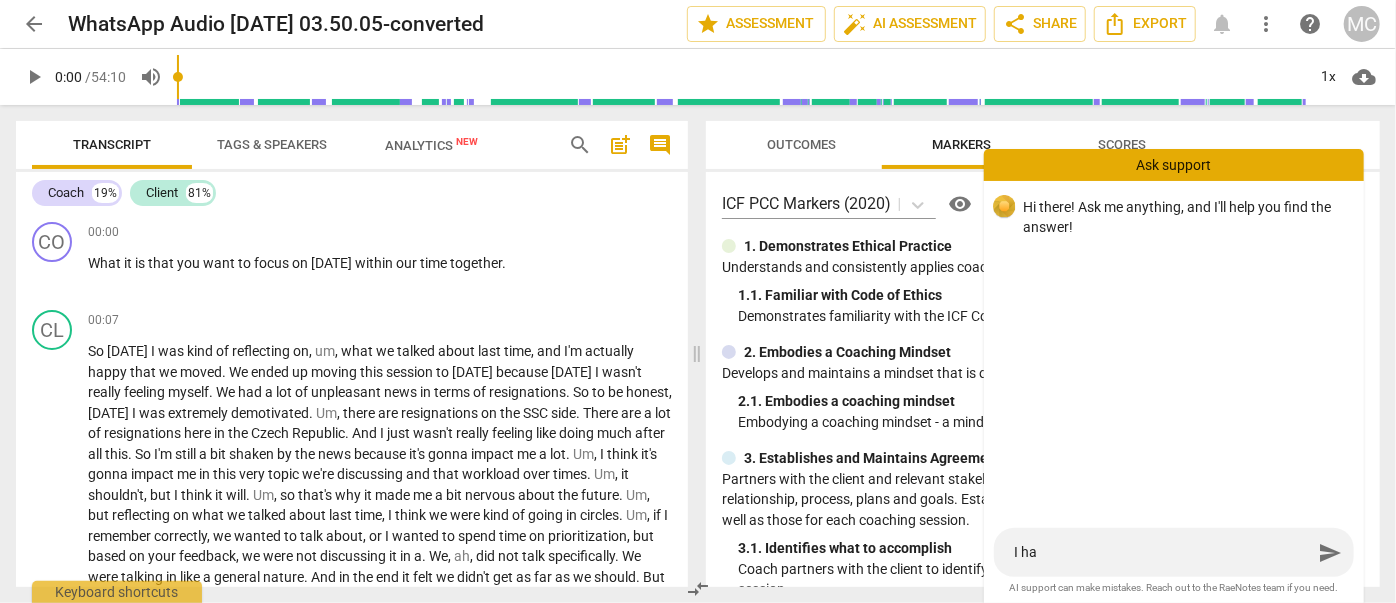 type on "I hav" 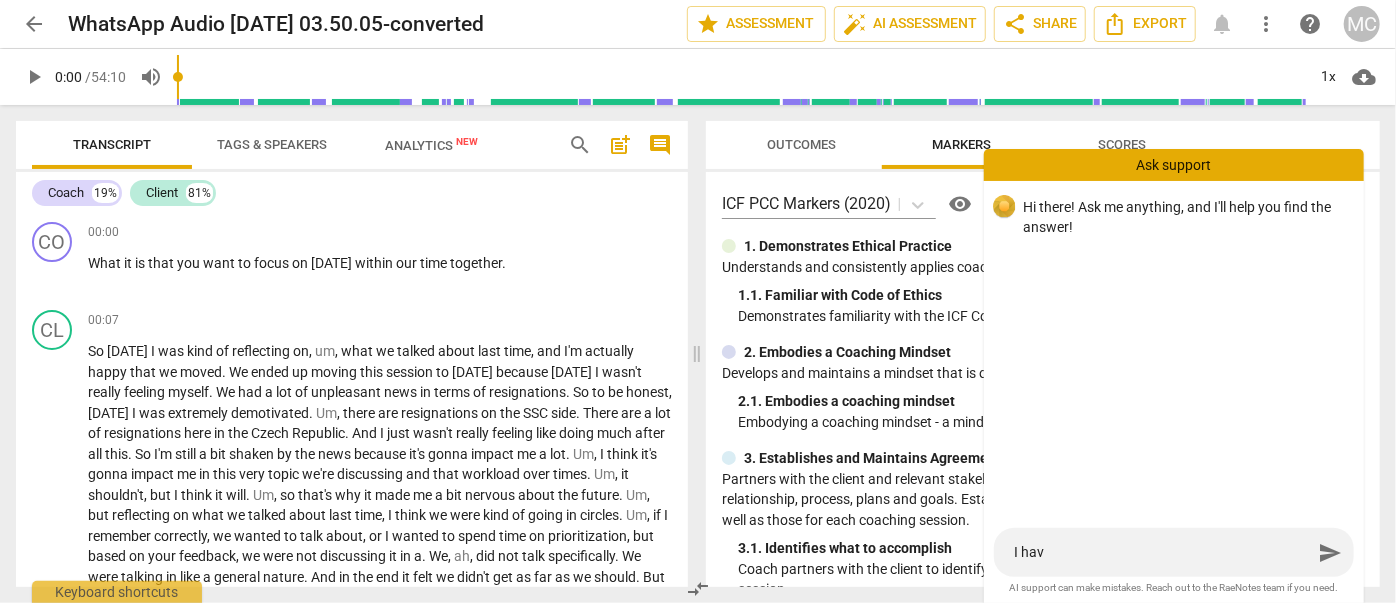 type on "I have" 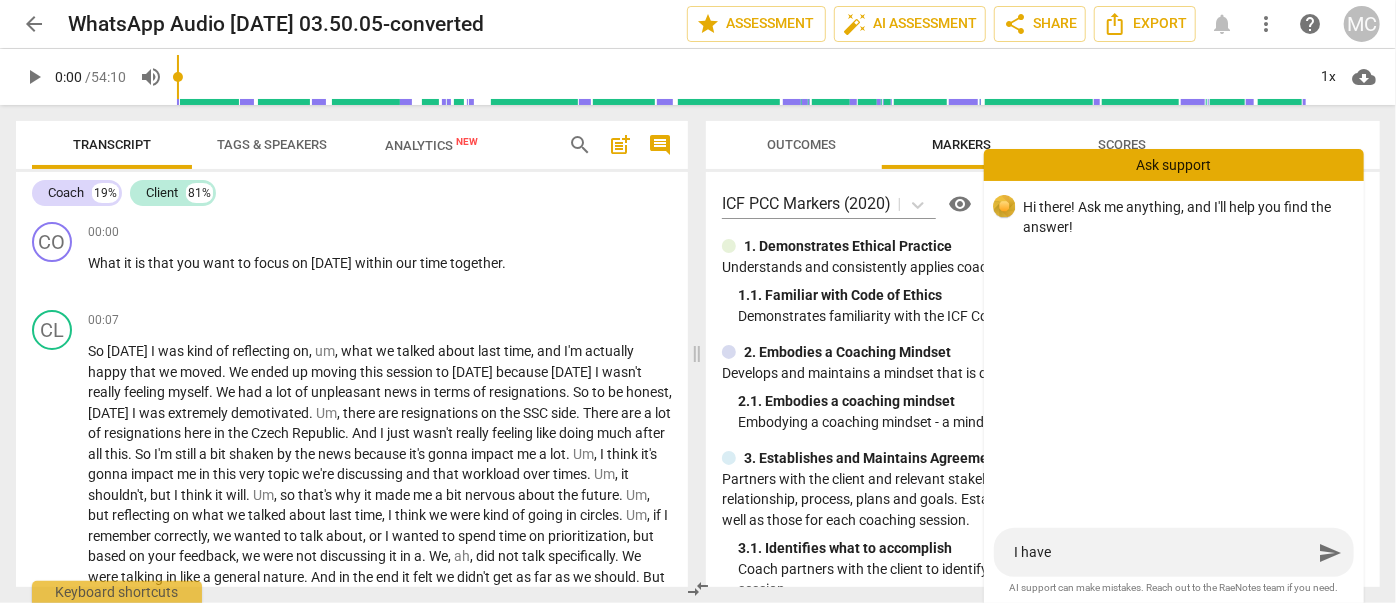 type on "I have" 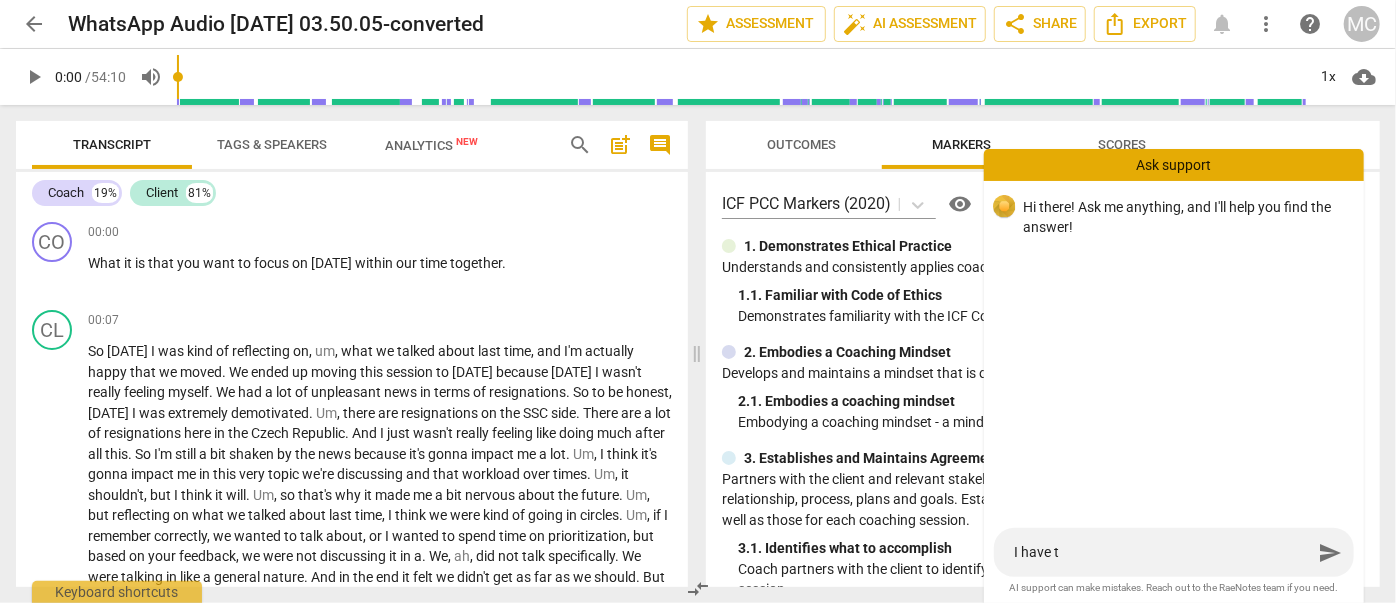 type on "I have th" 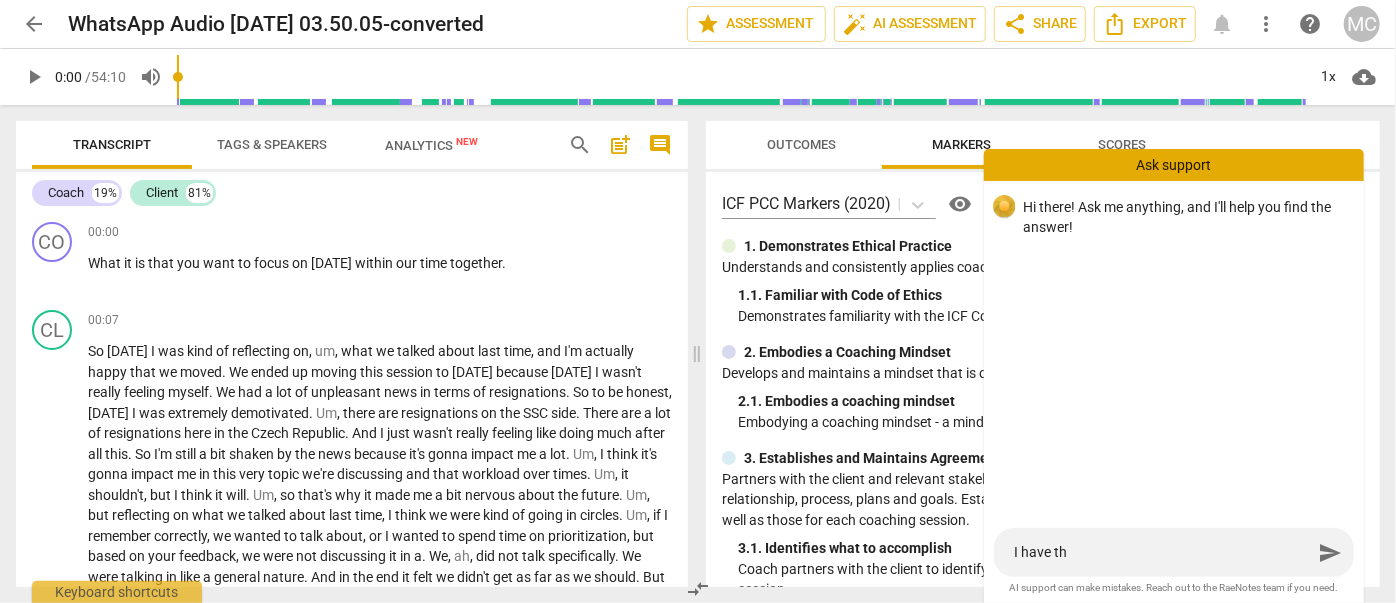 type on "I have the" 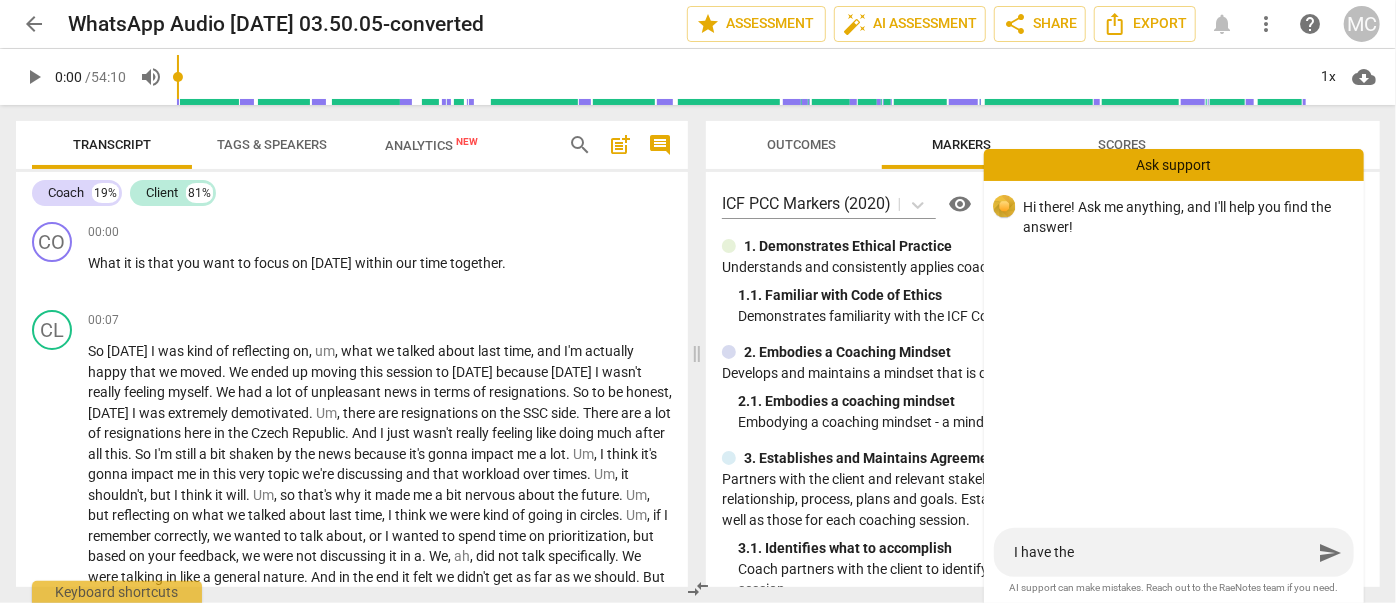 type on "I have the" 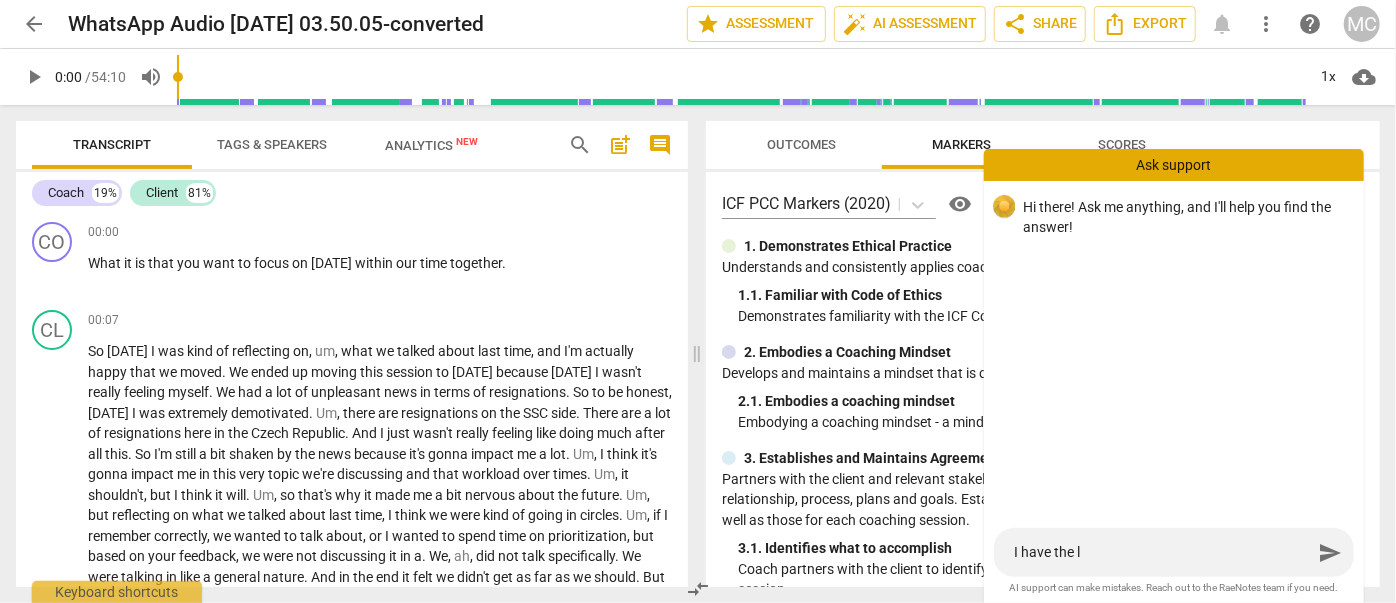 type on "I have the lr" 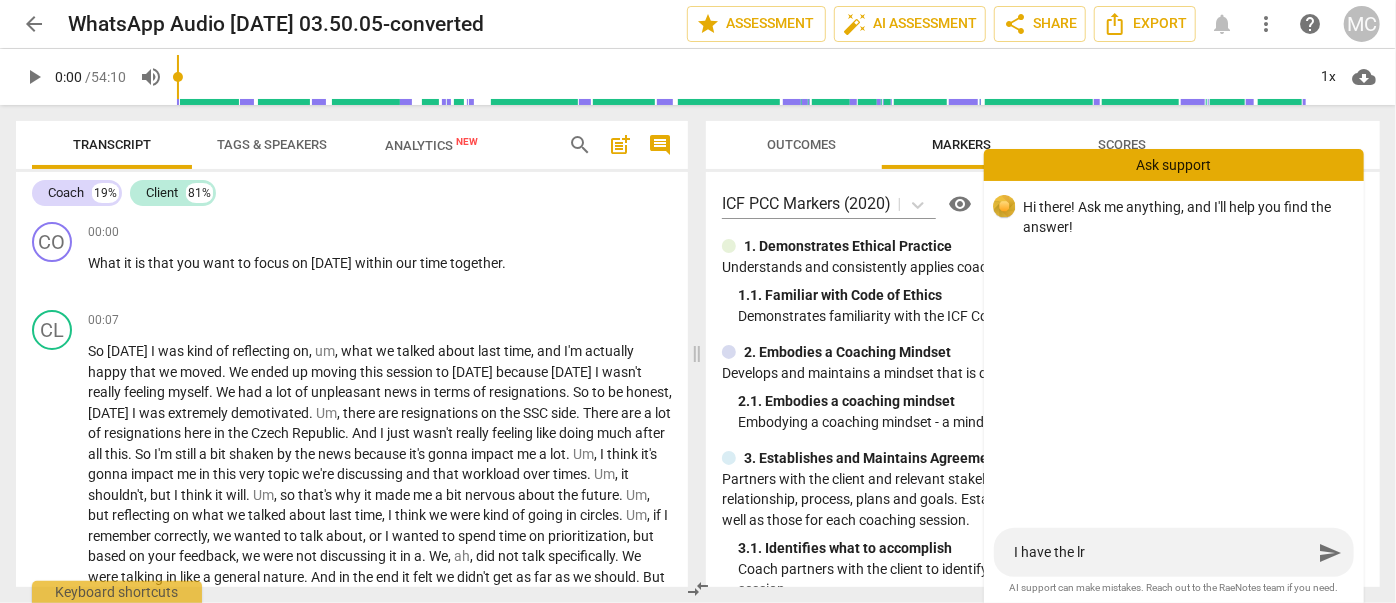 type on "I have the lri" 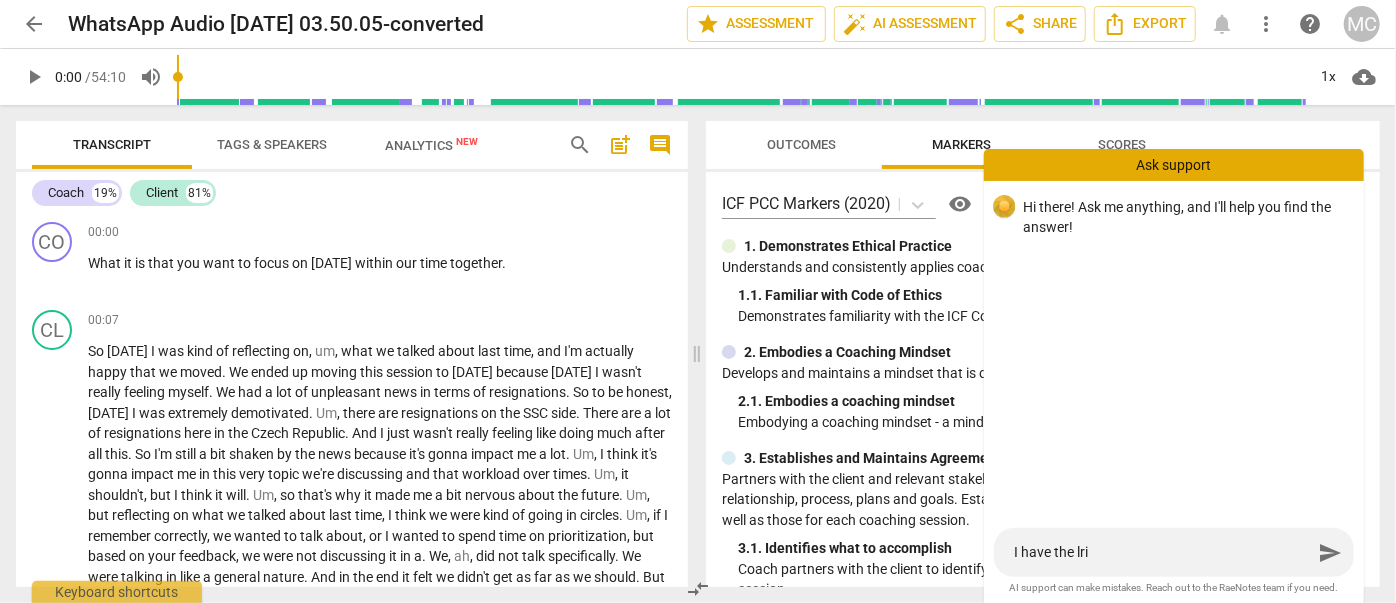 type on "I have the lrio" 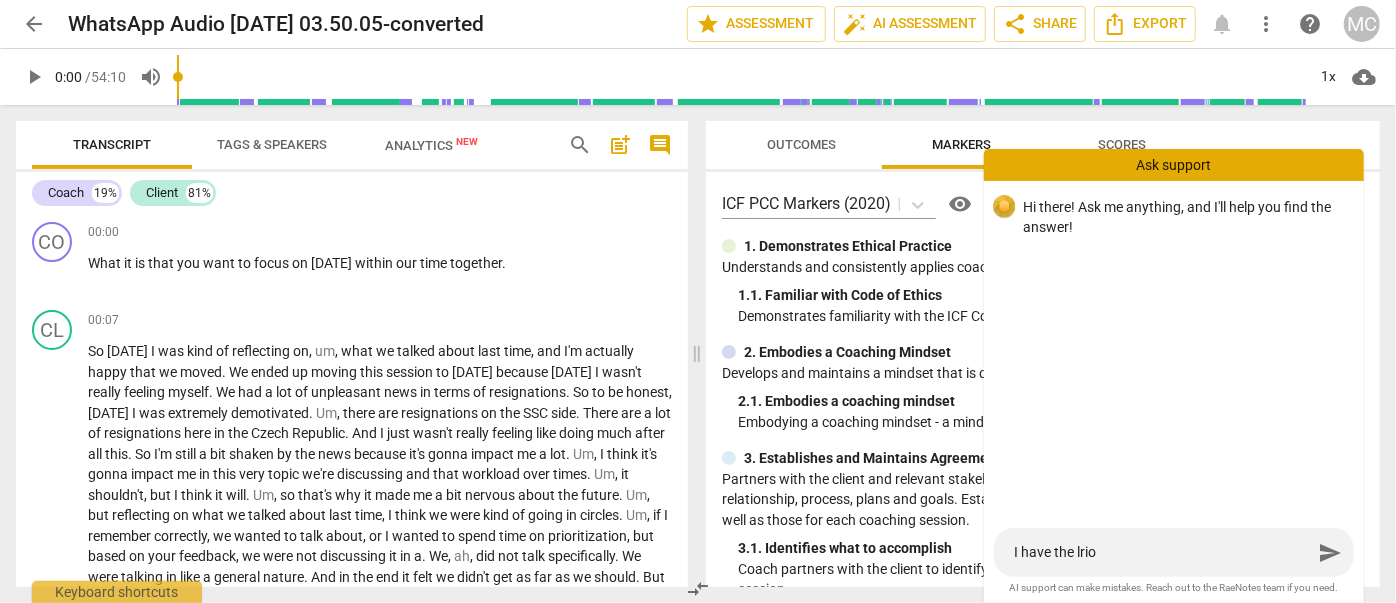 type on "I have the lri" 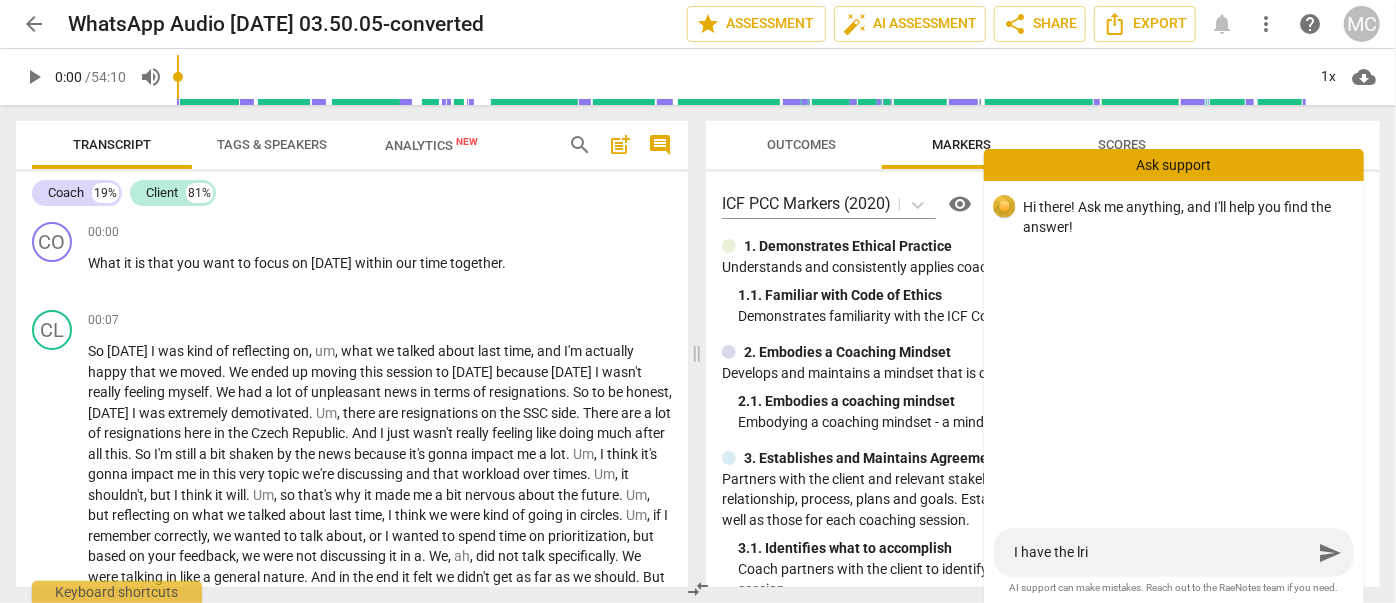 type on "I have the lr" 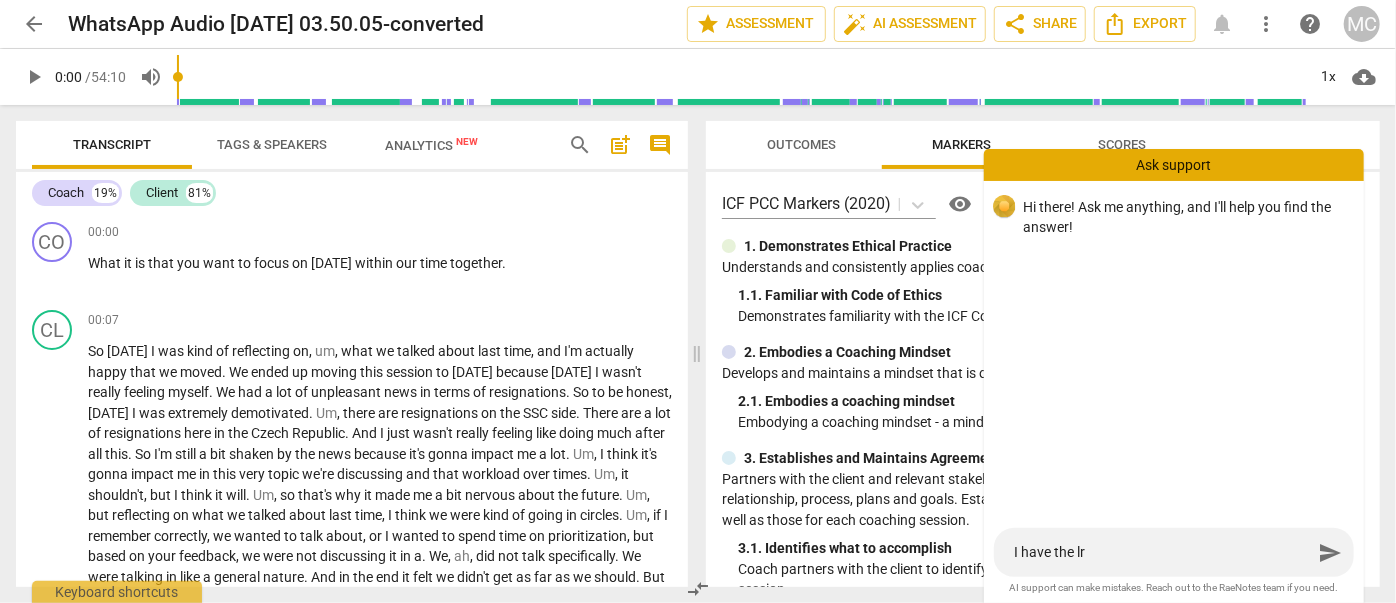 type on "I have the l" 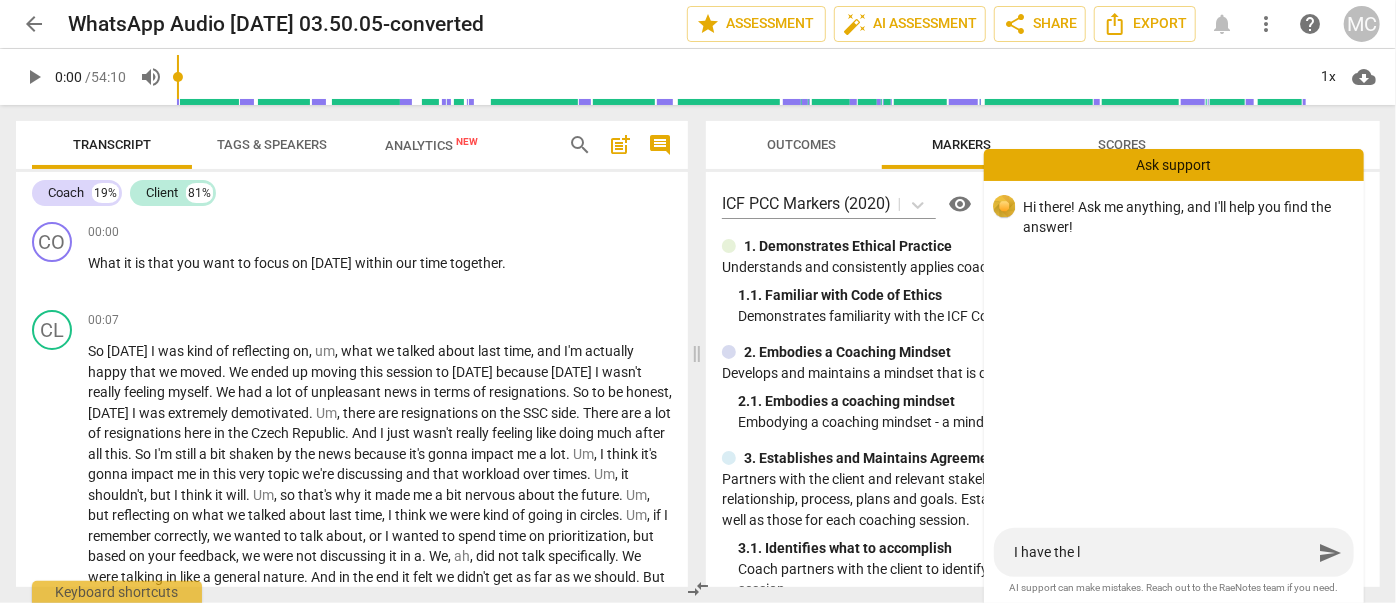 type on "I have the lp" 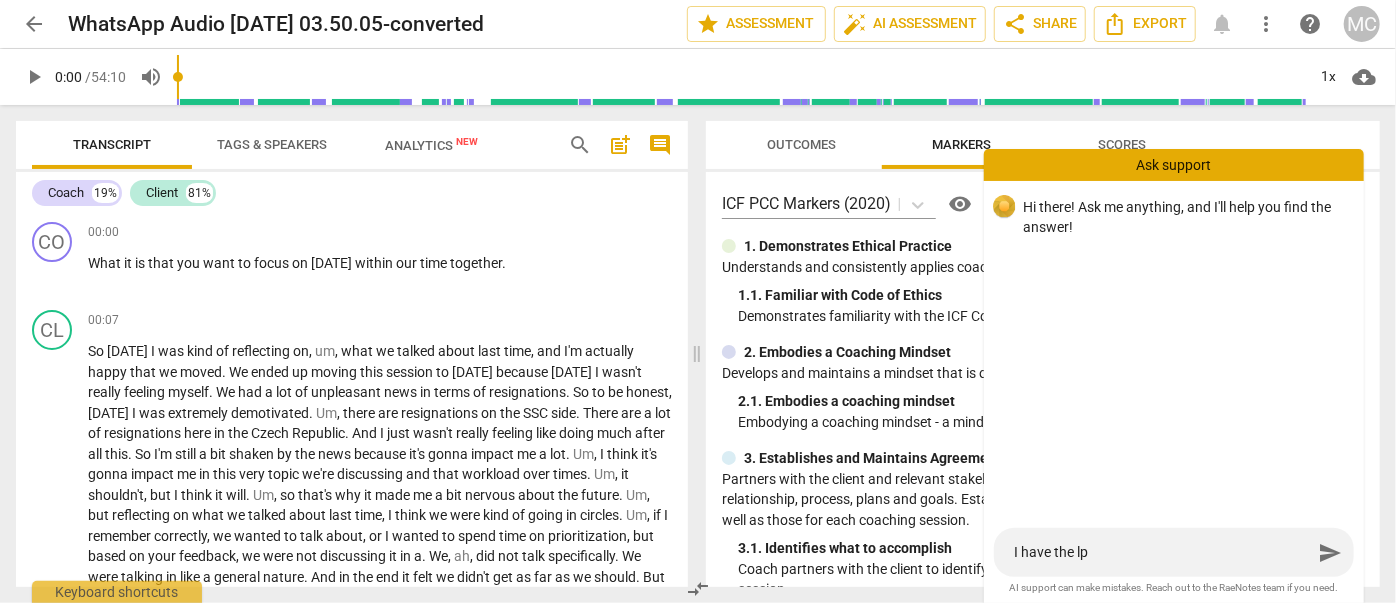 type on "I have the lpr" 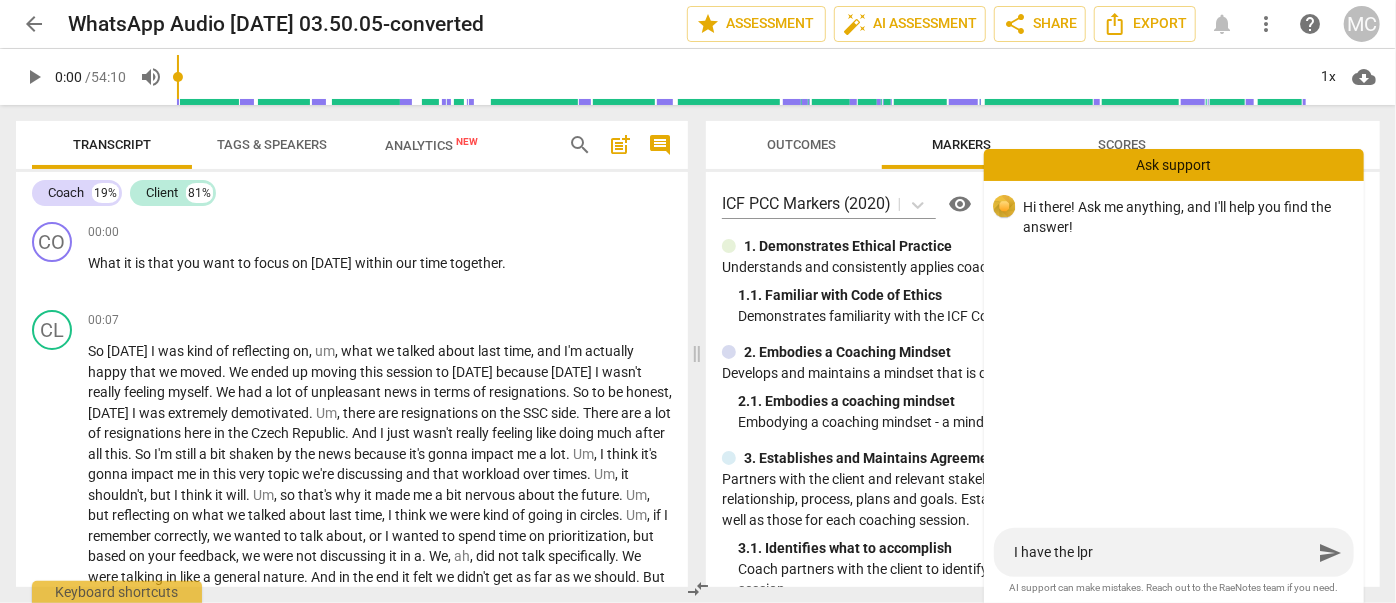 type on "I have the lpro" 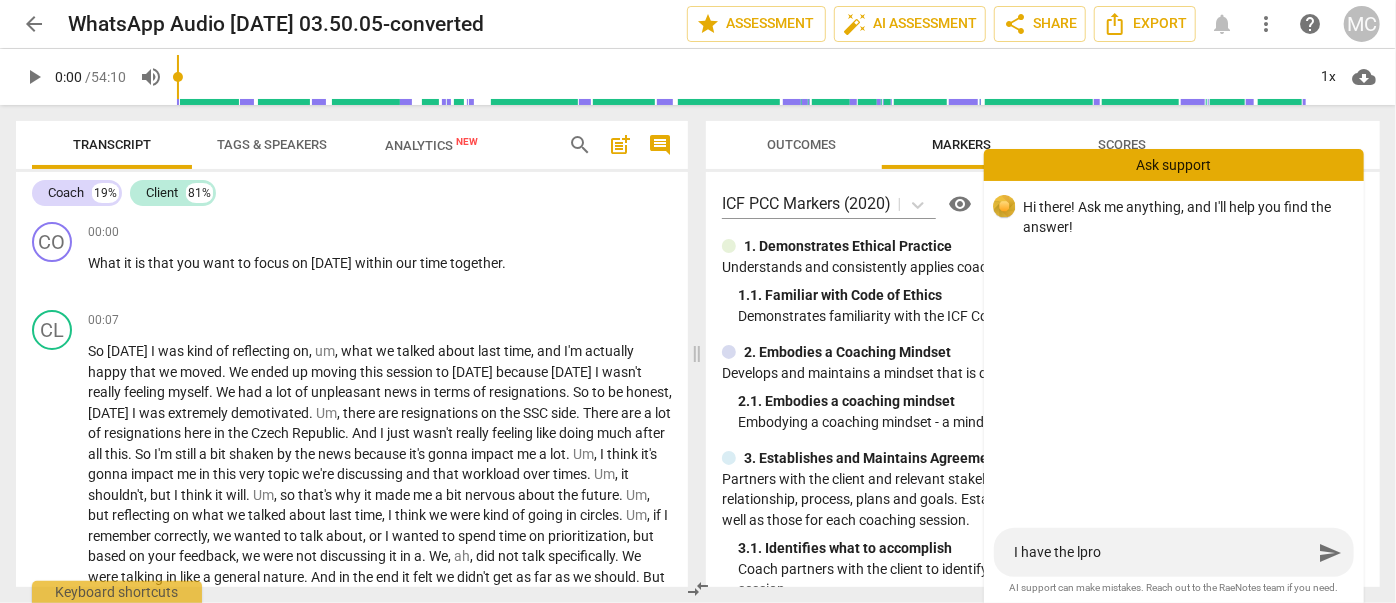 type on "I have the lpro" 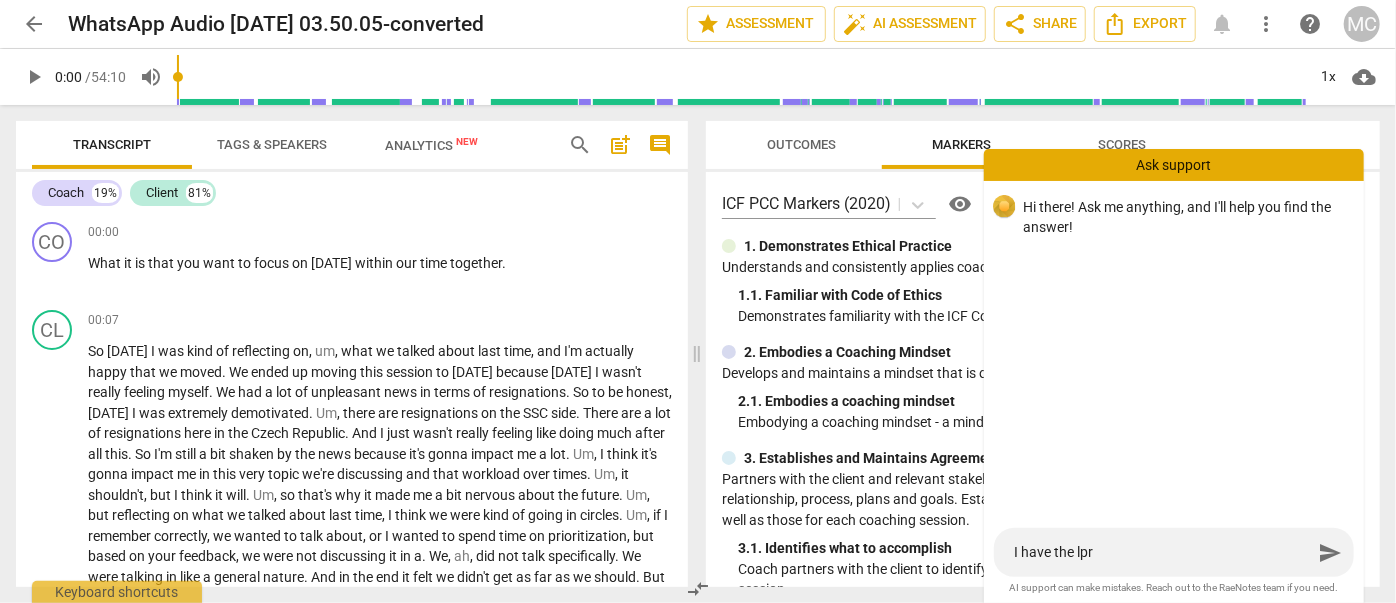 type on "I have the lp" 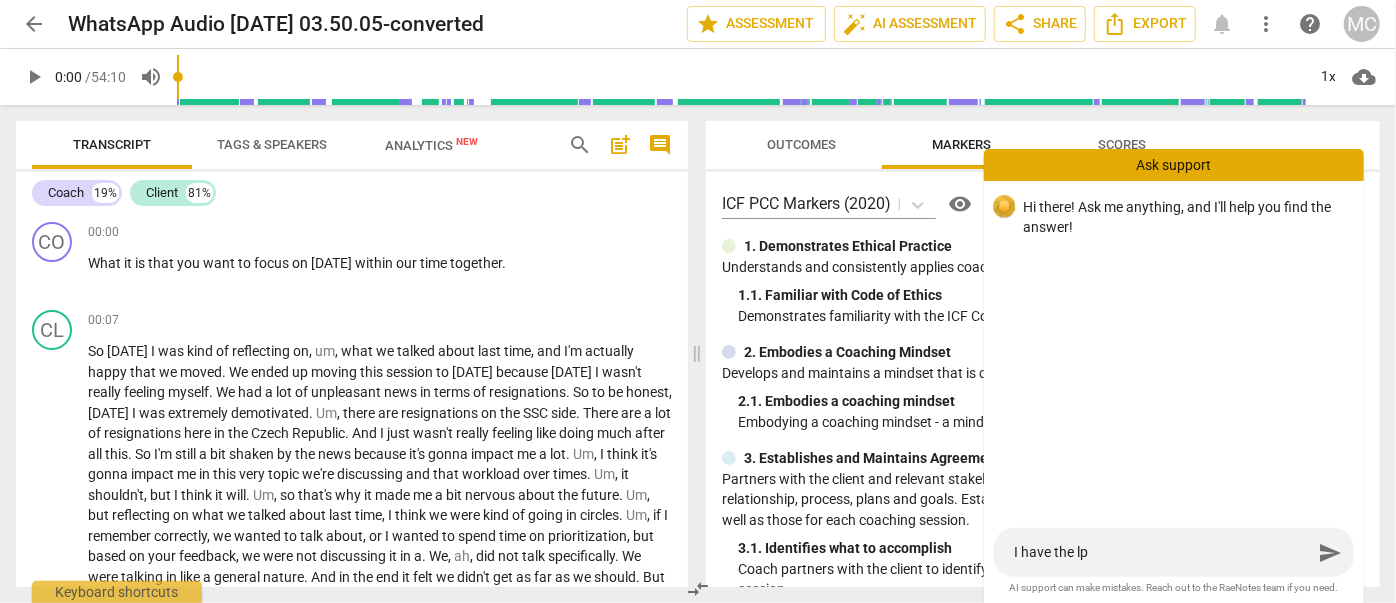 type on "I have the l" 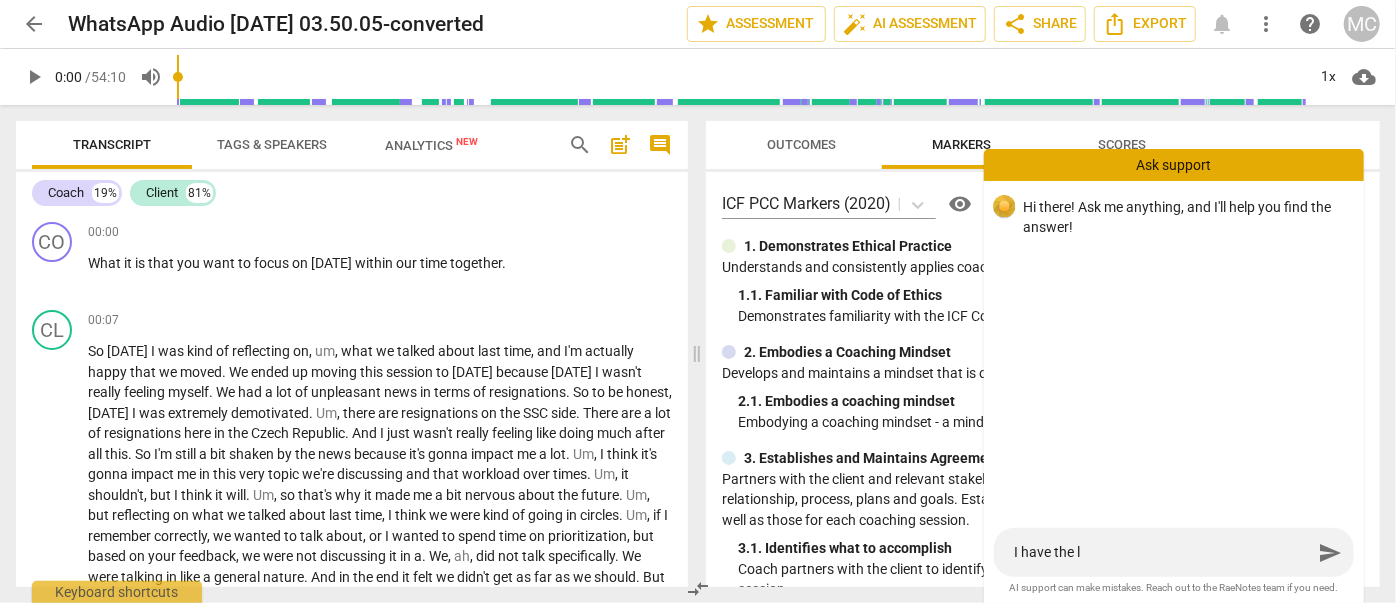 type on "I have the" 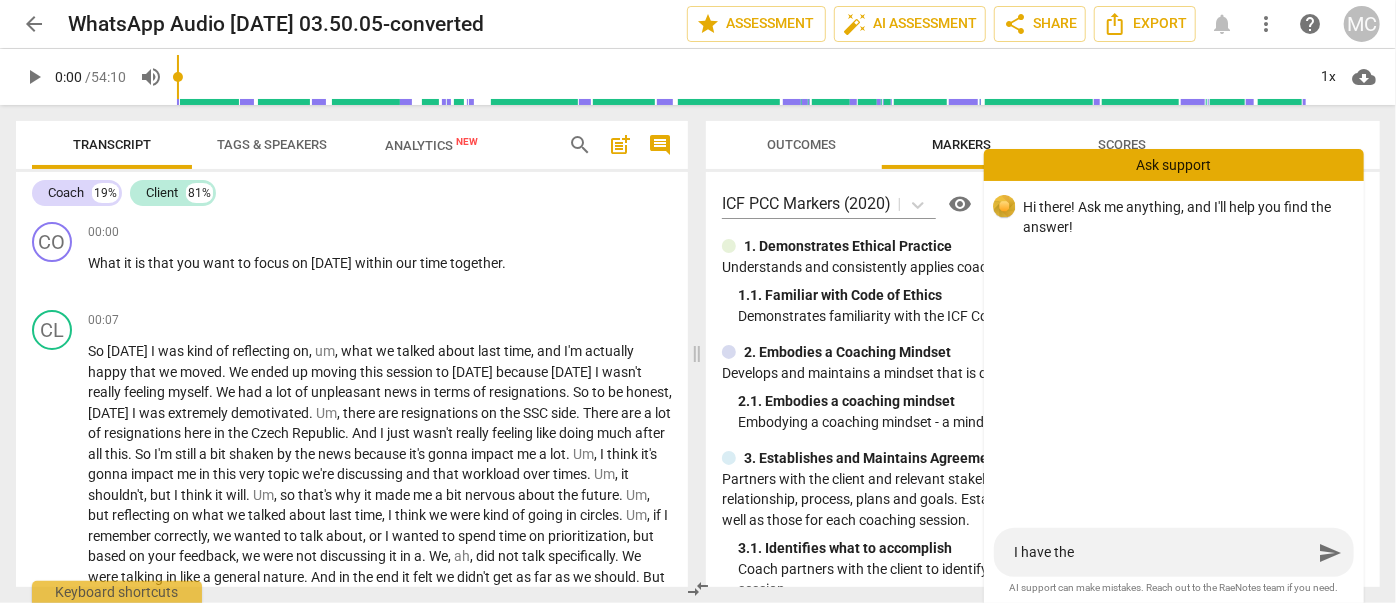 type on "I have the p" 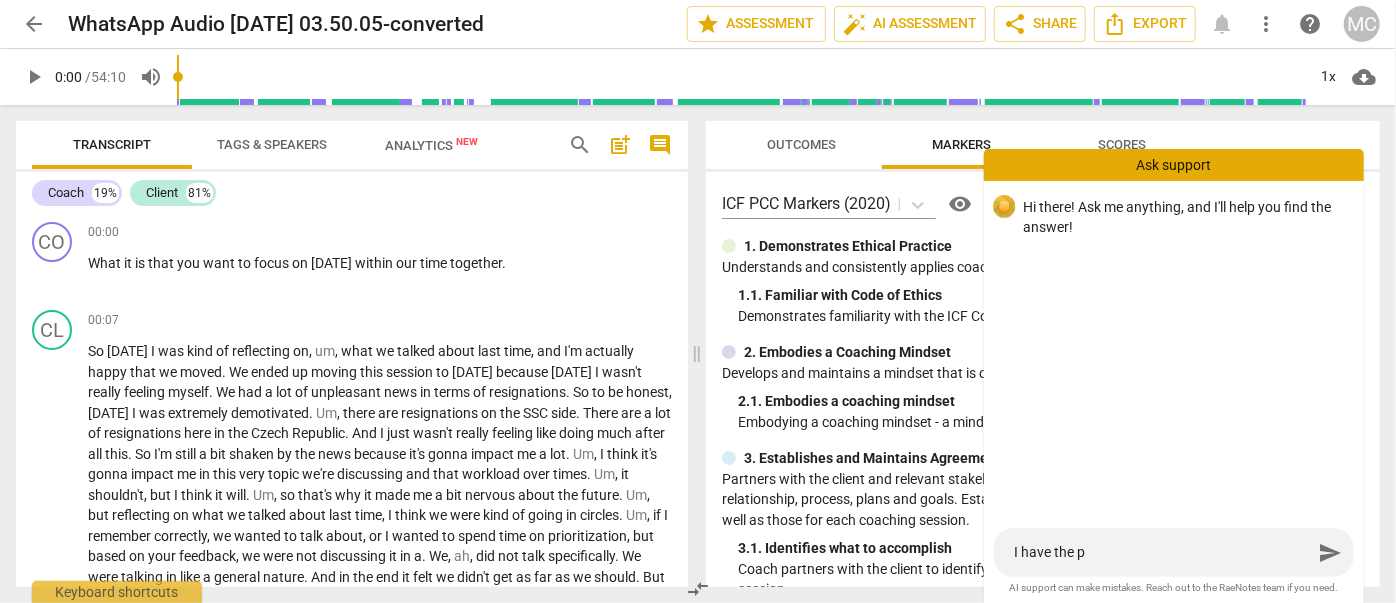 type on "I have the pr" 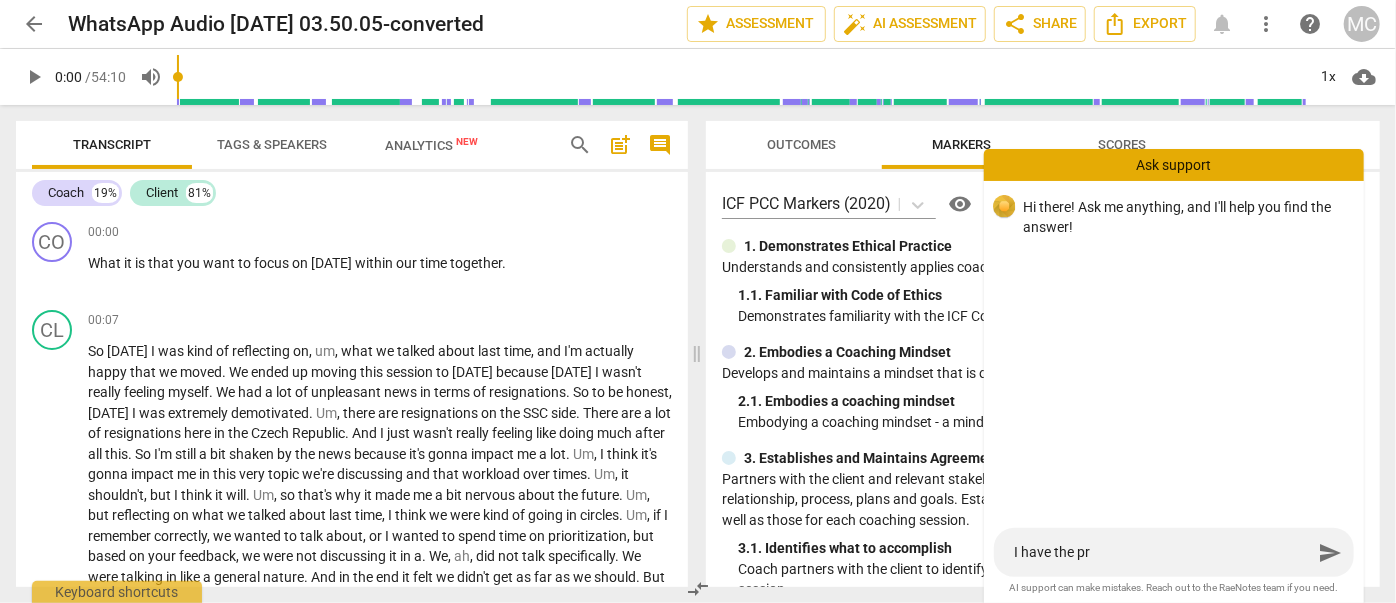 type on "I have the pro" 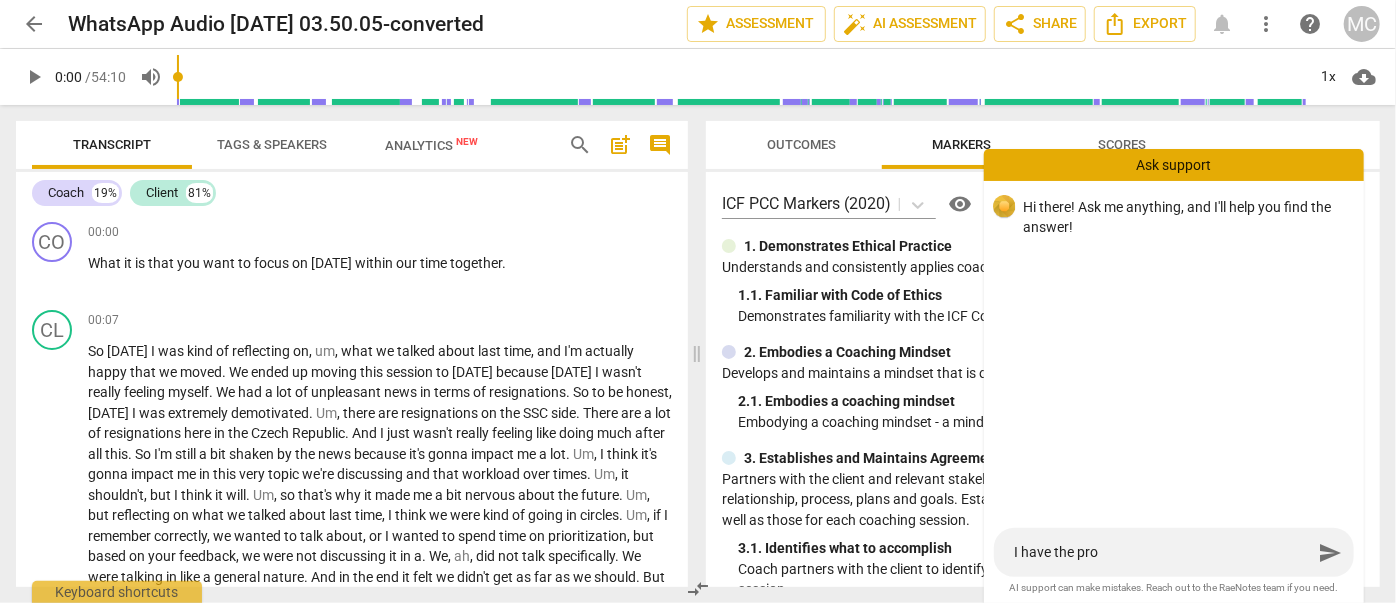 type on "I have the pro" 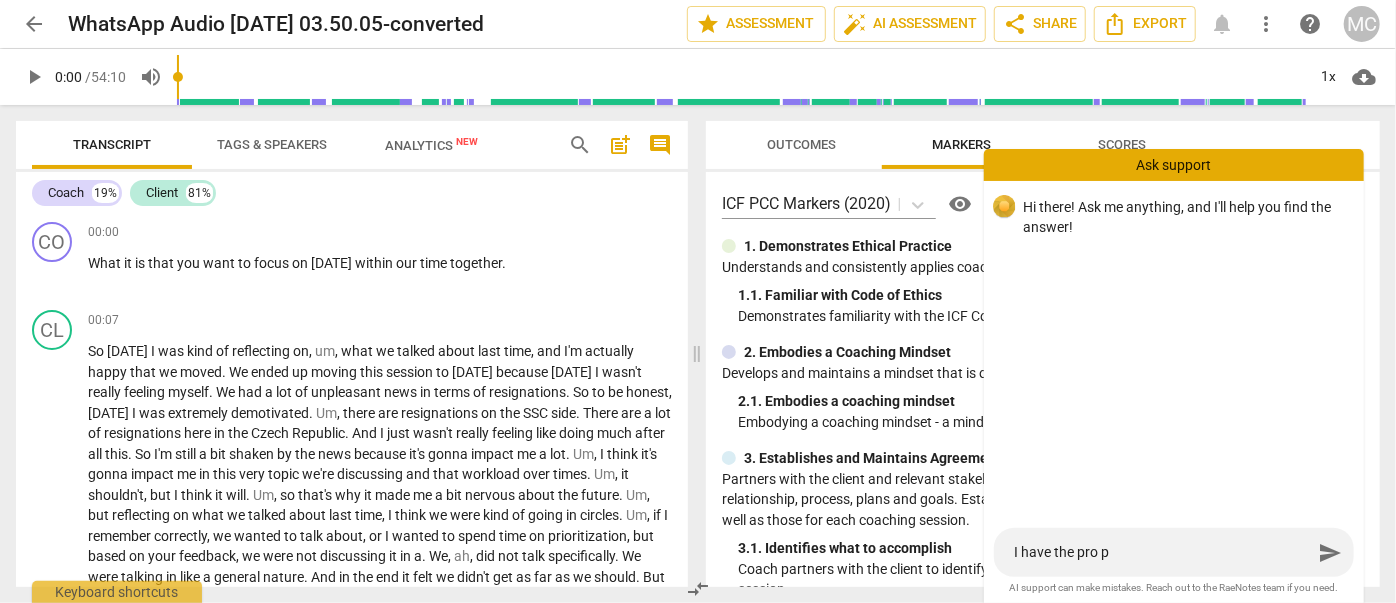 type on "I have the pro pl" 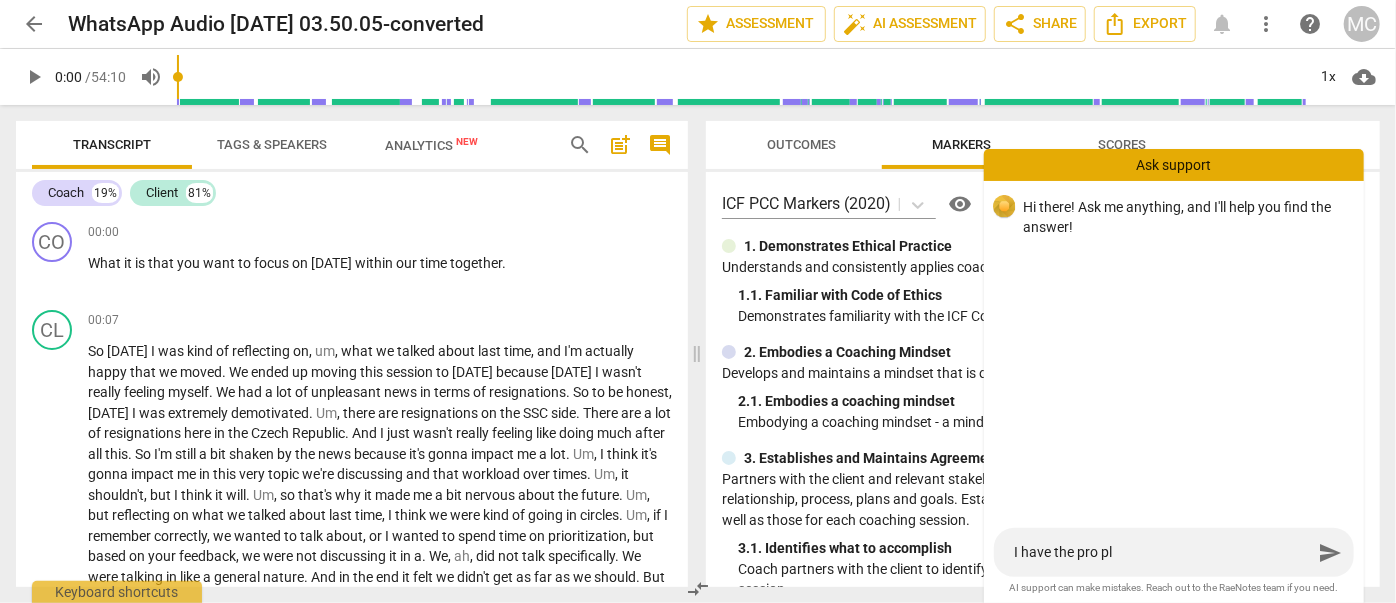type on "I have the pro pla" 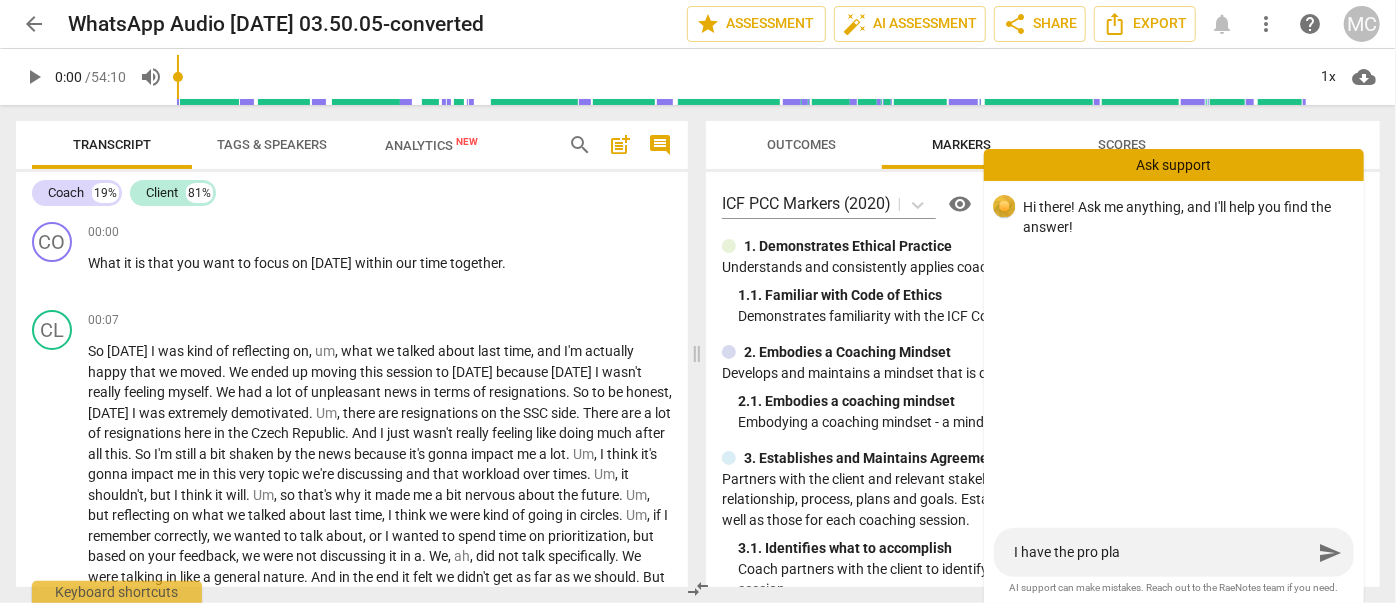 type on "I have the pro plan" 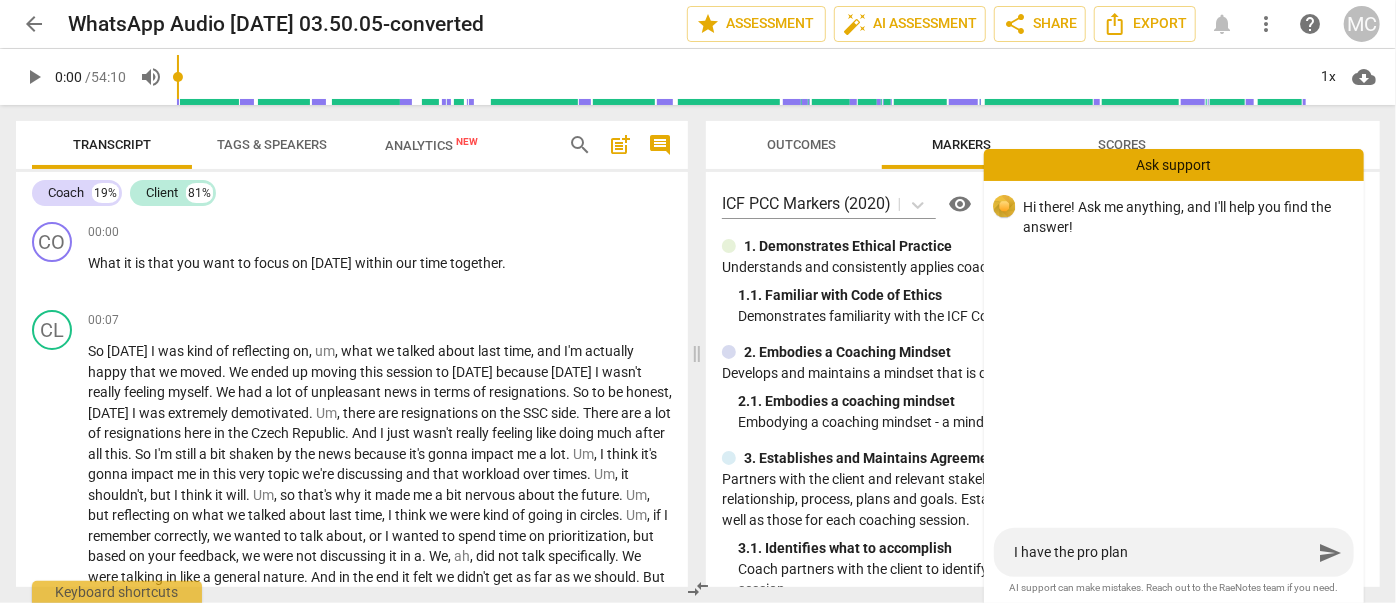 type on "I have the pro plan" 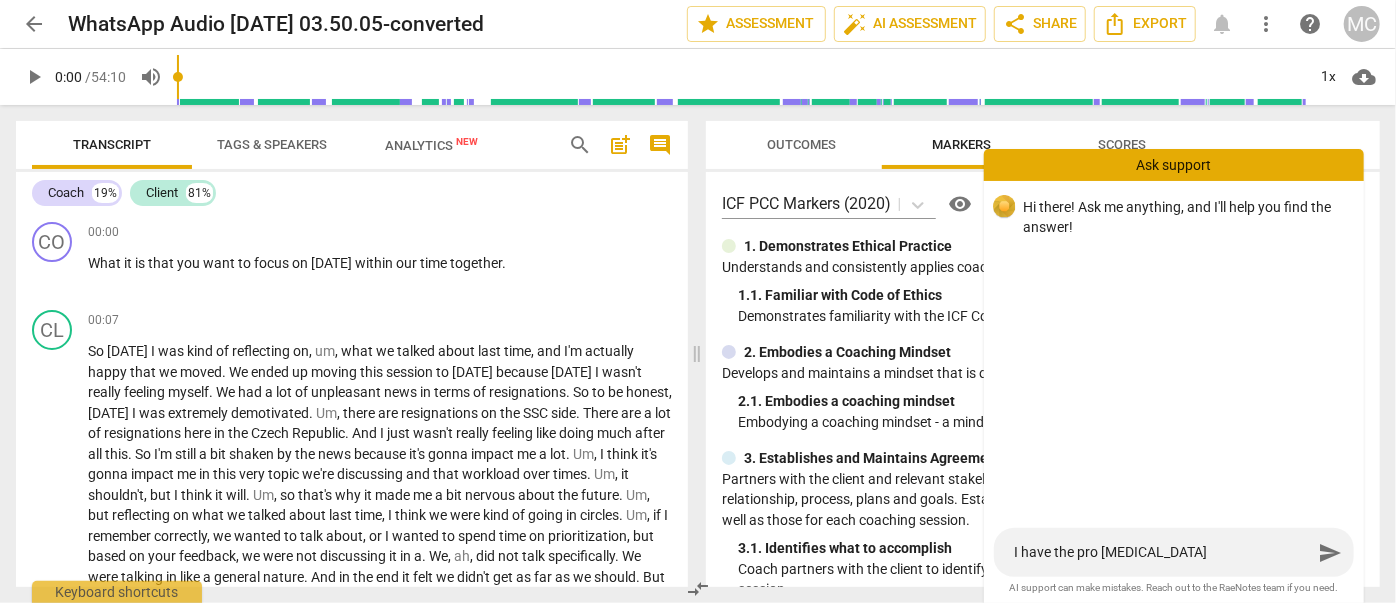 type on "I have the pro plan bu" 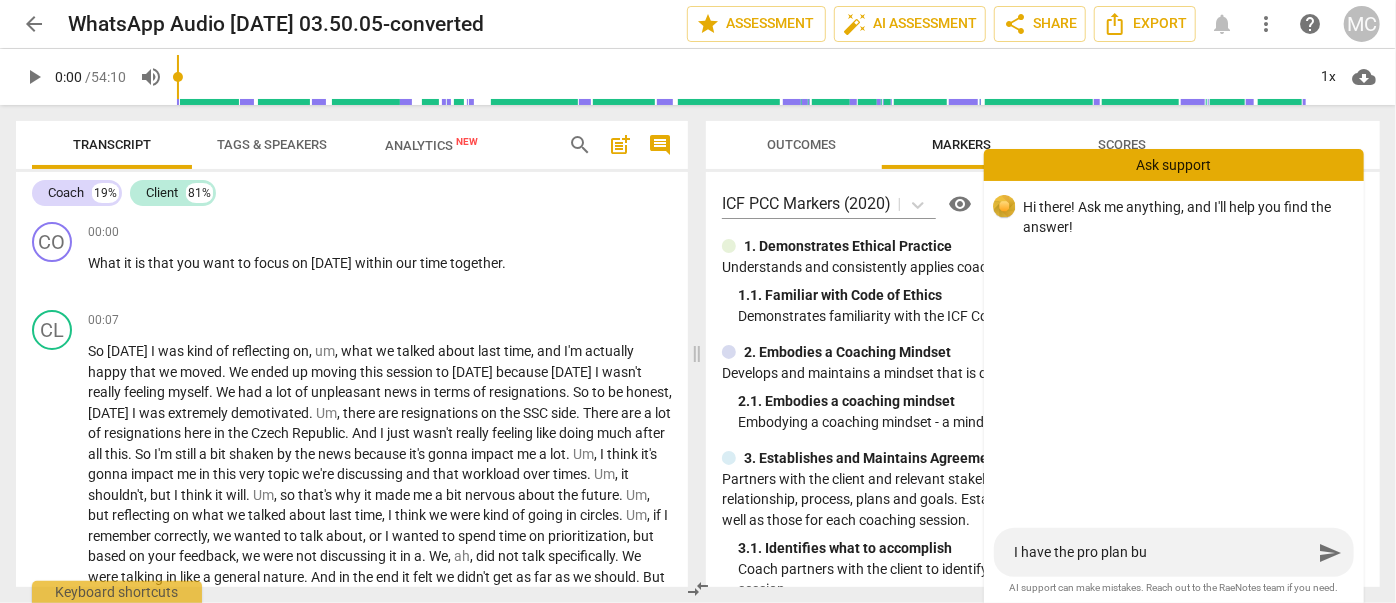 type on "I have the pro plan but" 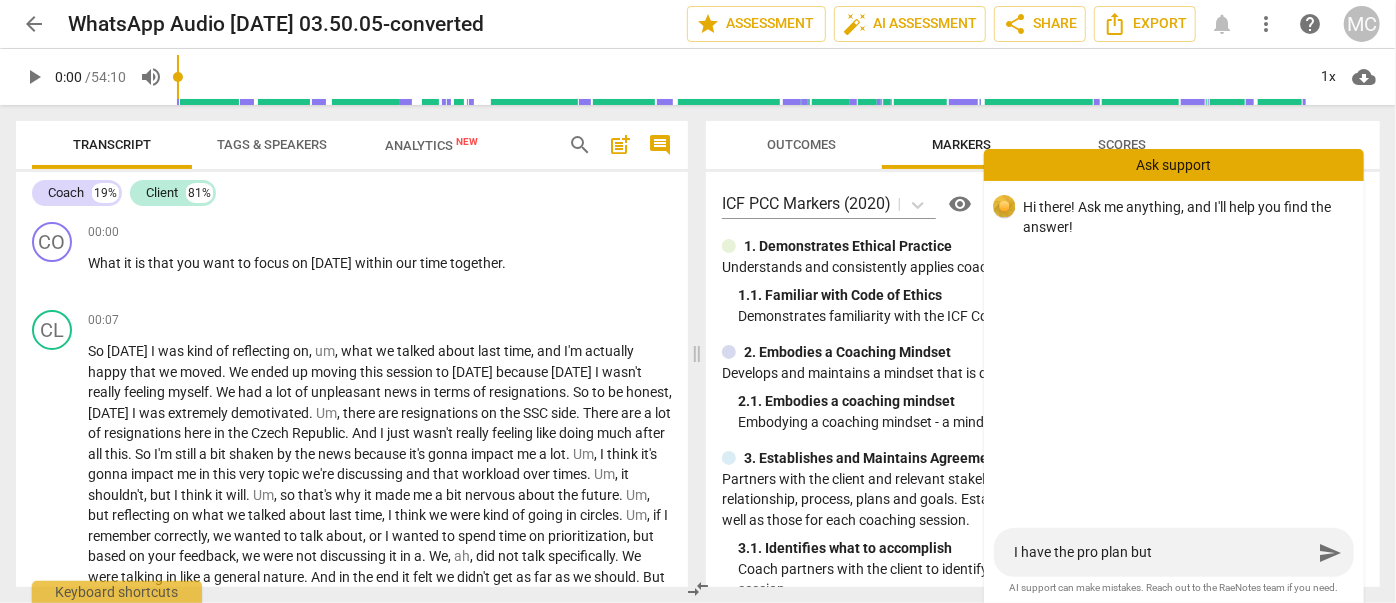 type on "I have the pro plan but" 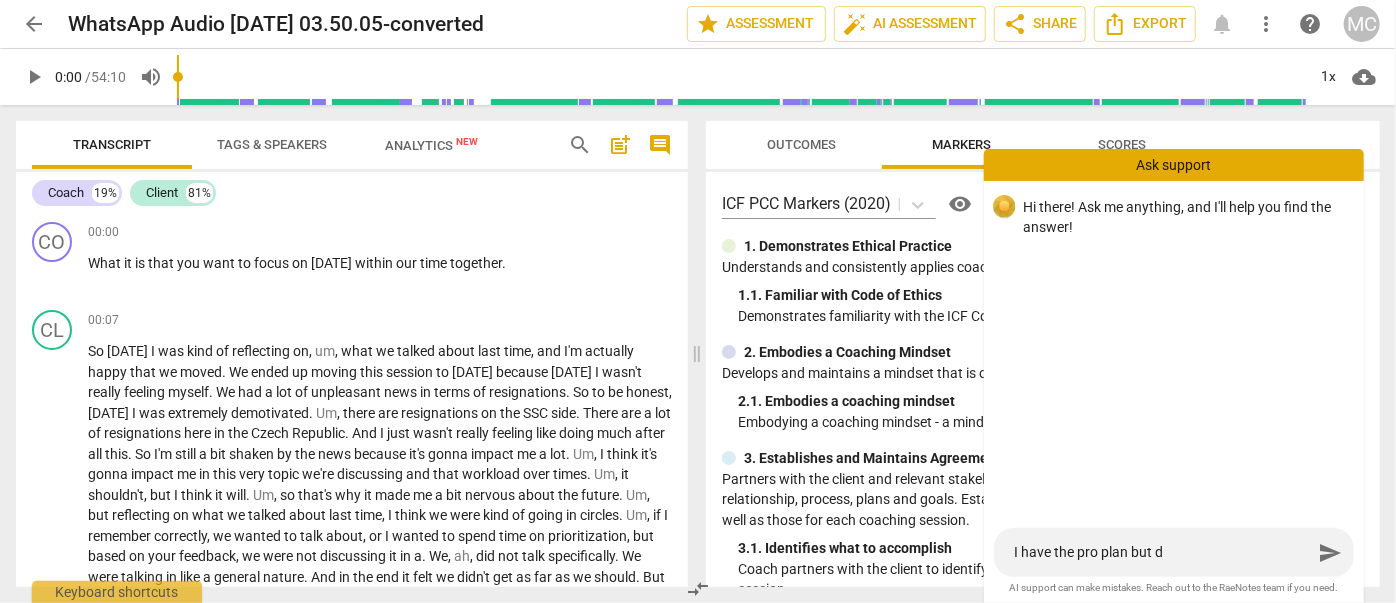 type on "I have the pro plan but do" 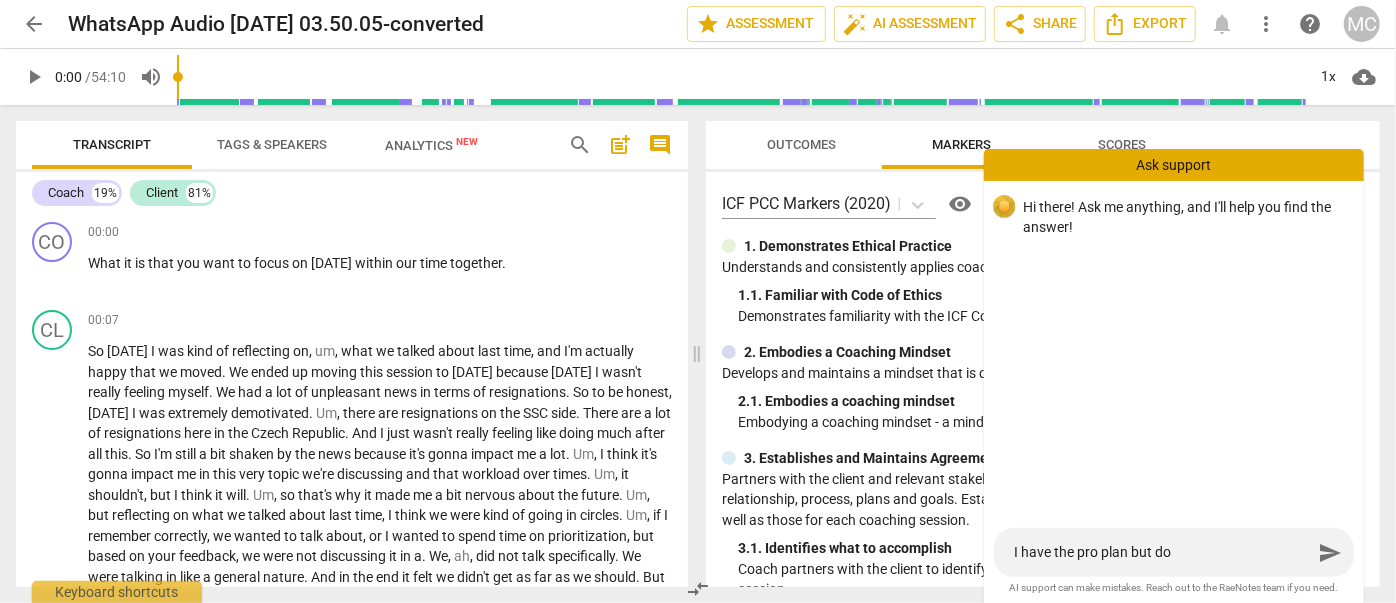 type on "I have the pro plan but do" 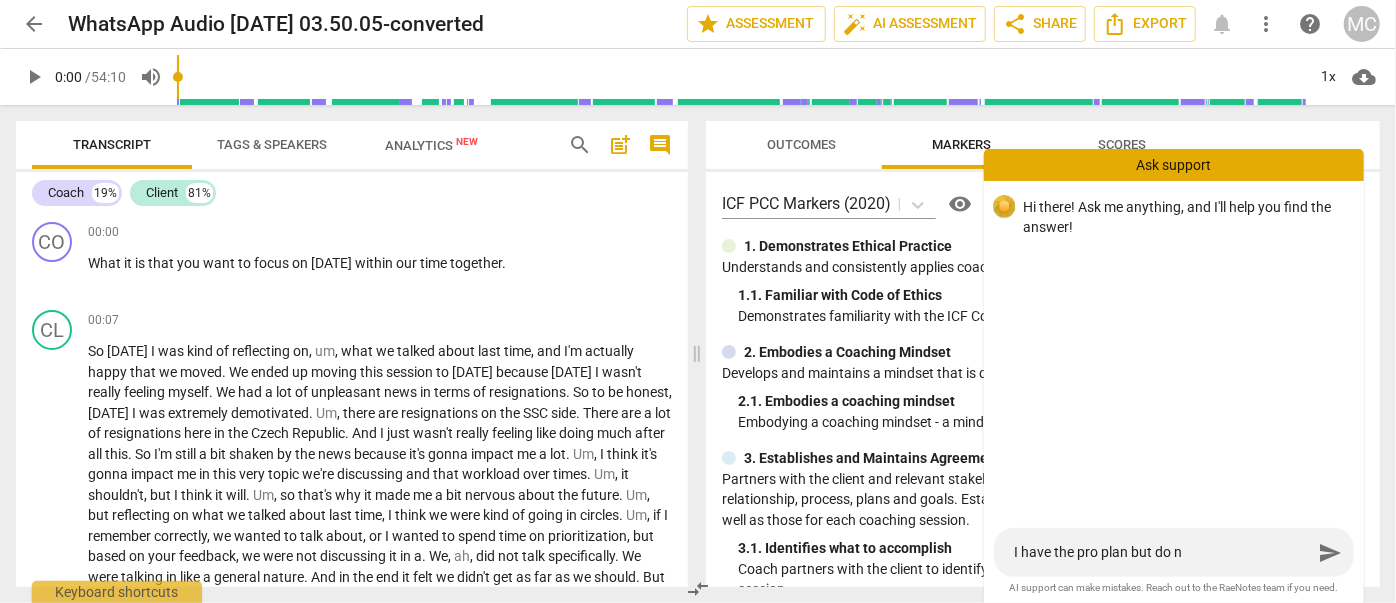 type on "I have the pro plan but do no" 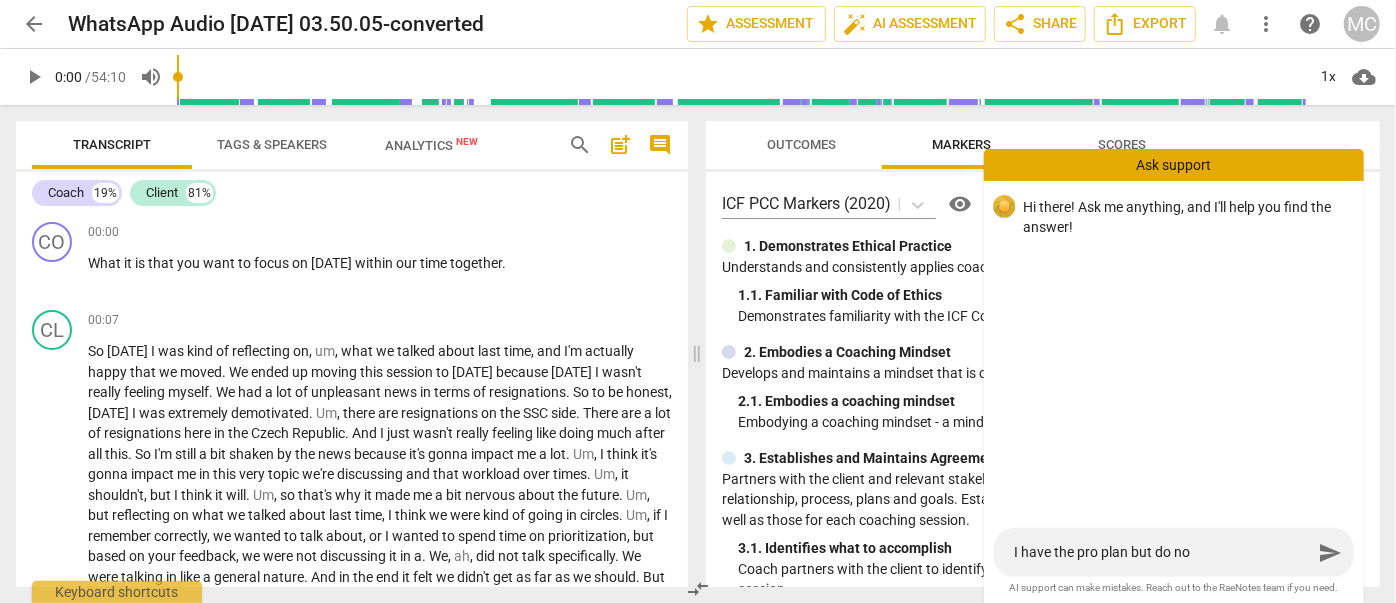 type on "I have the pro plan but do not" 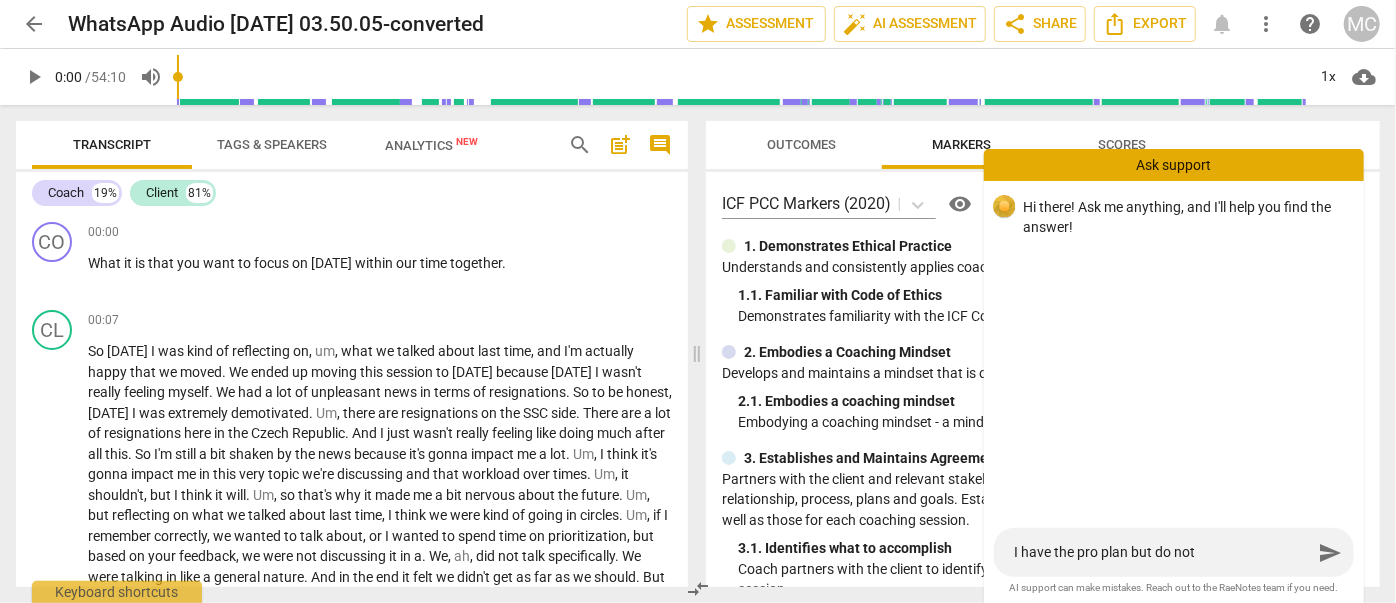 type on "I have the pro plan but do not" 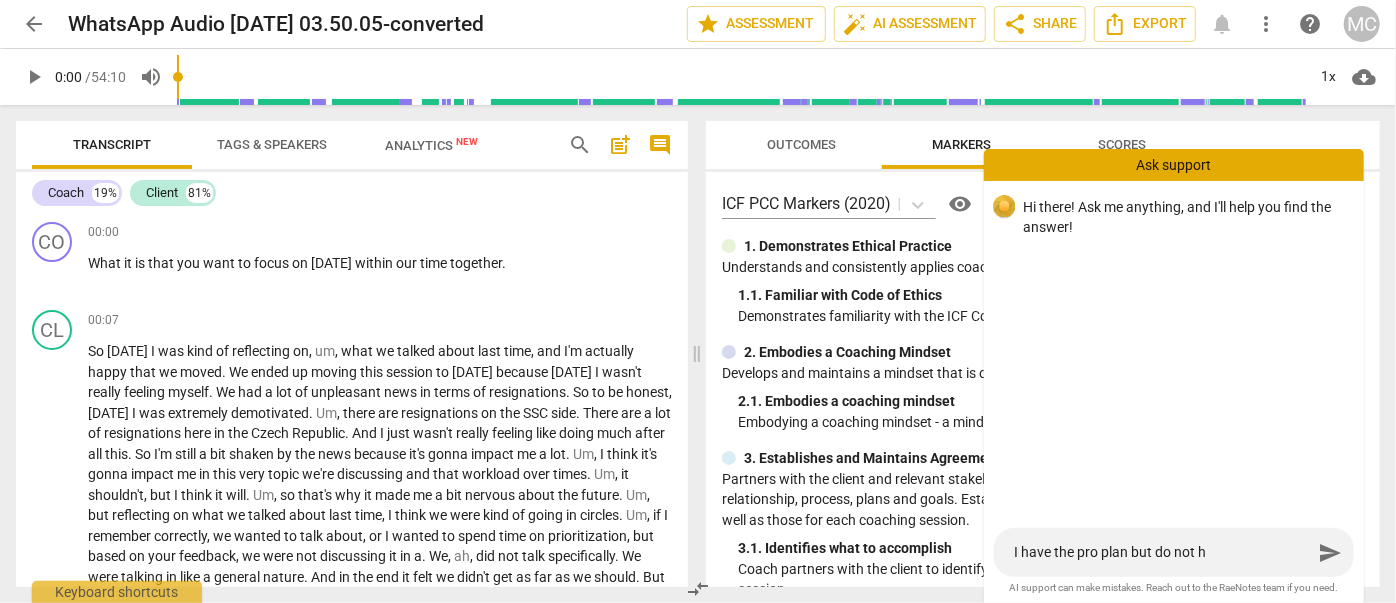type on "I have the pro plan but do not ha" 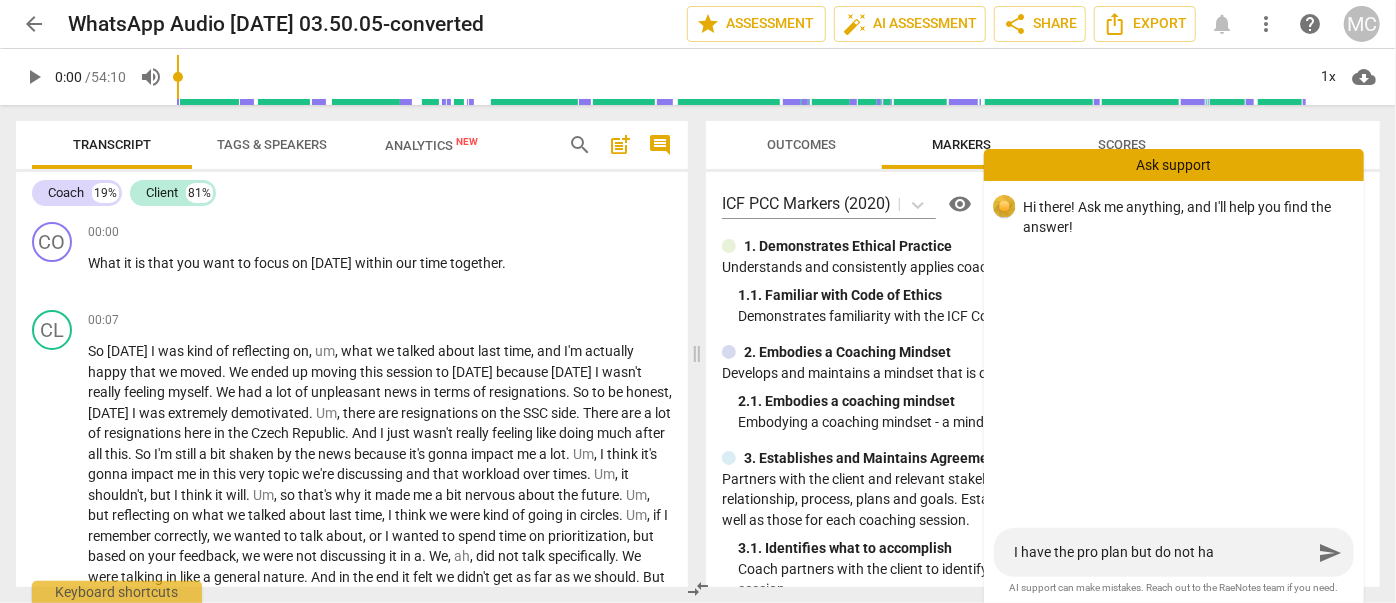 type on "I have the pro plan but do not hav" 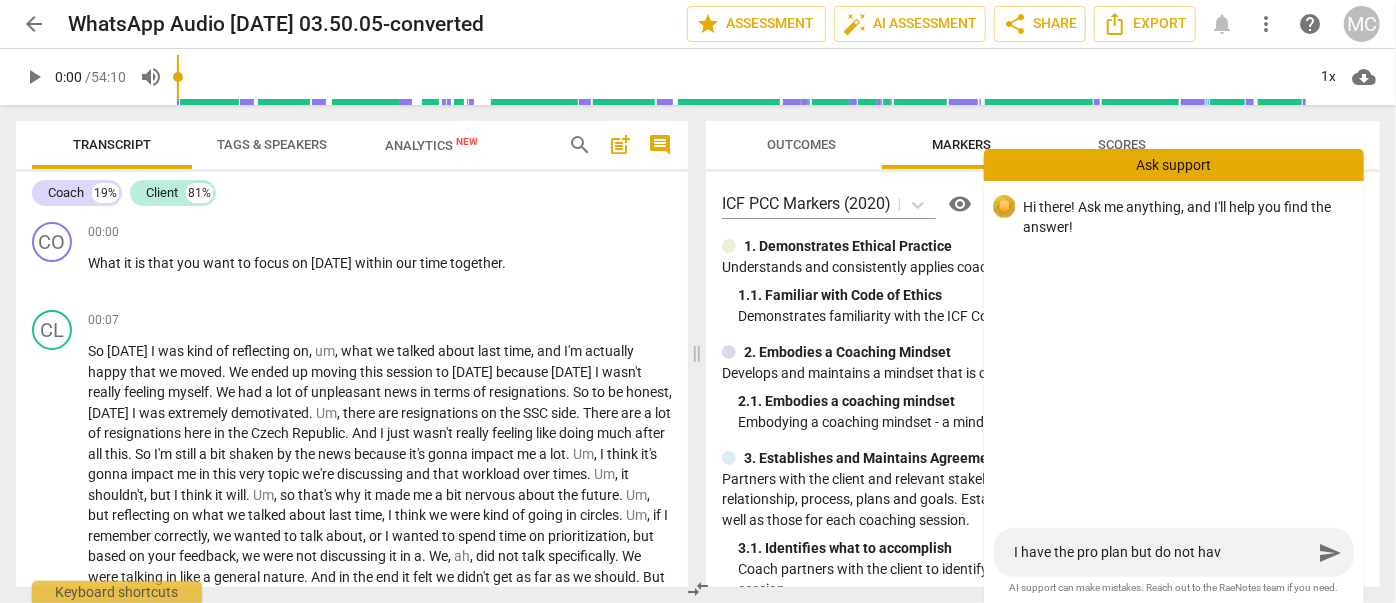 type on "I have the pro plan but do not have" 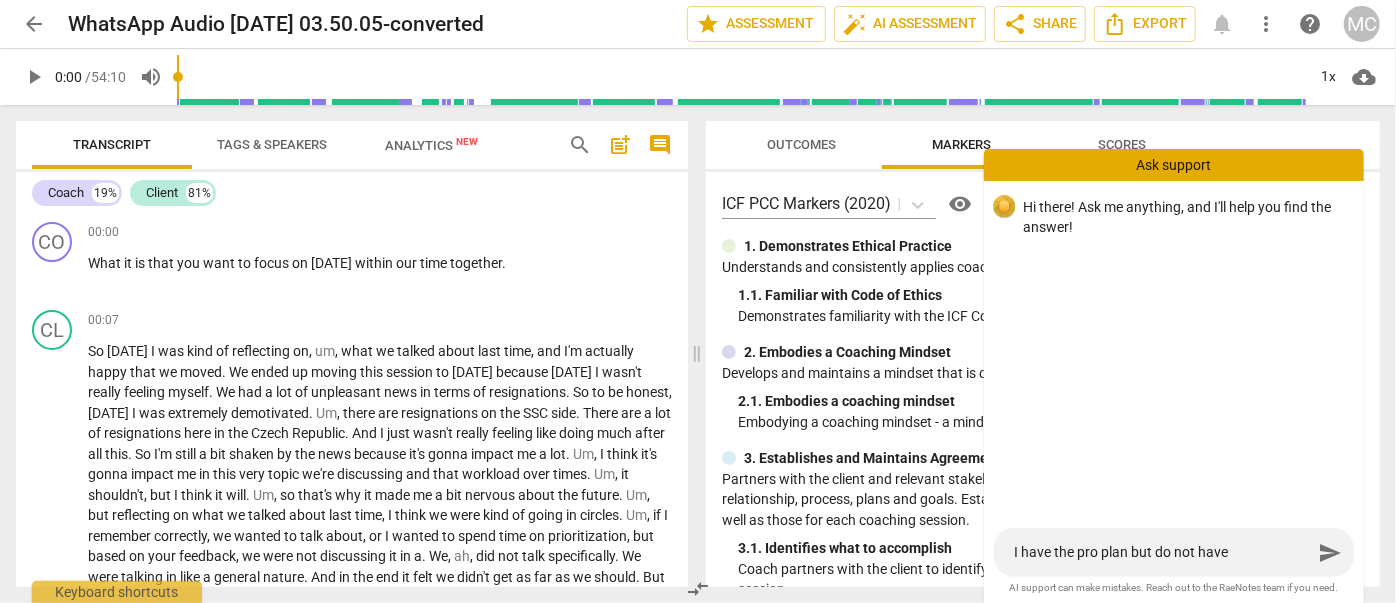 type on "I have the pro plan but do not have" 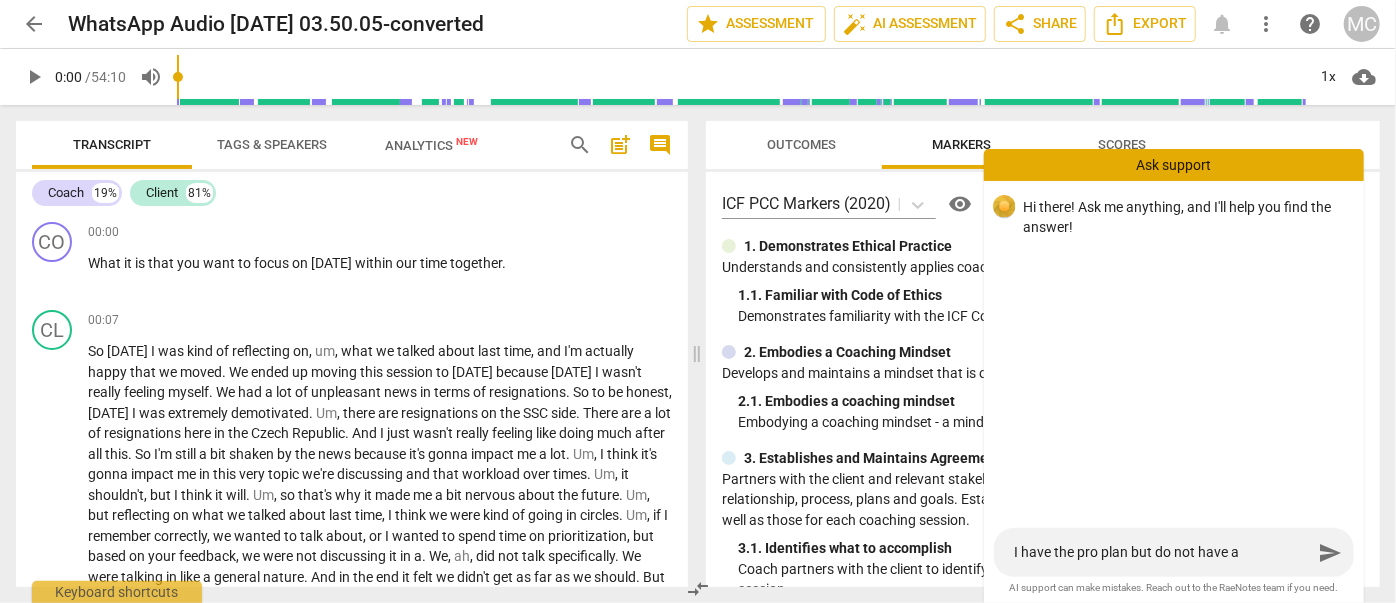 type on "I have the pro plan but do not have ac" 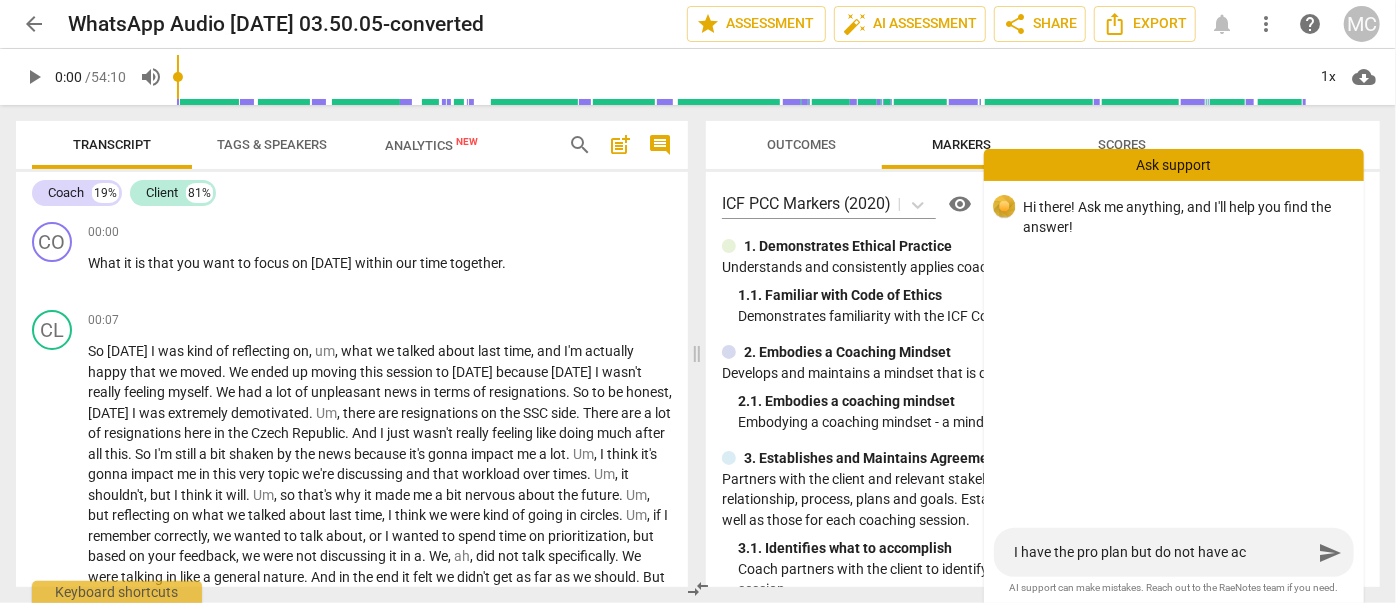 type on "I have the pro plan but do not have acc" 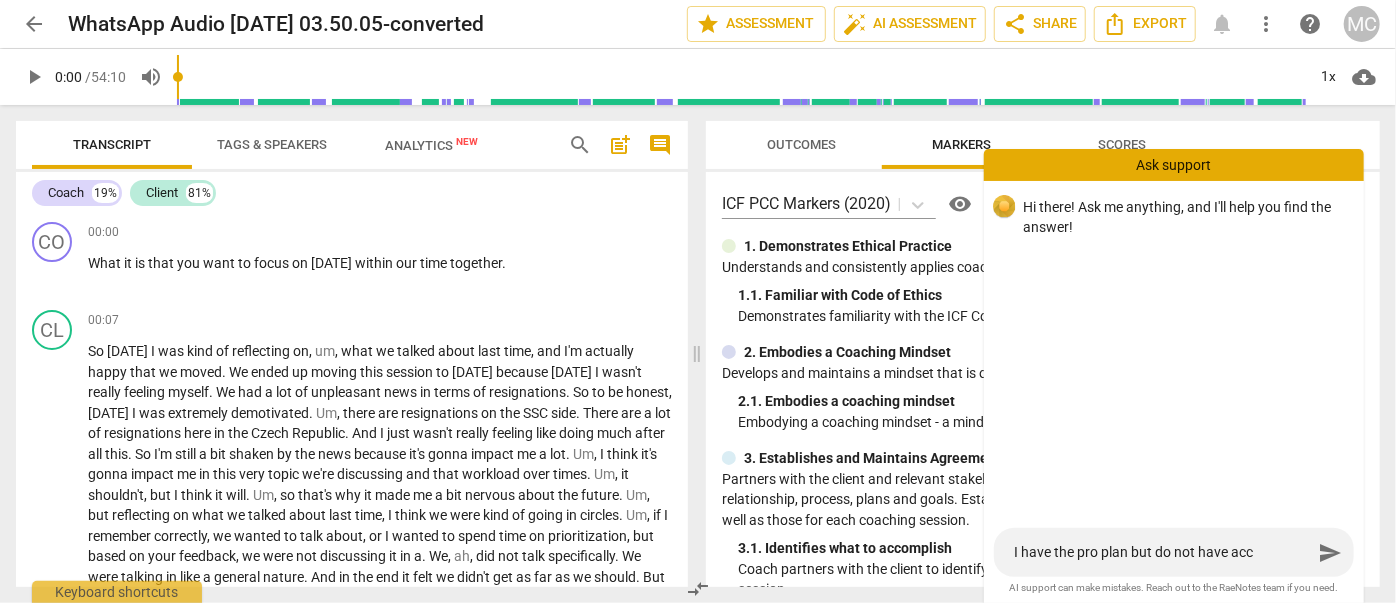 type on "I have the pro plan but do not have acce" 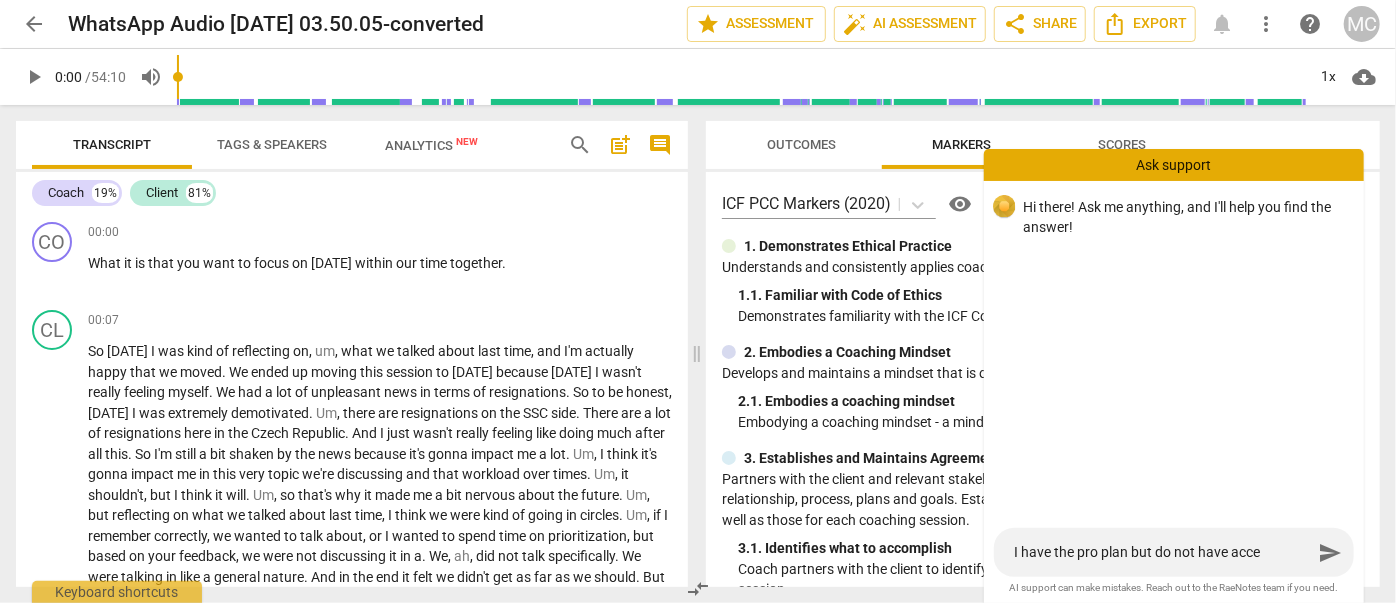 type on "I have the pro plan but do not have acces" 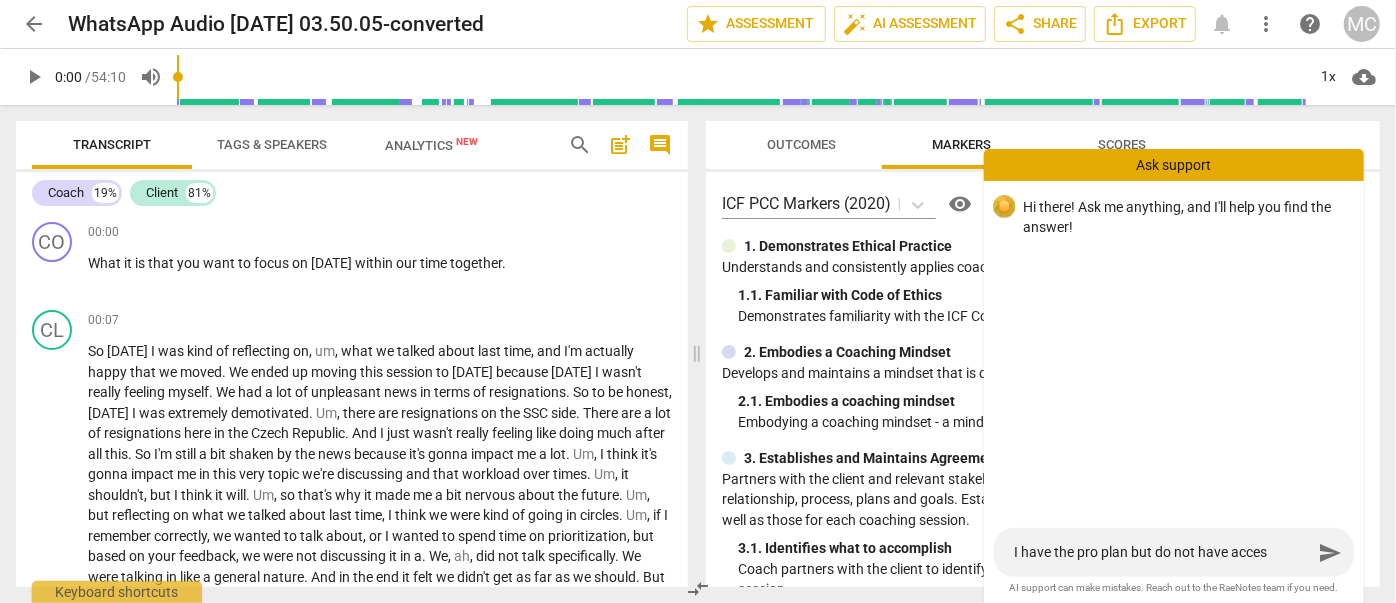 type on "I have the pro plan but do not have access" 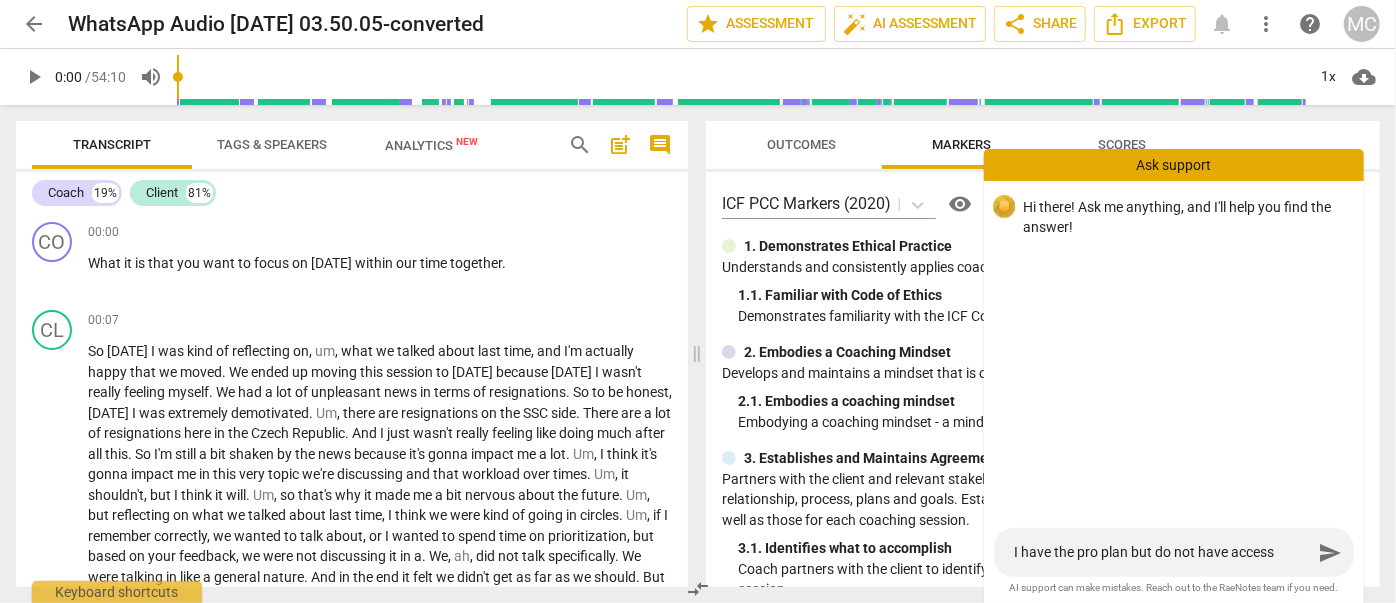 type on "I have the pro plan but do not have access" 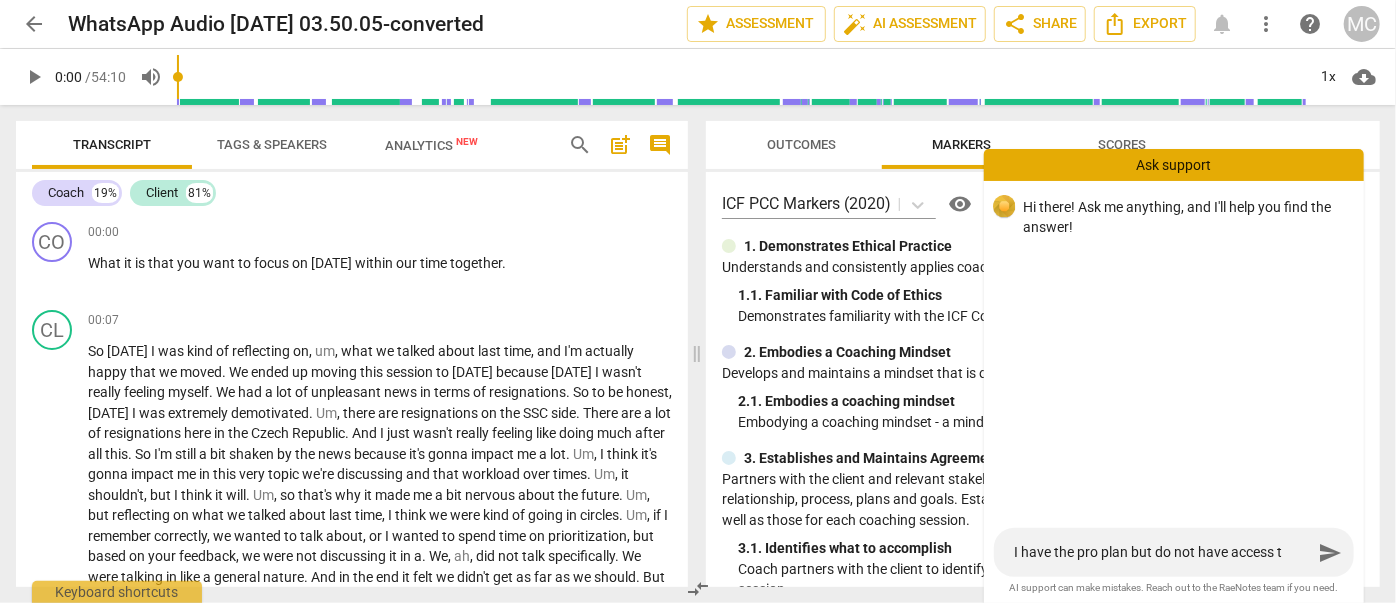 type on "I have the pro plan but do not have access to" 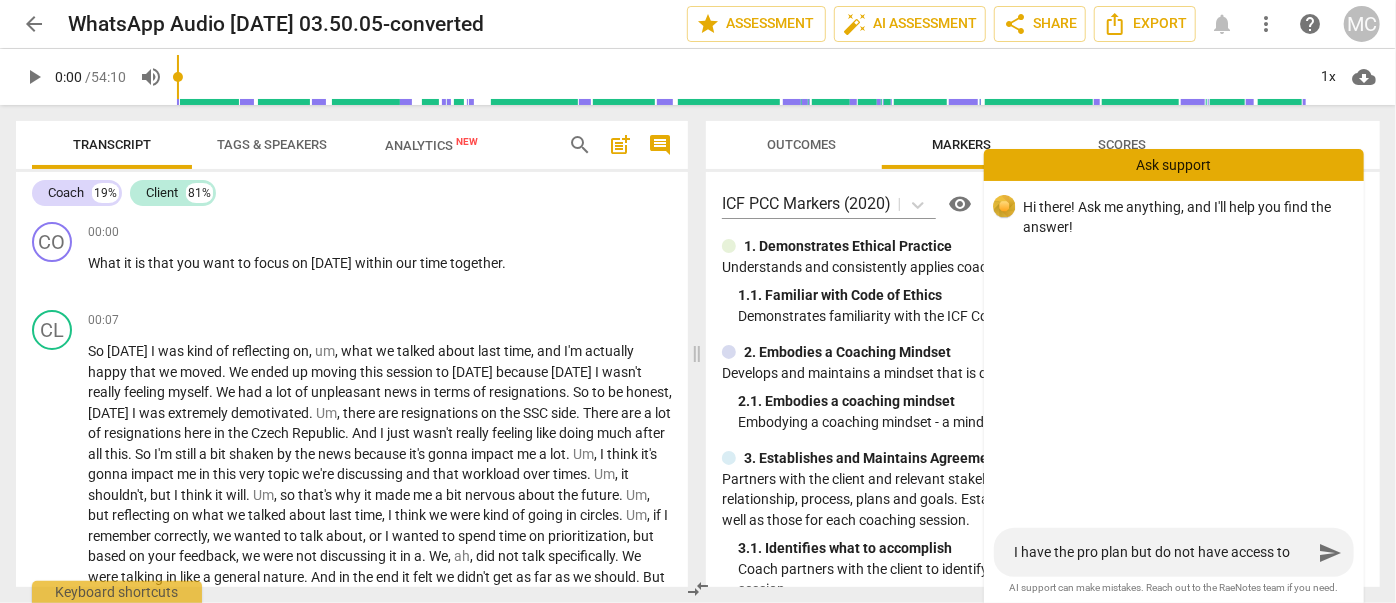 type on "I have the pro plan but do not have access to" 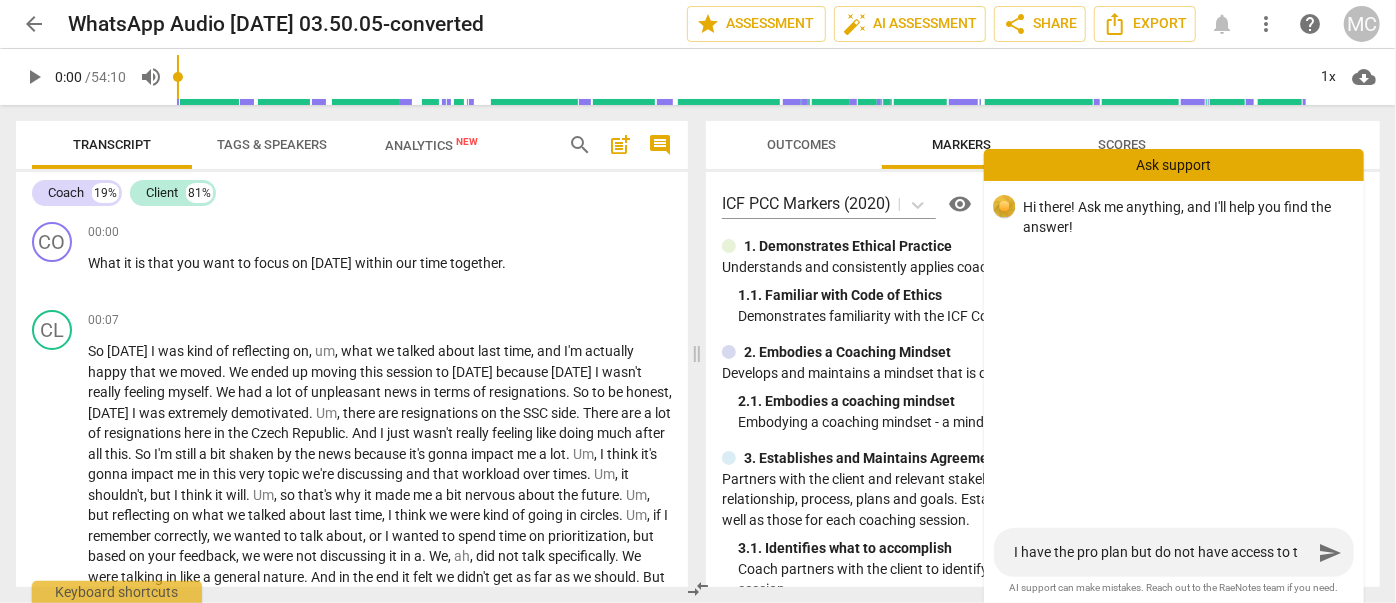 type on "I have the pro plan but do not have access to th" 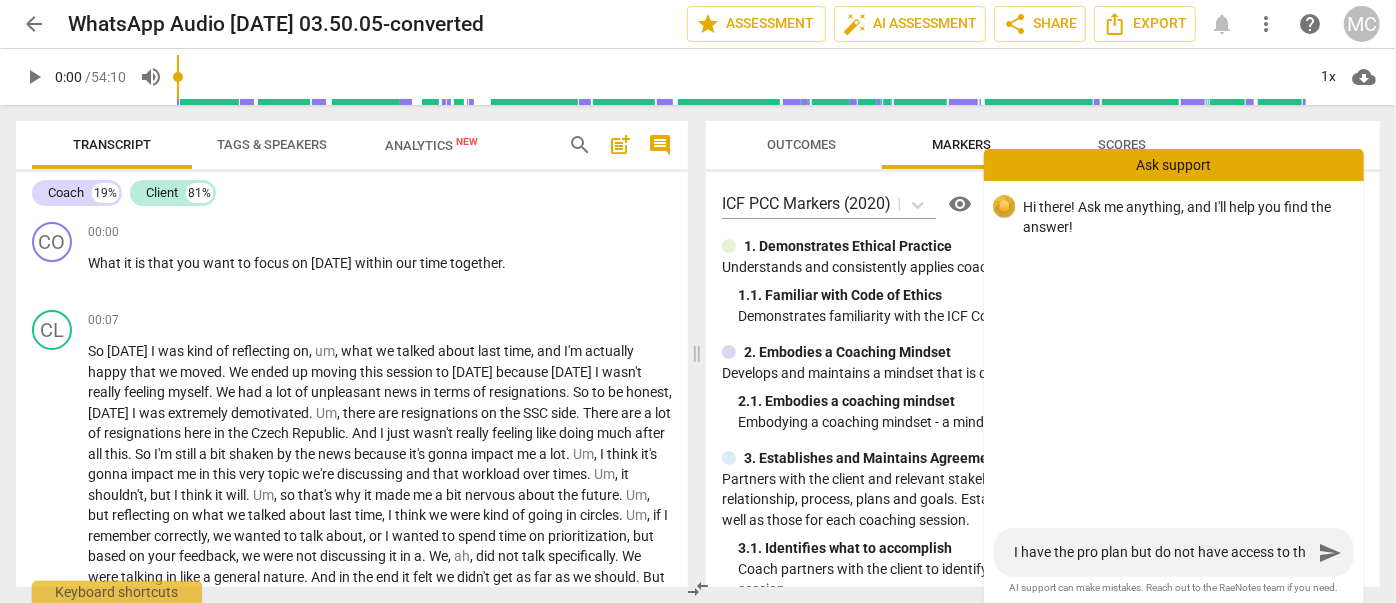 type on "I have the pro plan but do not have access to the" 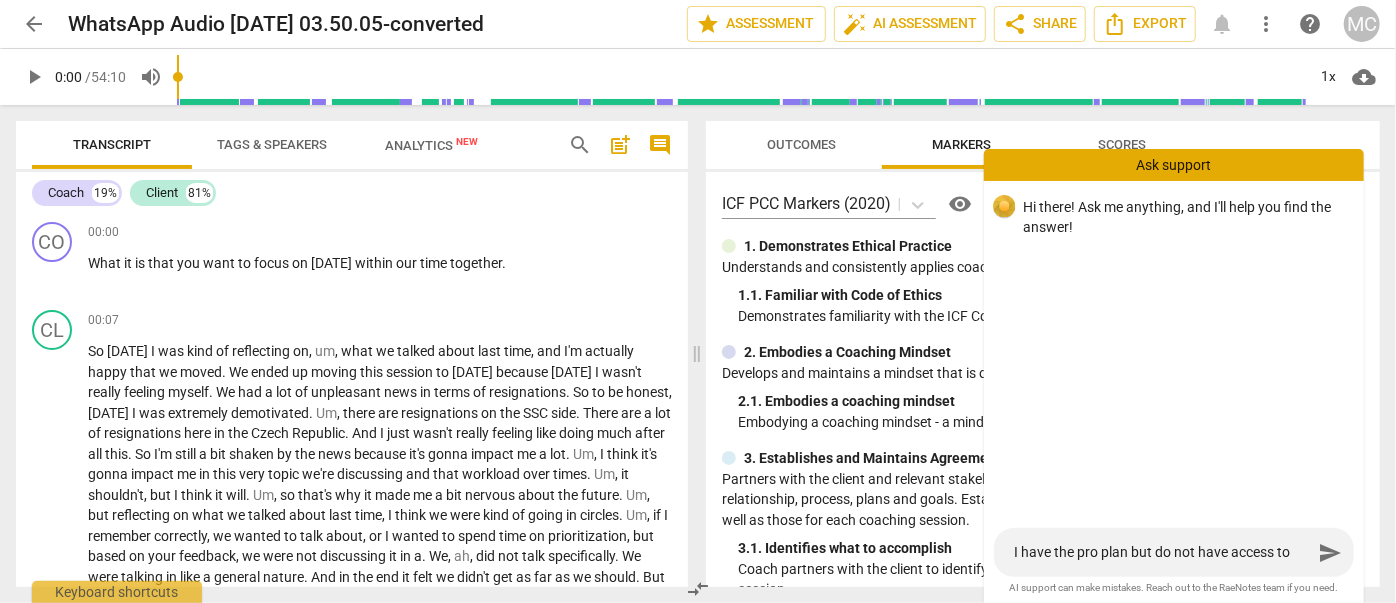type on "I have the pro plan but do not have access to the" 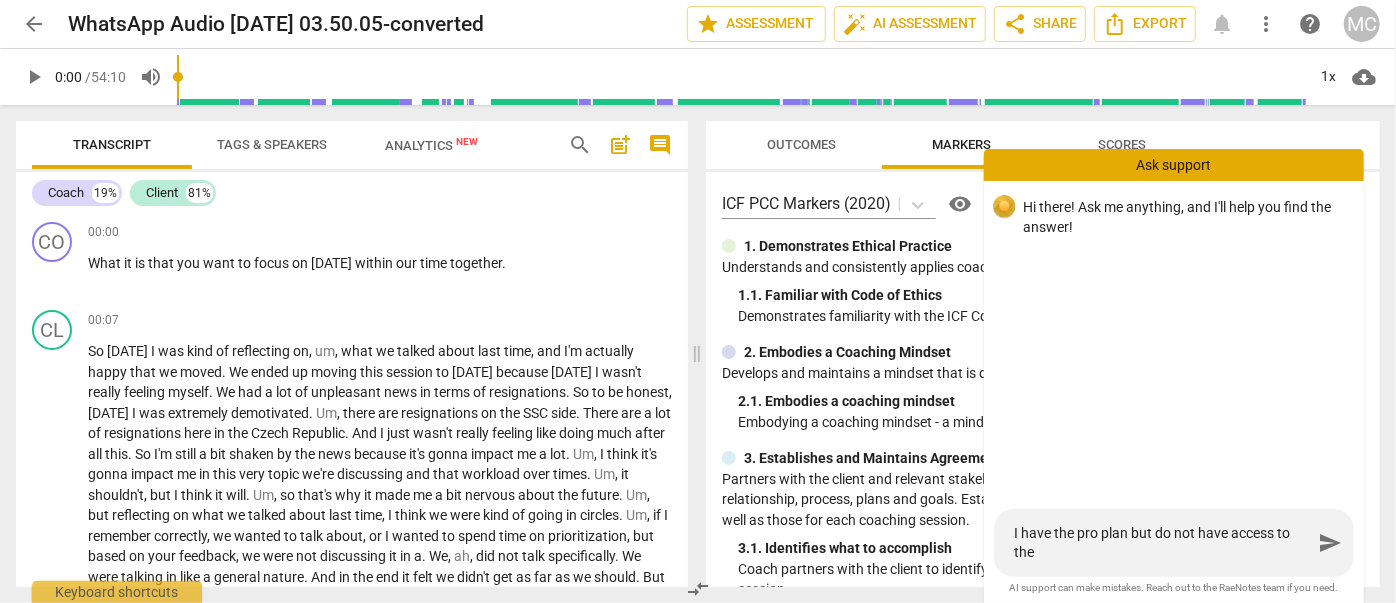 type on "I have the pro plan but do not have access to the A" 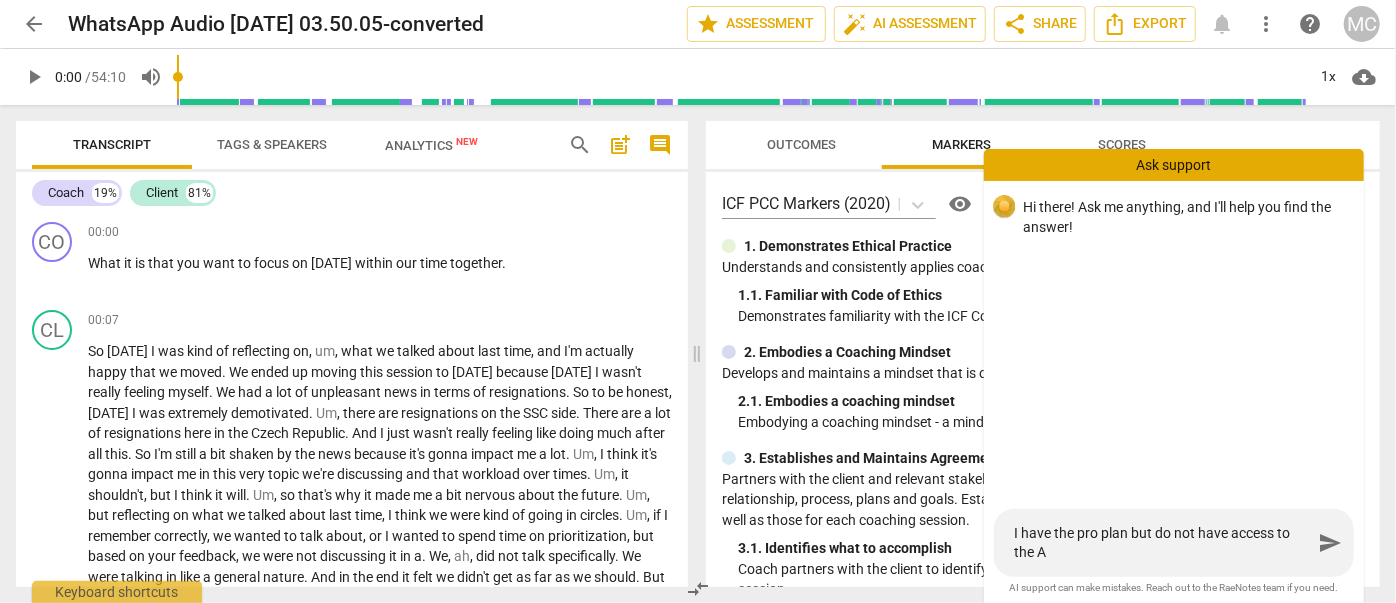 type on "I have the pro plan but do not have access to the AC" 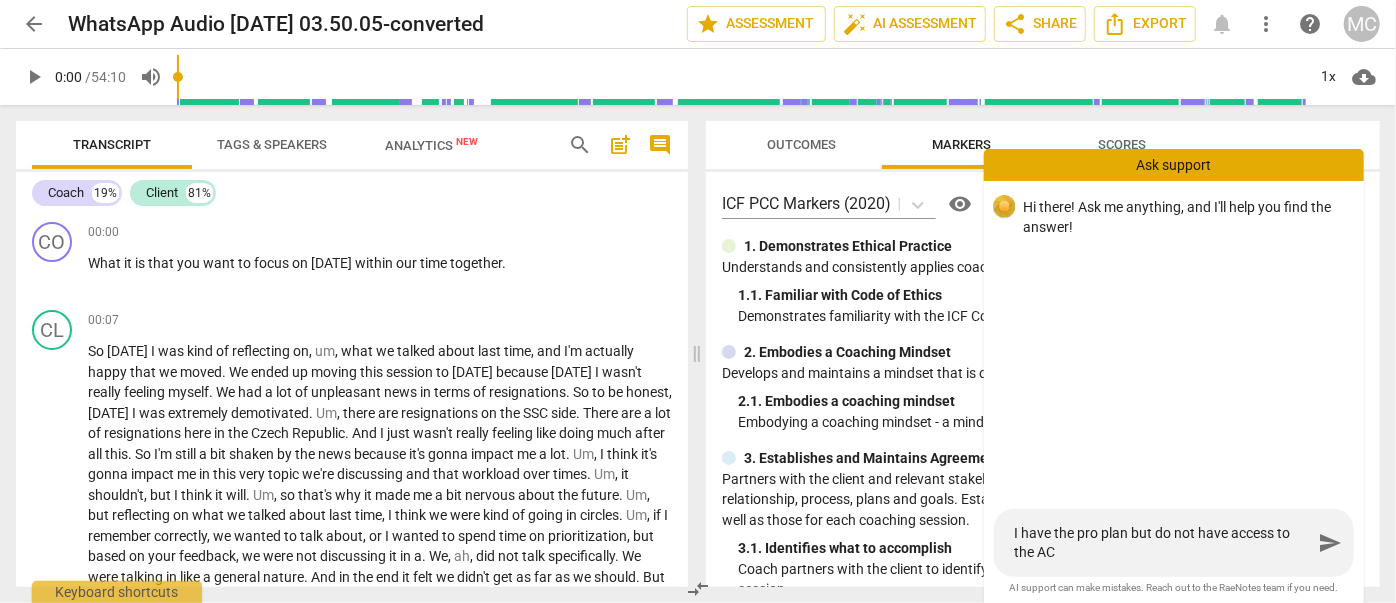 type on "I have the pro plan but do not have access to the ACC" 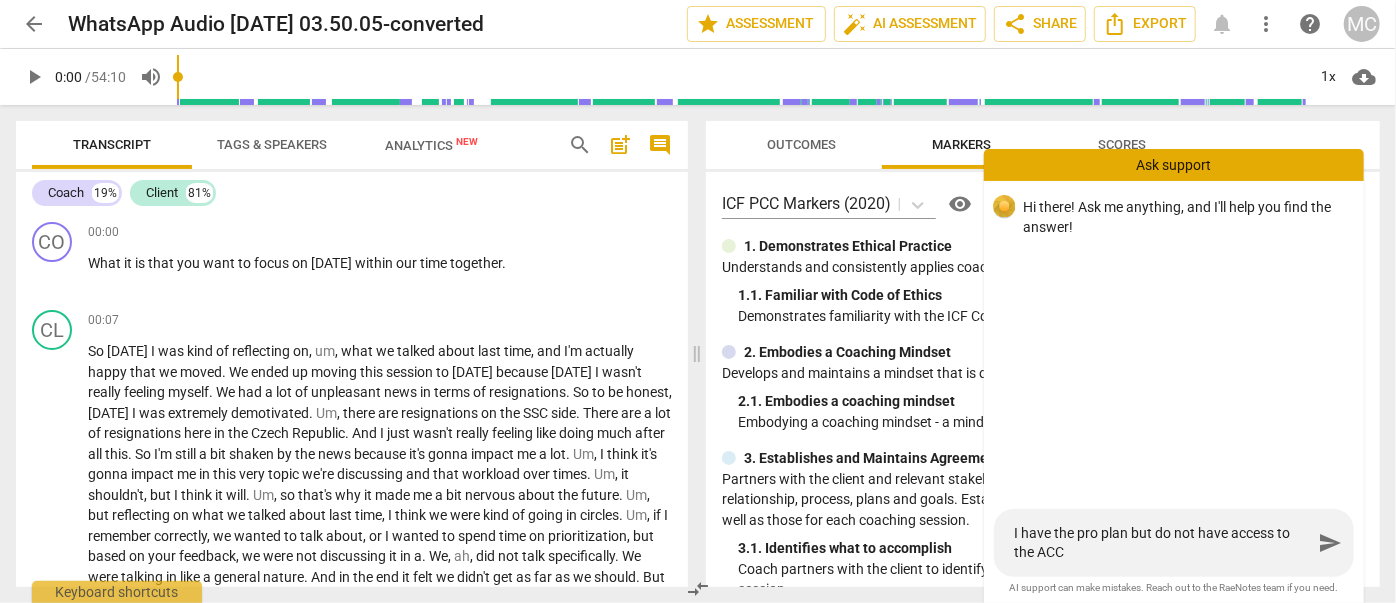 type on "I have the pro plan but do not have access to the ACC" 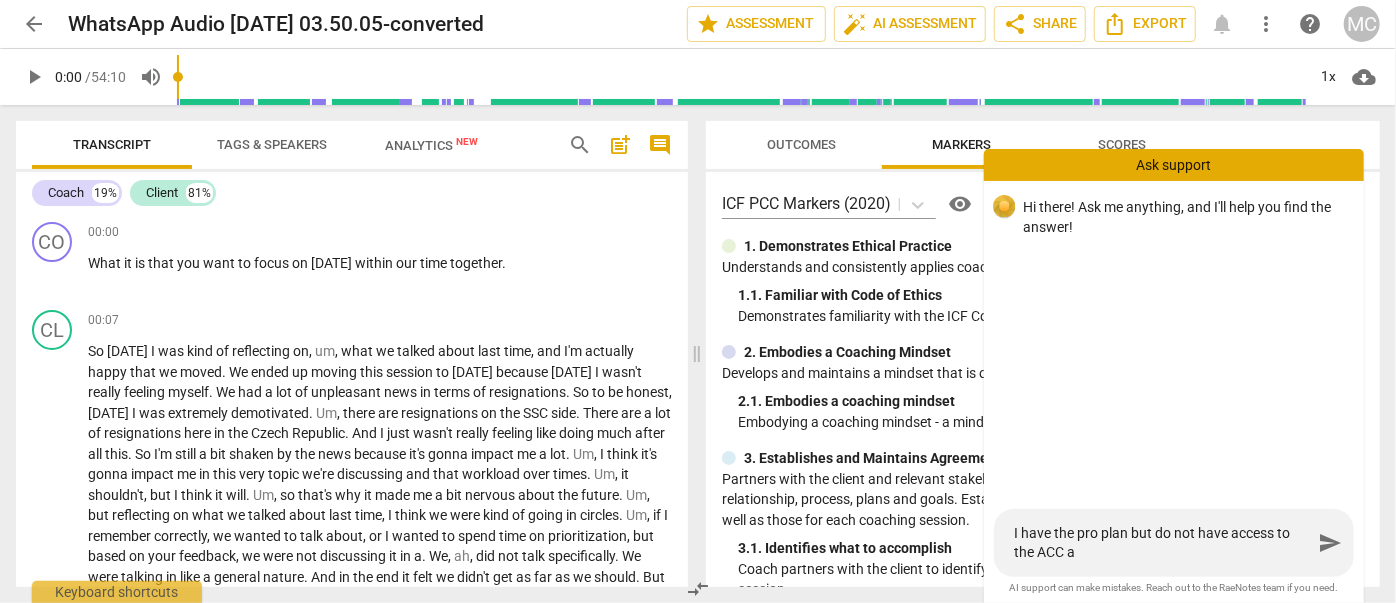 type on "I have the pro plan but do not have access to the ACC an" 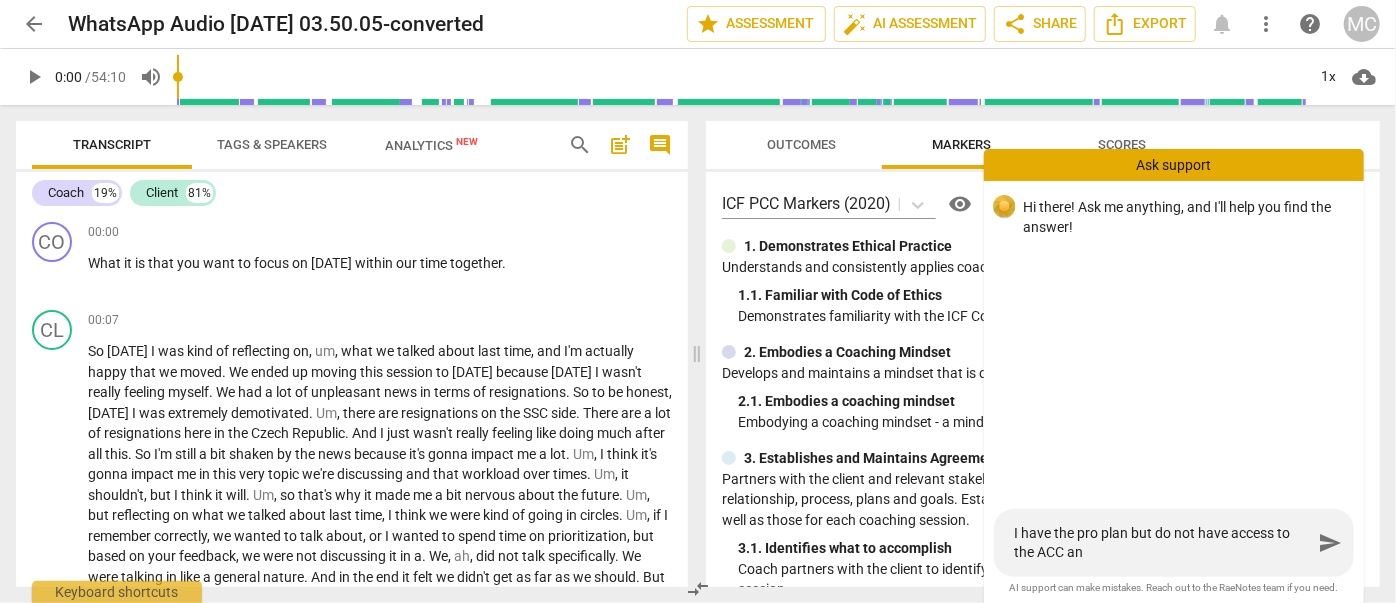 type on "I have the pro plan but do not have access to the ACC and" 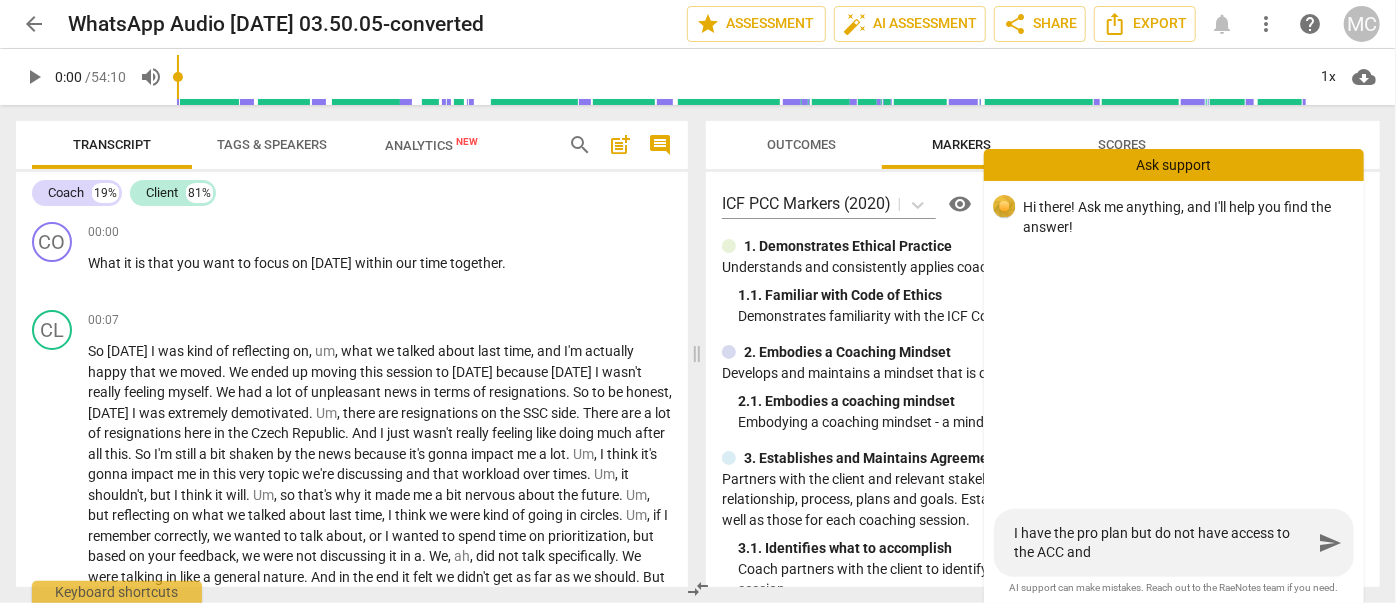 type on "I have the pro plan but do not have access to the ACC and" 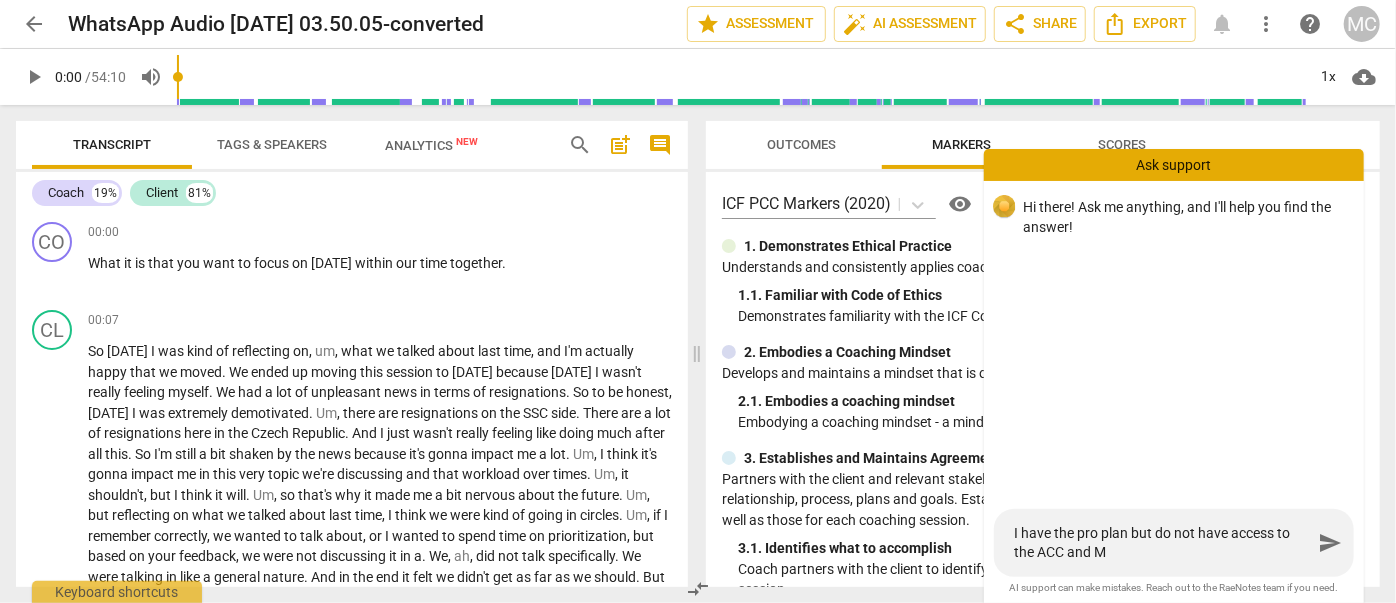 type on "I have the pro plan but do not have access to the ACC and MC" 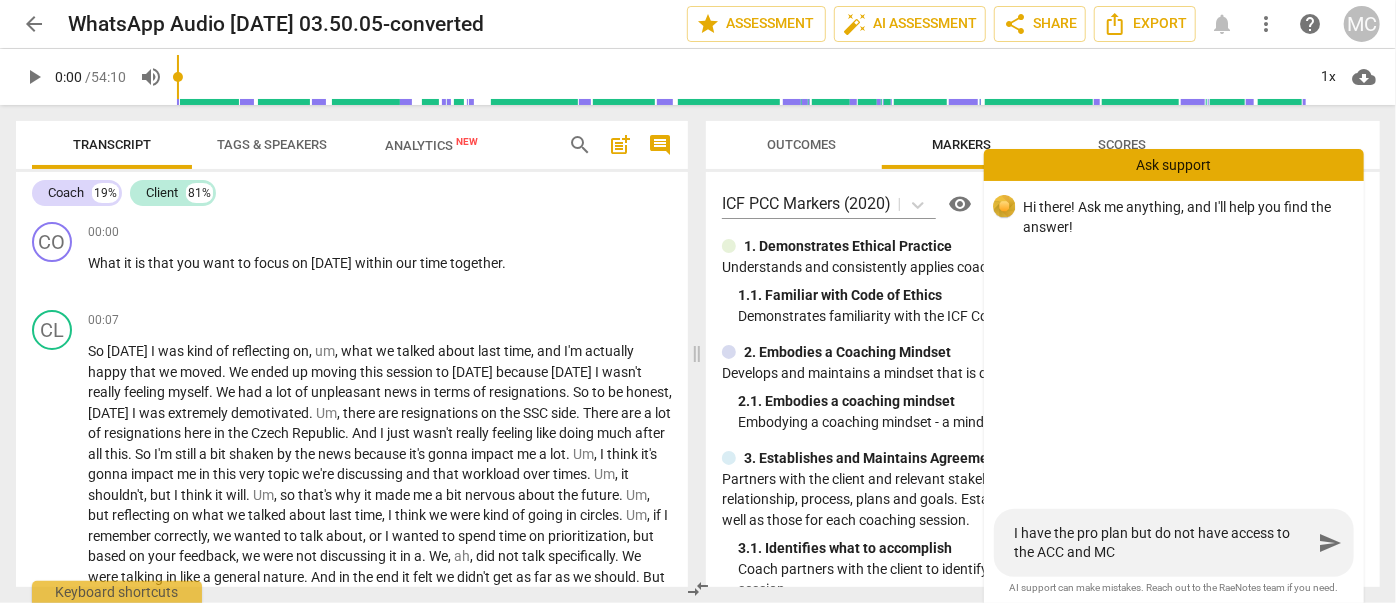 type on "I have the pro plan but do not have access to the ACC and MCC" 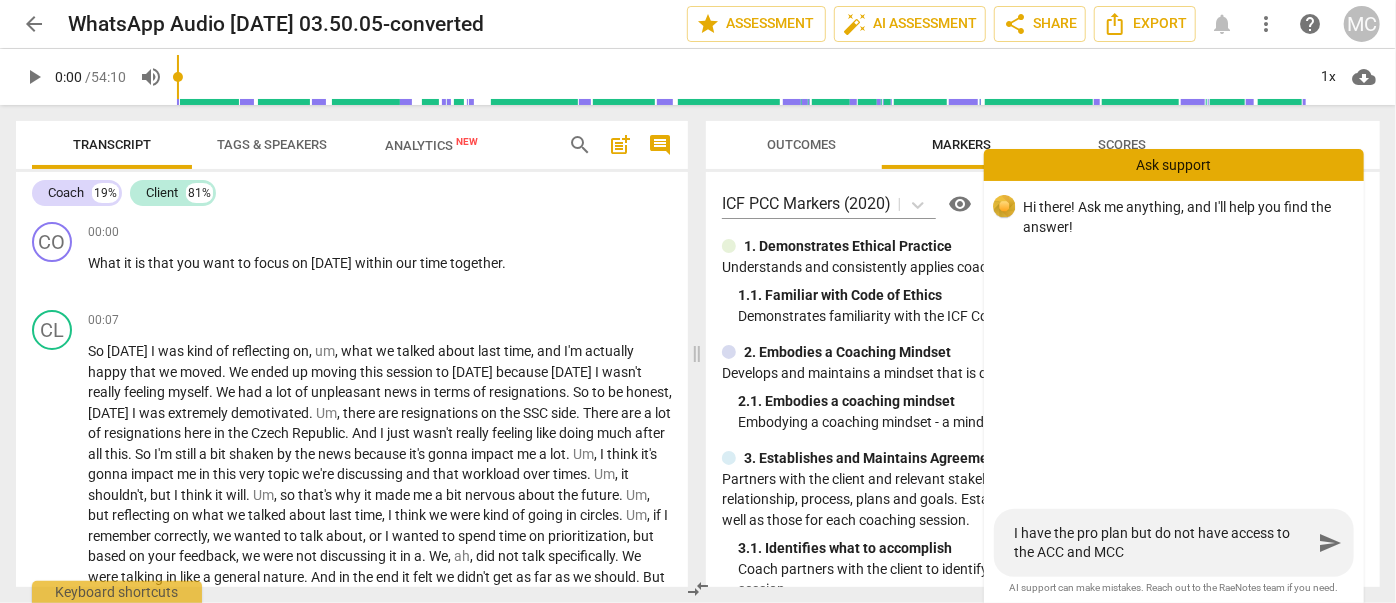 type on "I have the pro plan but do not have access to the ACC and MCC" 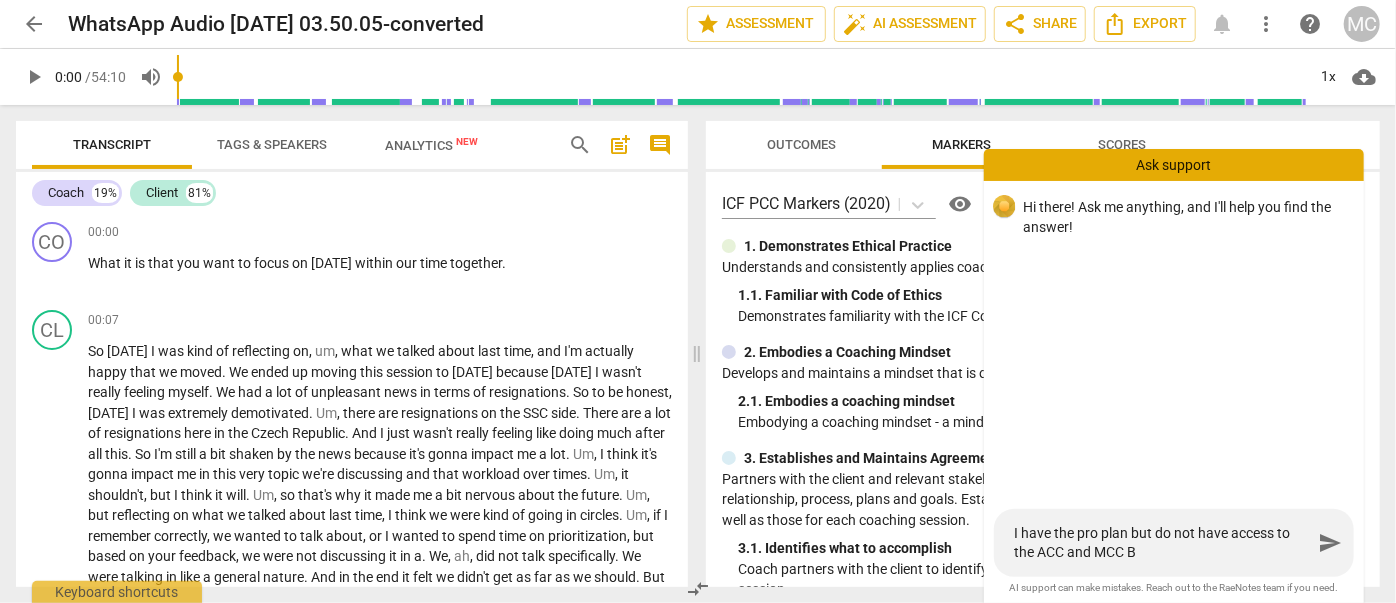 type on "I have the pro plan but do not have access to the ACC and MCC BA" 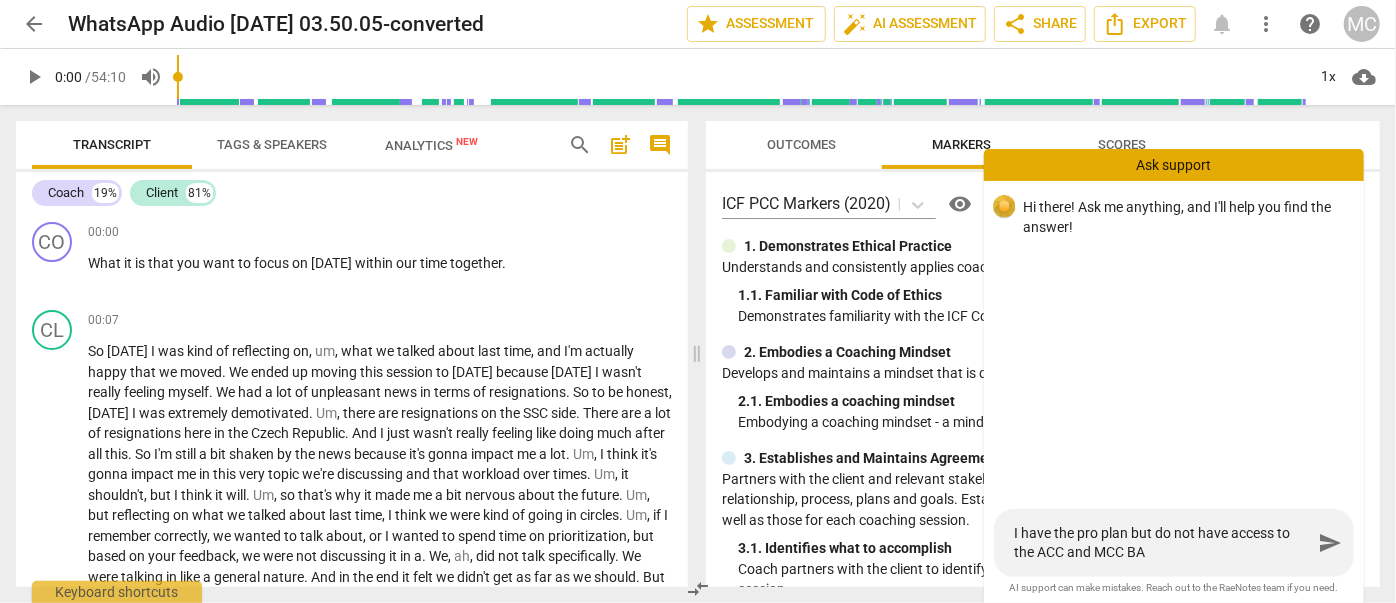 type on "I have the pro plan but do not have access to the ACC and MCC BAR" 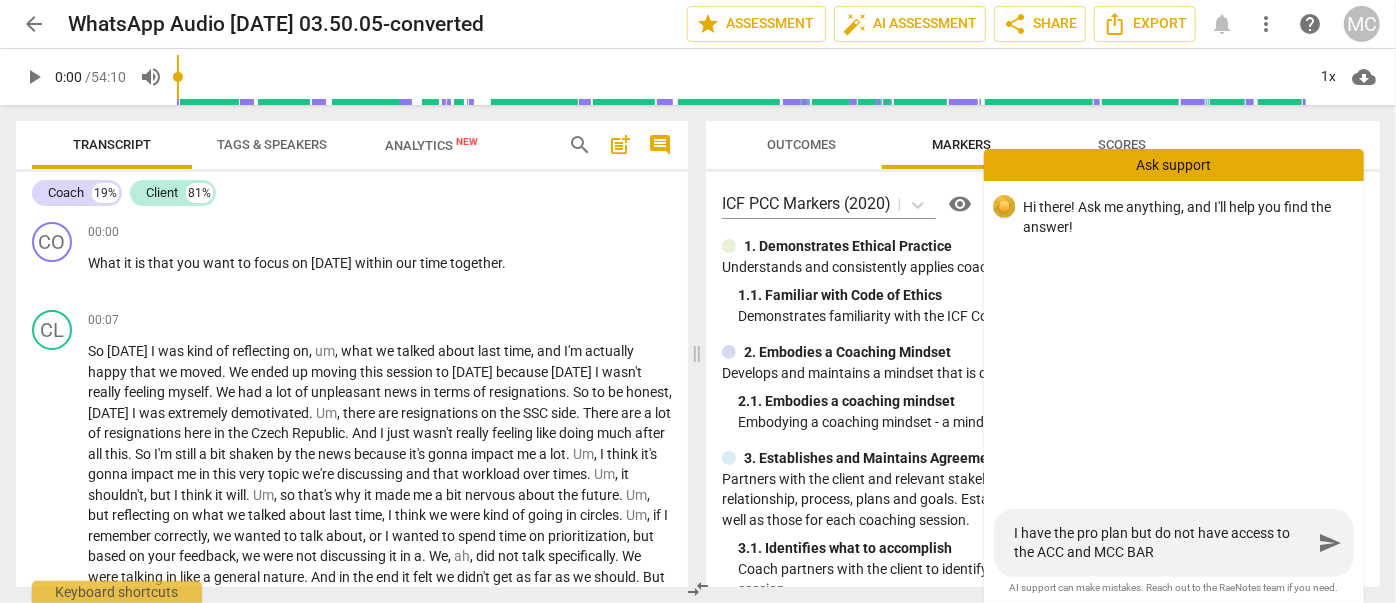 type on "I have the pro plan but do not have access to the ACC and MCC BARS" 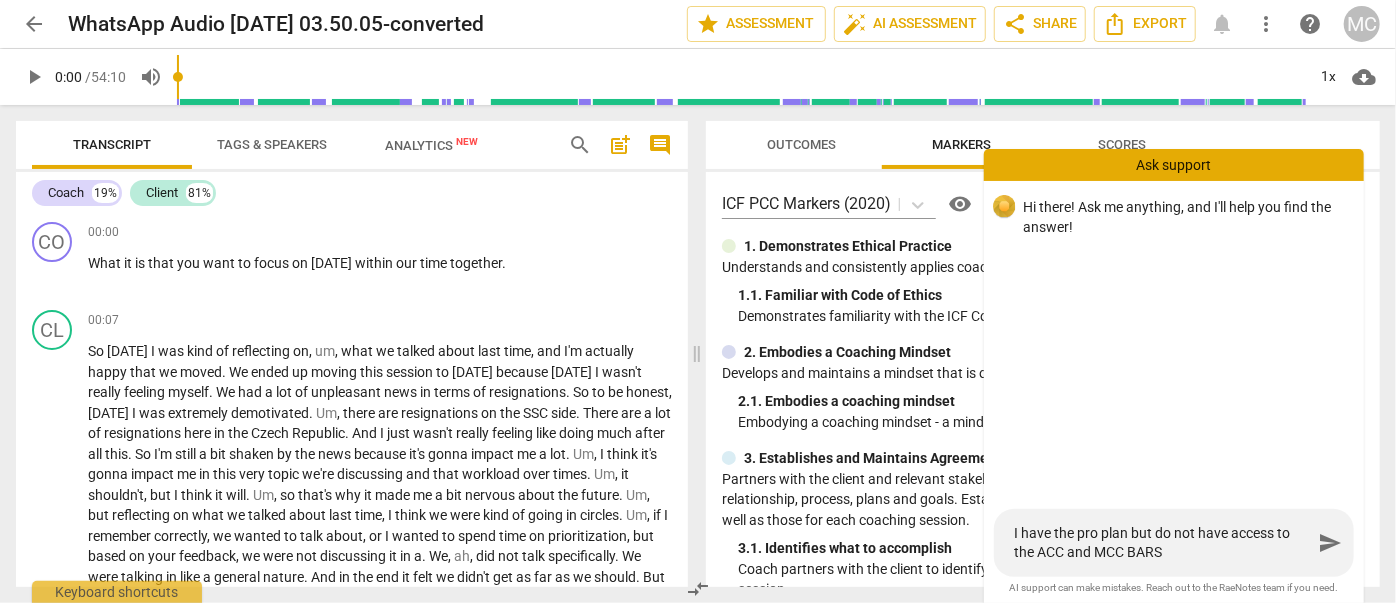 type on "I have the pro plan but do not have access to the ACC and MCC BARS," 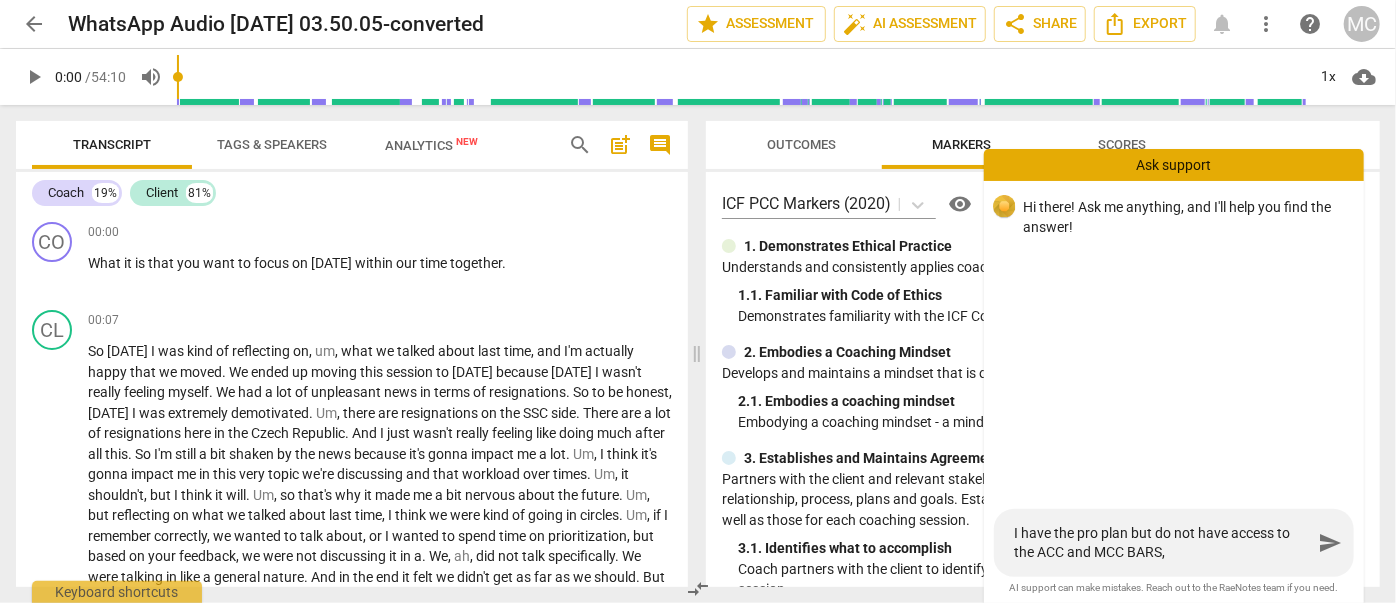 type on "I have the pro plan but do not have access to the ACC and MCC BARS," 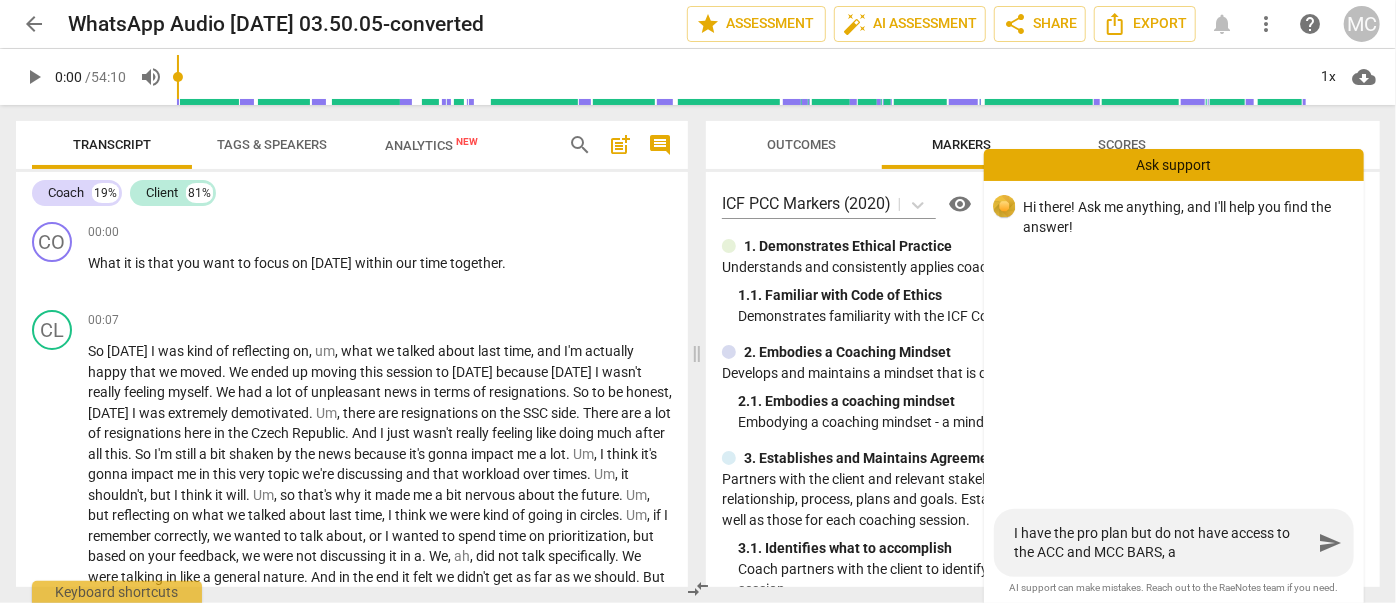 type on "I have the pro plan but do not have access to the ACC and MCC BARS, an" 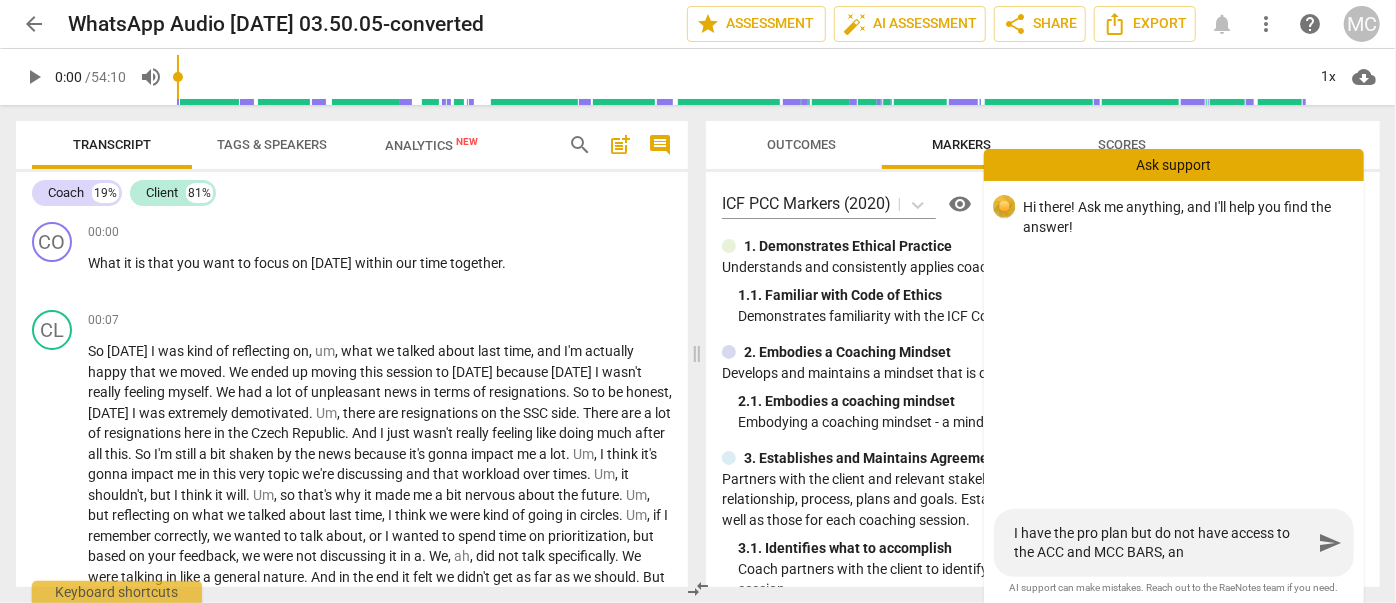 type on "I have the pro plan but do not have access to the ACC and MCC BARS, and" 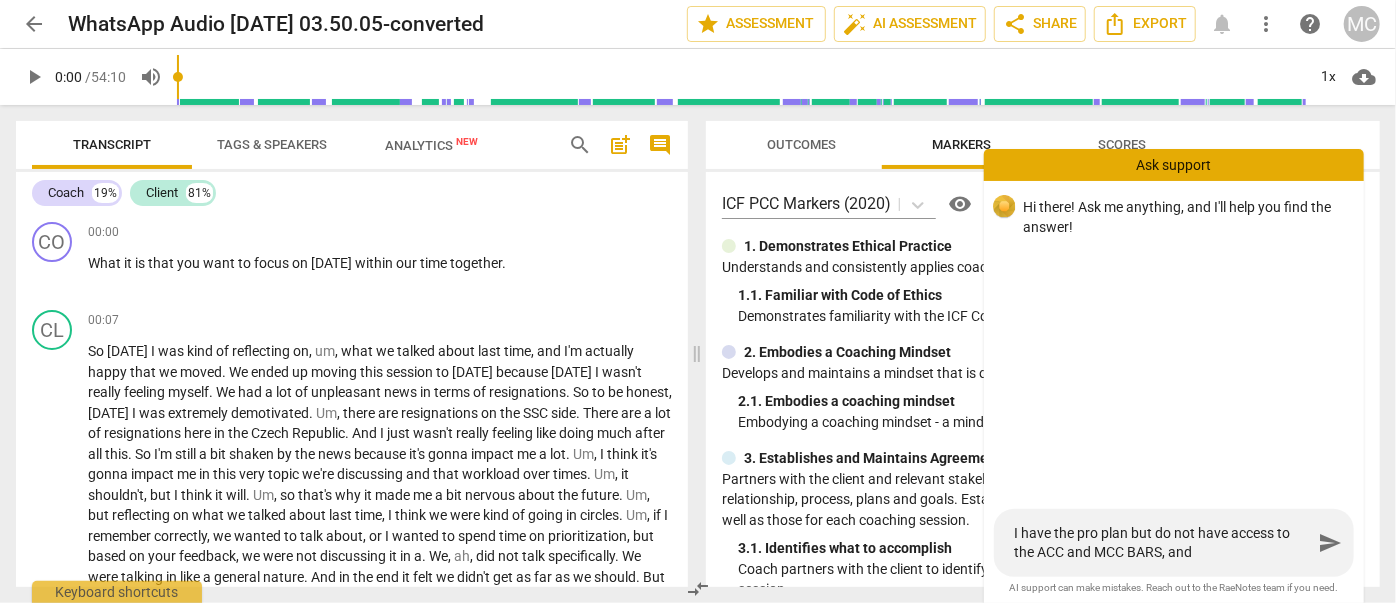 type on "I have the pro plan but do not have access to the ACC and MCC BARS, and" 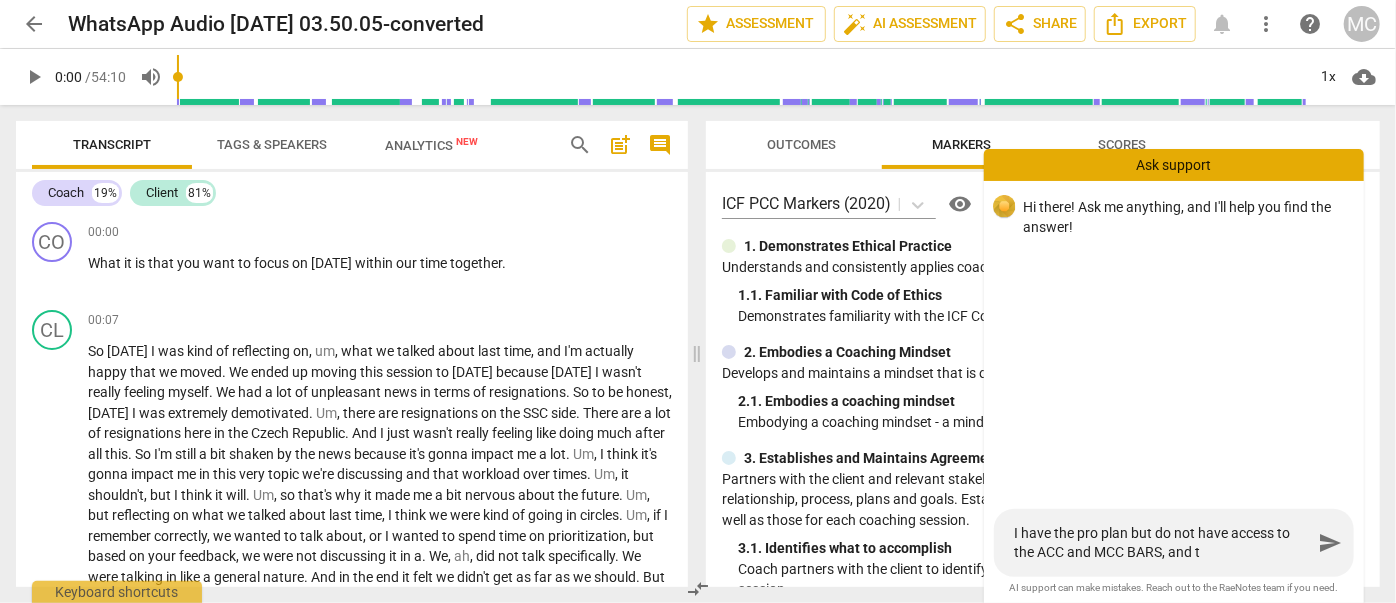 type on "I have the pro plan but do not have access to the ACC and MCC BARS, and th" 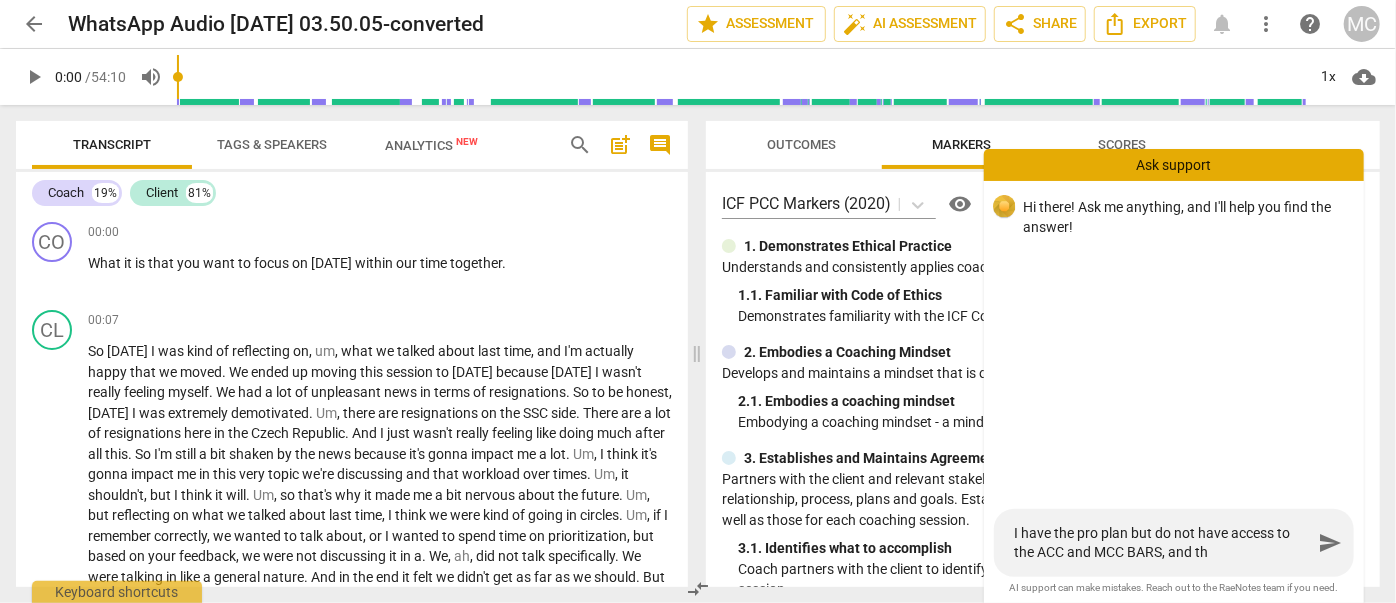 type on "I have the pro plan but do not have access to the ACC and MCC BARS, and the" 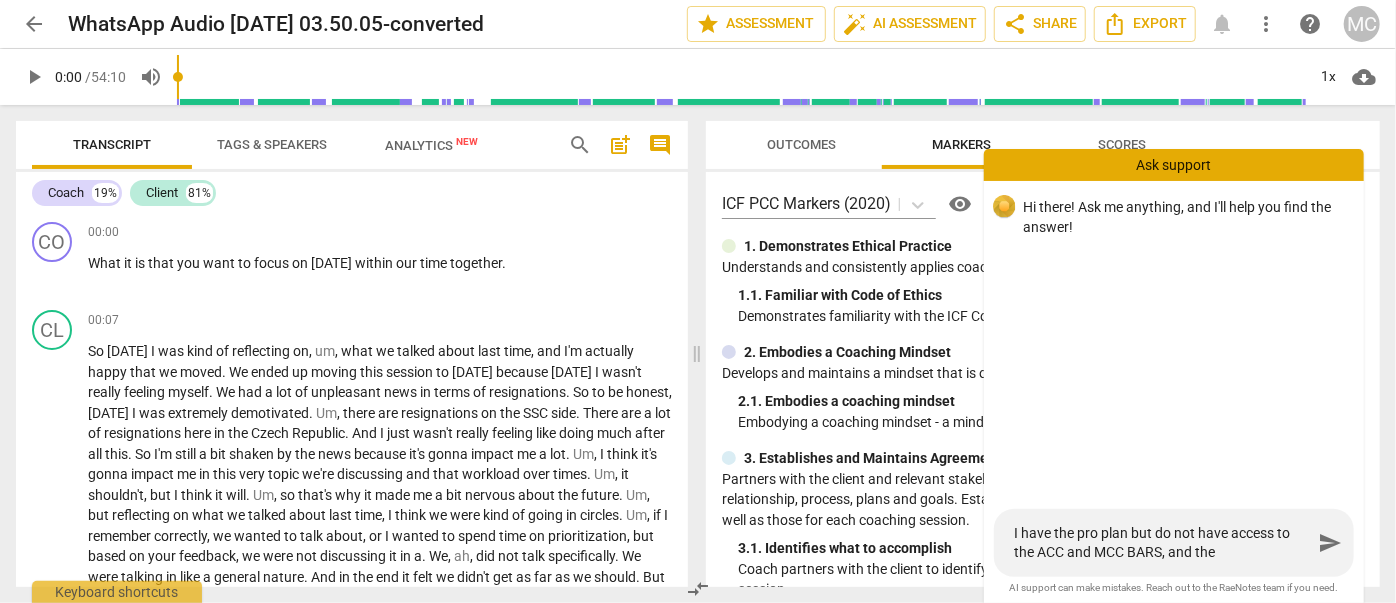 type on "I have the pro plan but do not have access to the ACC and MCC BARS, and ther" 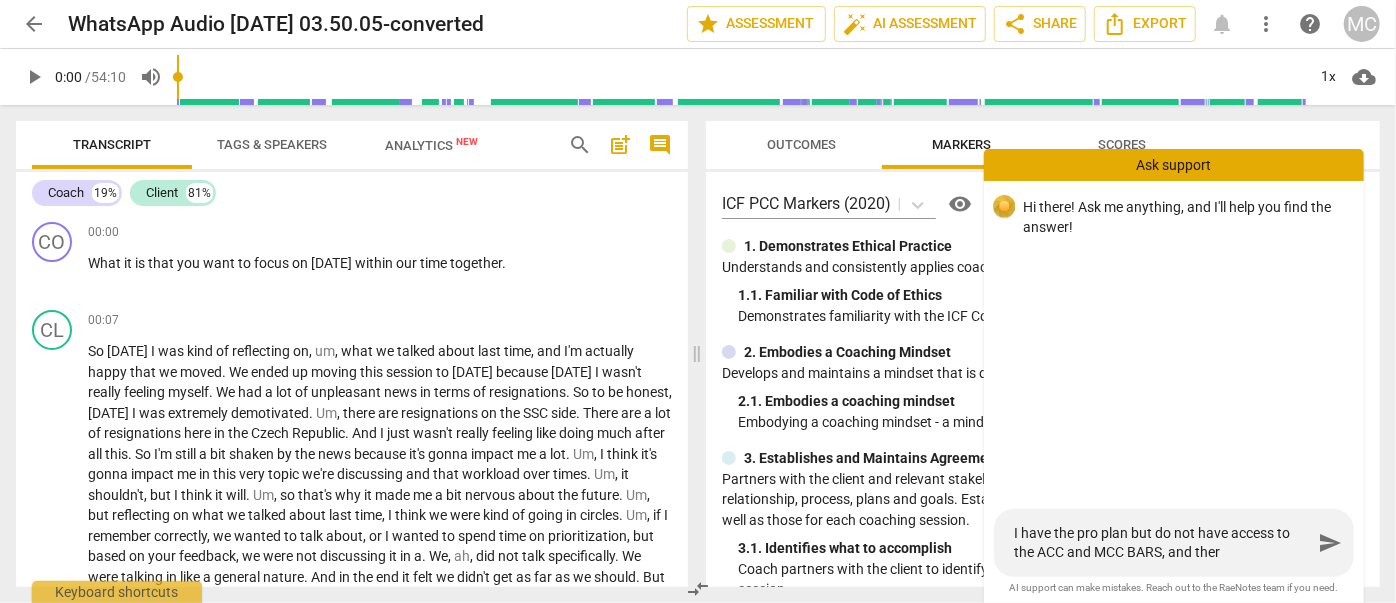 type on "I have the pro plan but do not have access to the ACC and MCC BARS, and there" 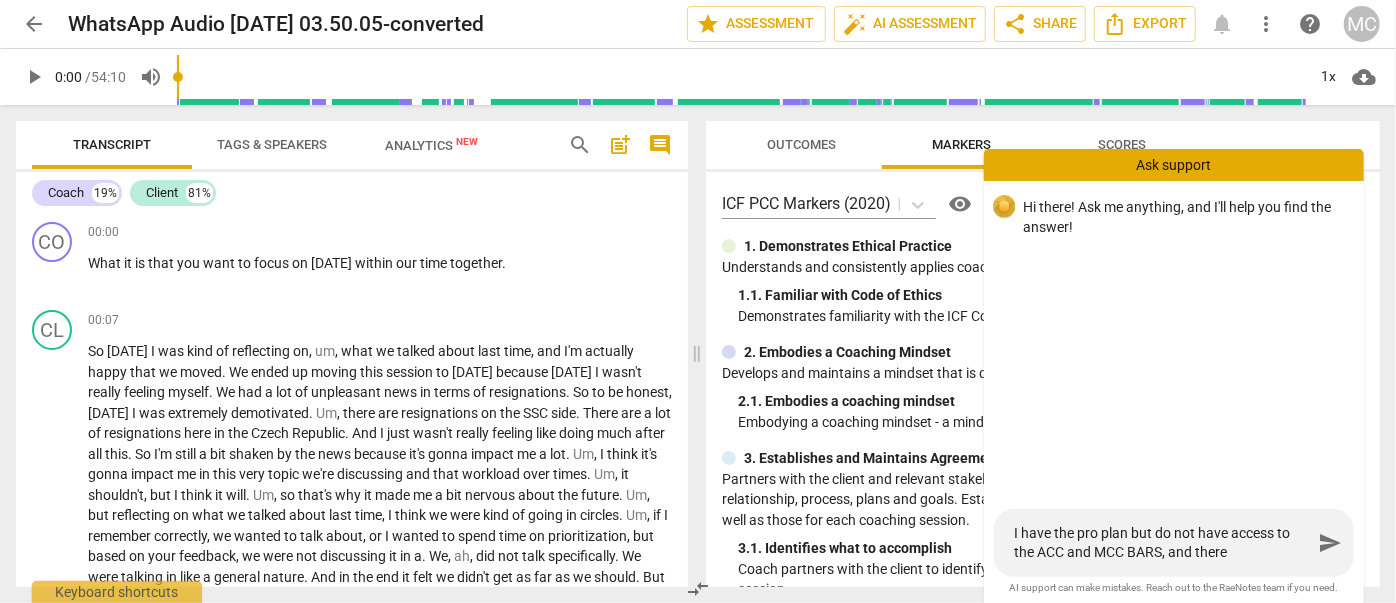 type on "I have the pro plan but do not have access to the ACC and MCC BARS, and there" 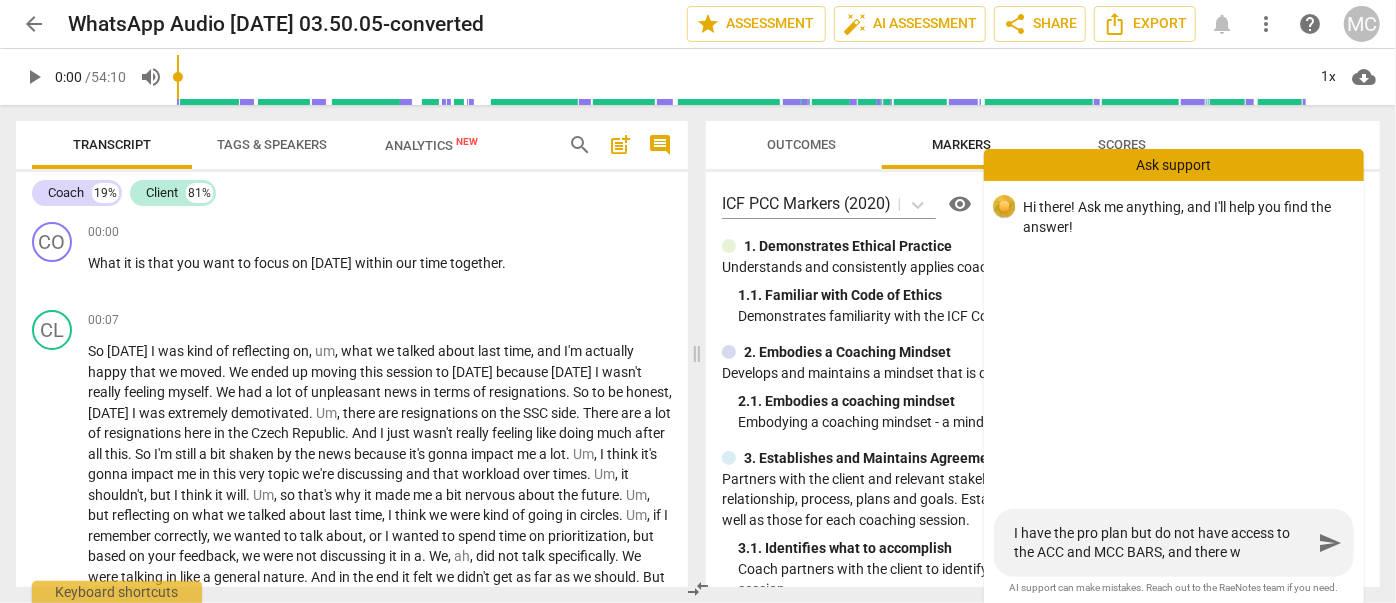 type on "I have the pro plan but do not have access to the ACC and MCC BARS, and there wa" 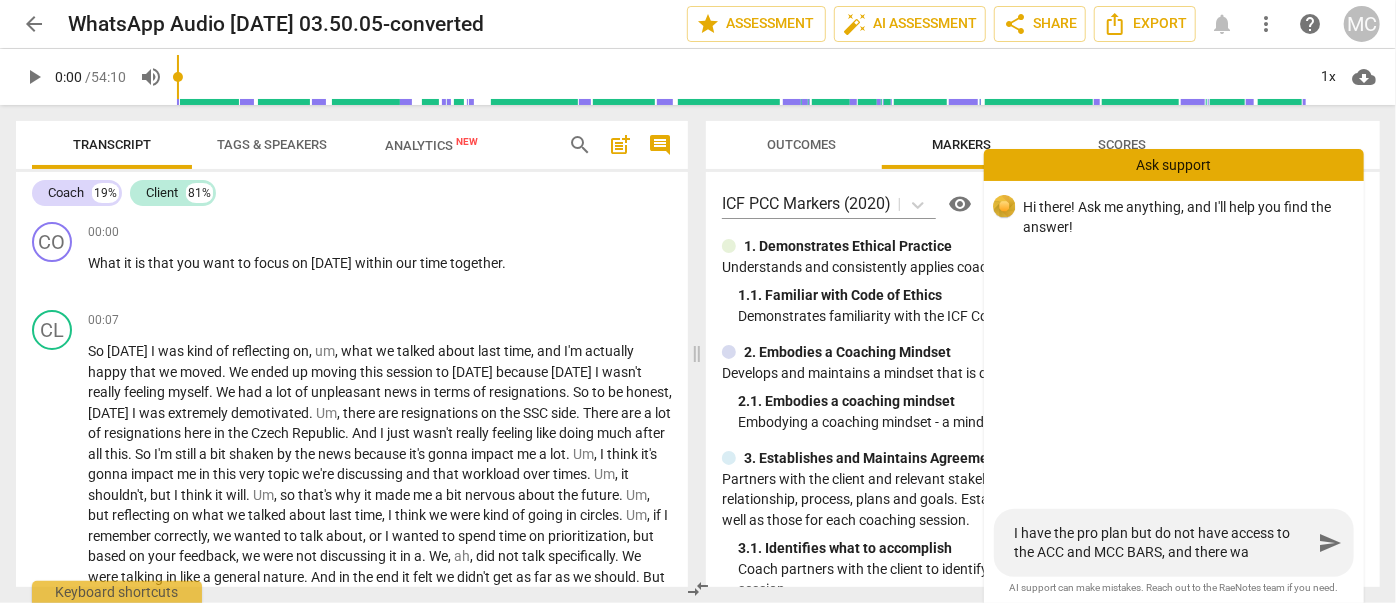type on "I have the pro plan but do not have access to the ACC and MCC BARS, and there was" 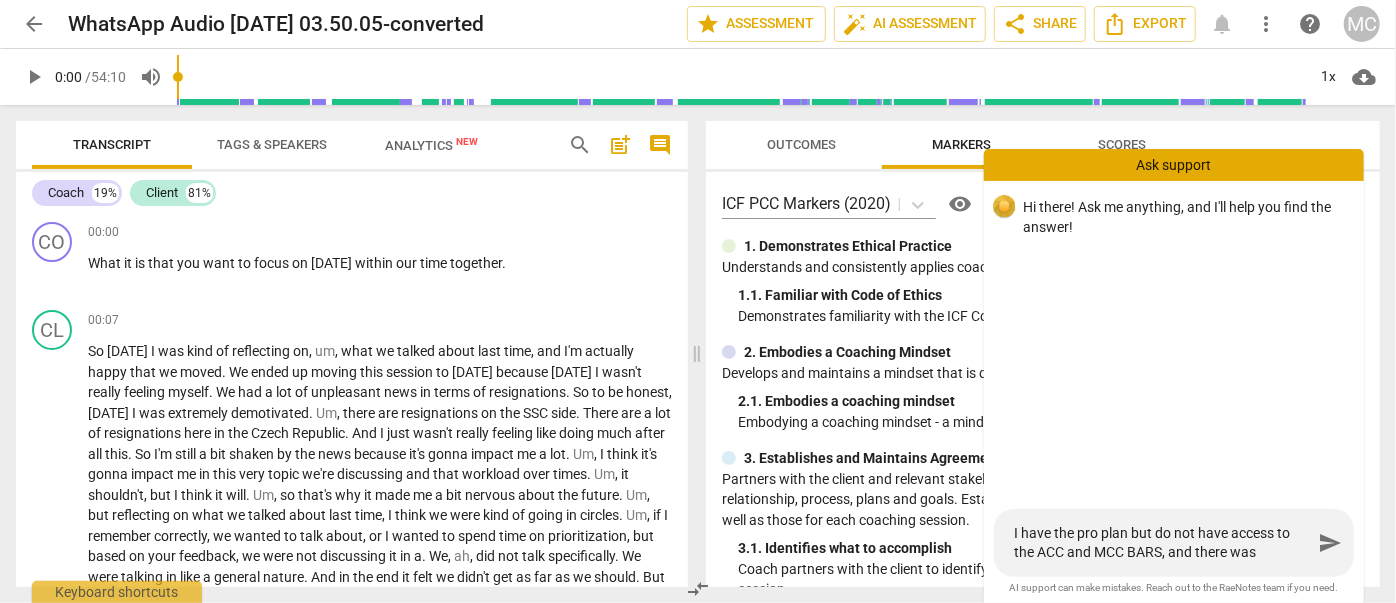 type on "I have the pro plan but do not have access to the ACC and MCC BARS, and there was" 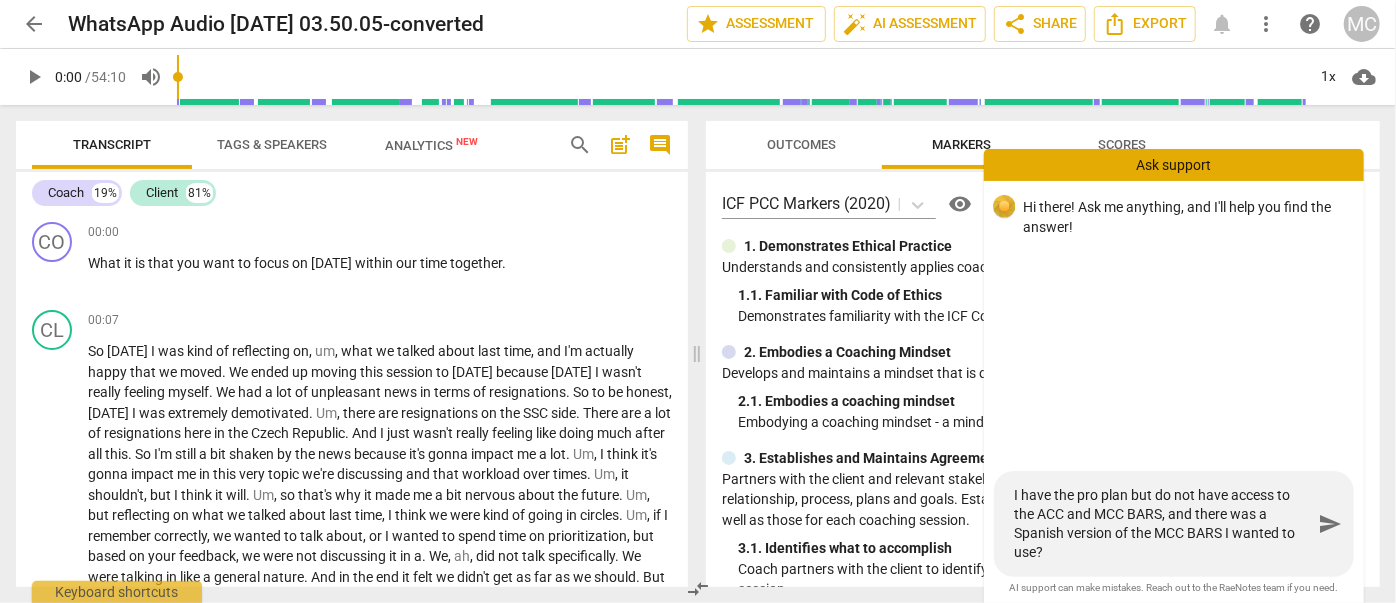 click on "send" at bounding box center (1330, 524) 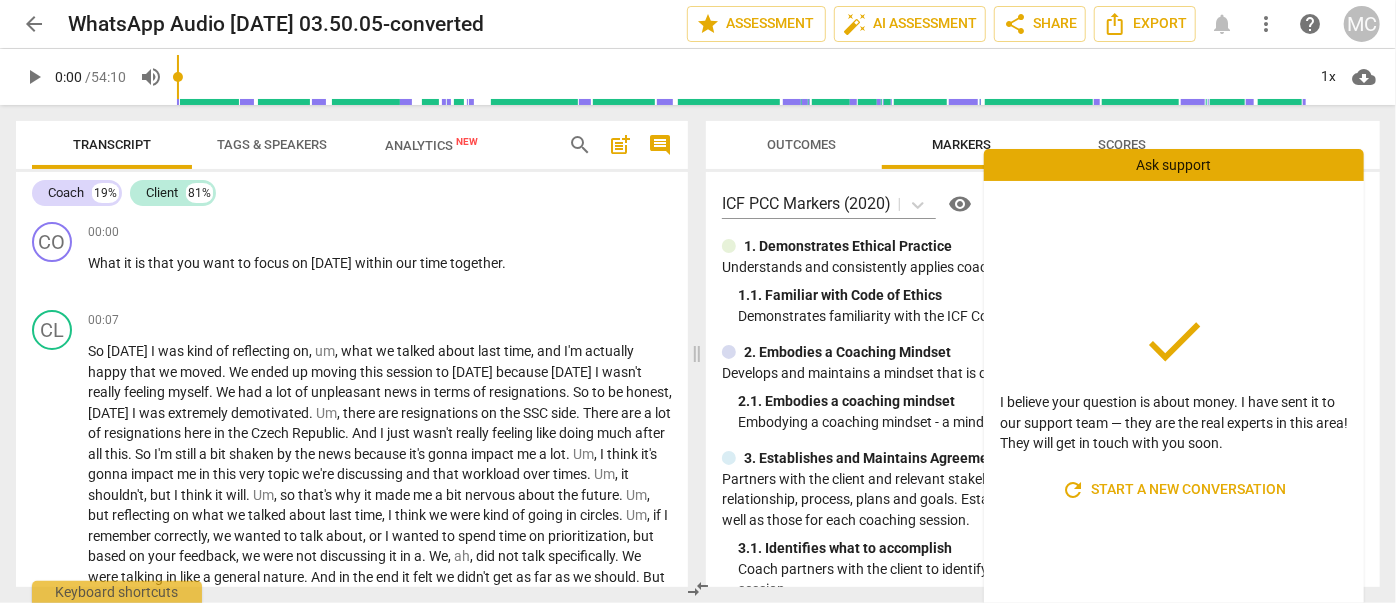 click on "Partners with the client and relevant stakeholders to create clear agreements about the coaching relationship, process, plans and goals. Establishes agreements for the overall coaching engagement as well as those for each coaching session." at bounding box center [1043, 500] 